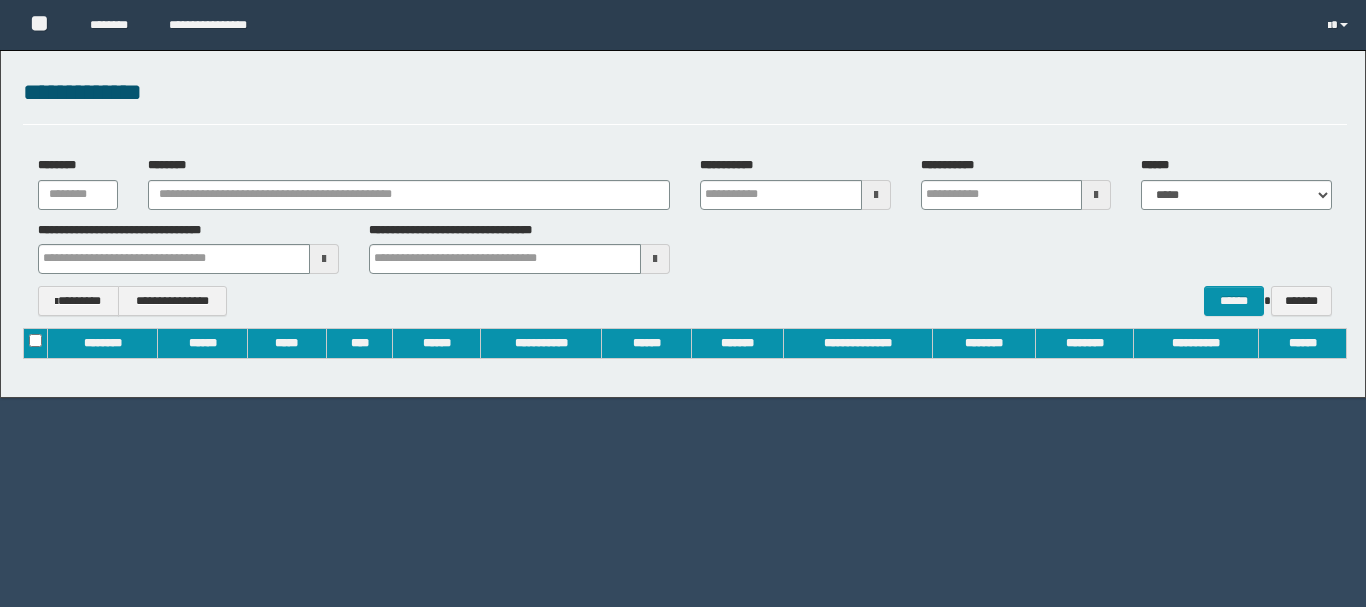 scroll, scrollTop: 0, scrollLeft: 0, axis: both 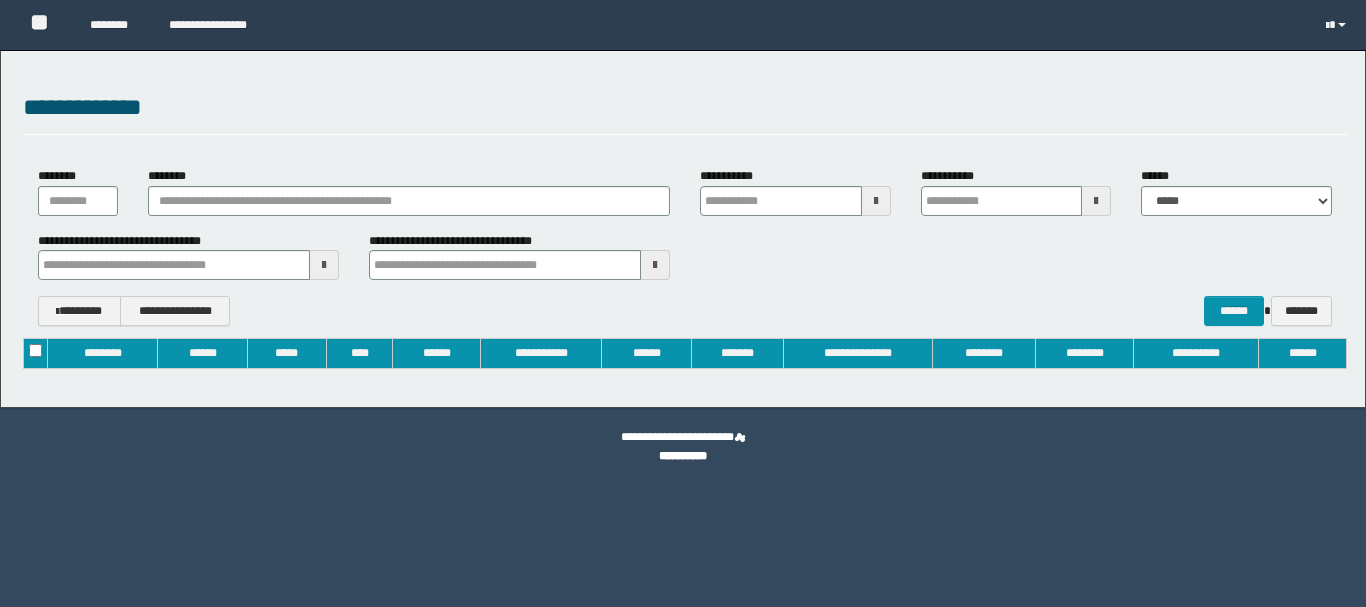 type on "**********" 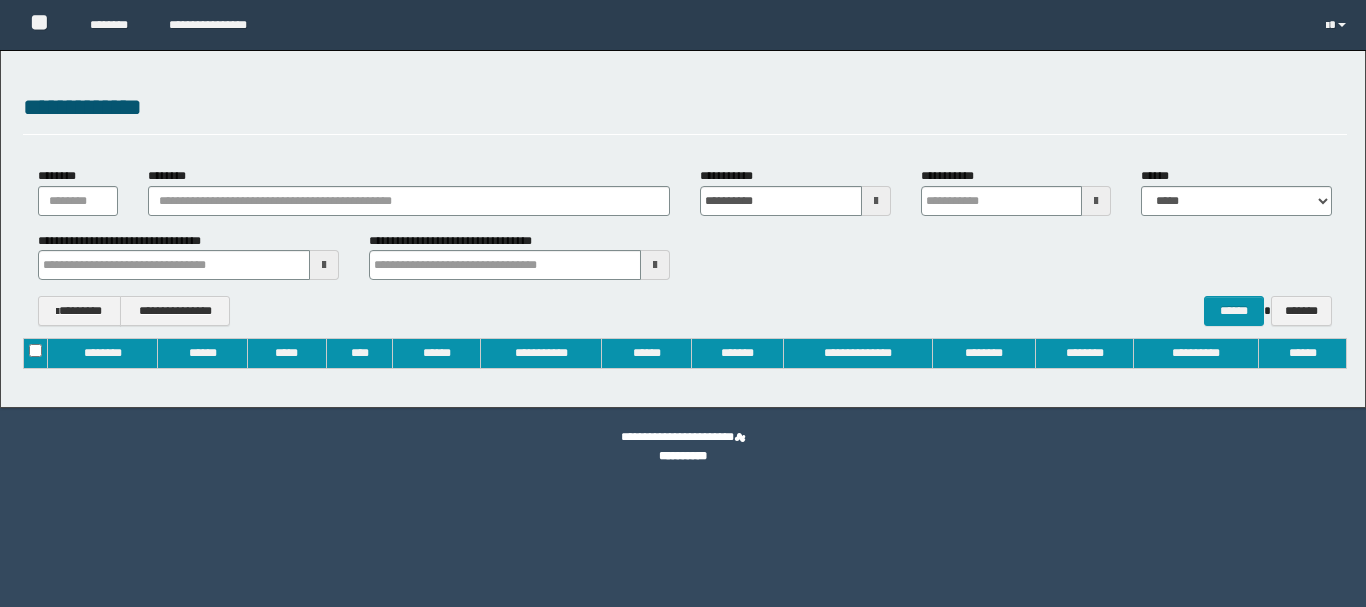 type on "**********" 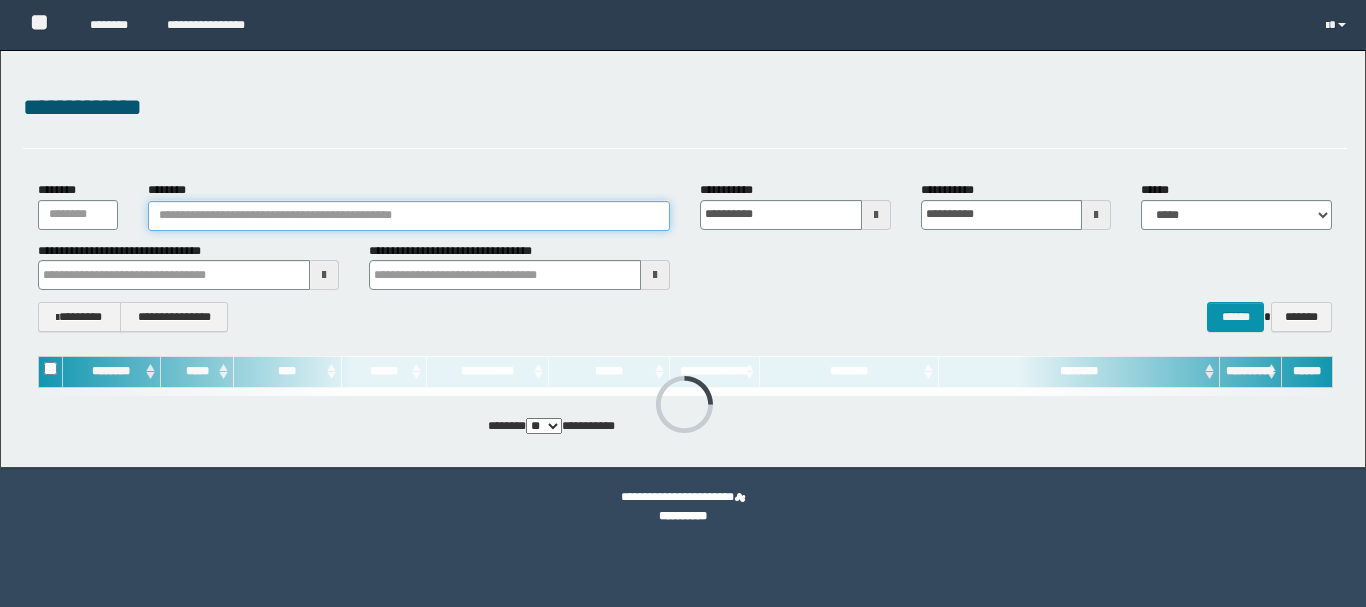 click on "********" at bounding box center [409, 216] 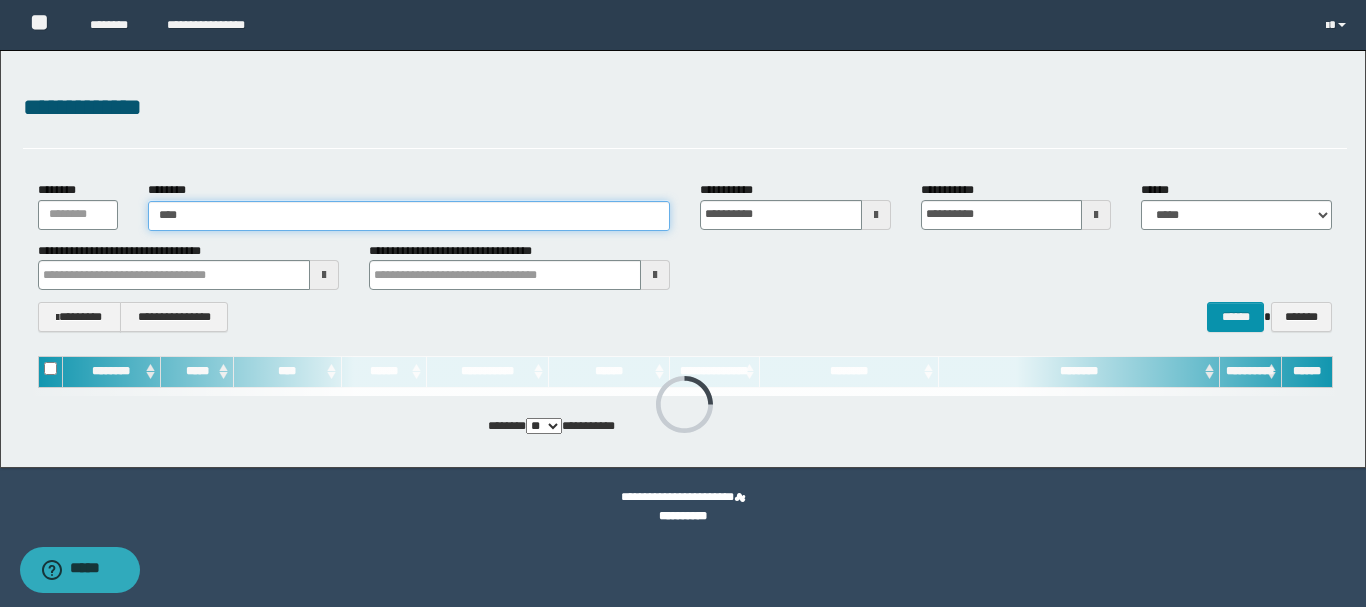 scroll, scrollTop: 0, scrollLeft: 0, axis: both 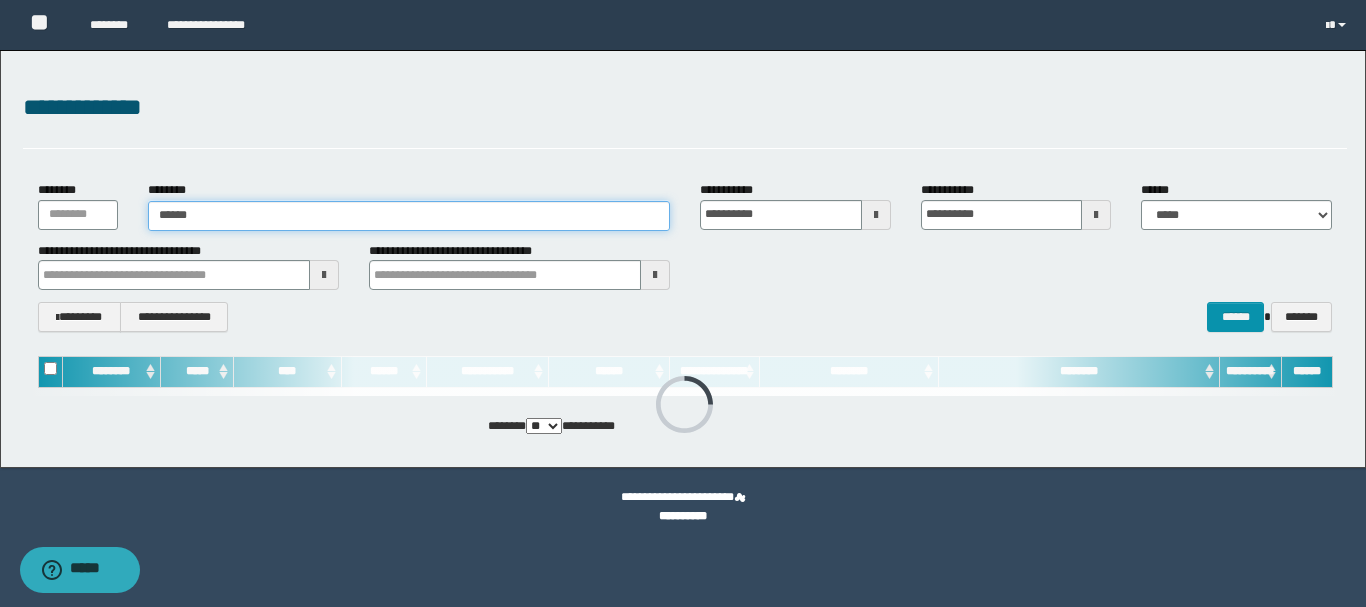 type on "*******" 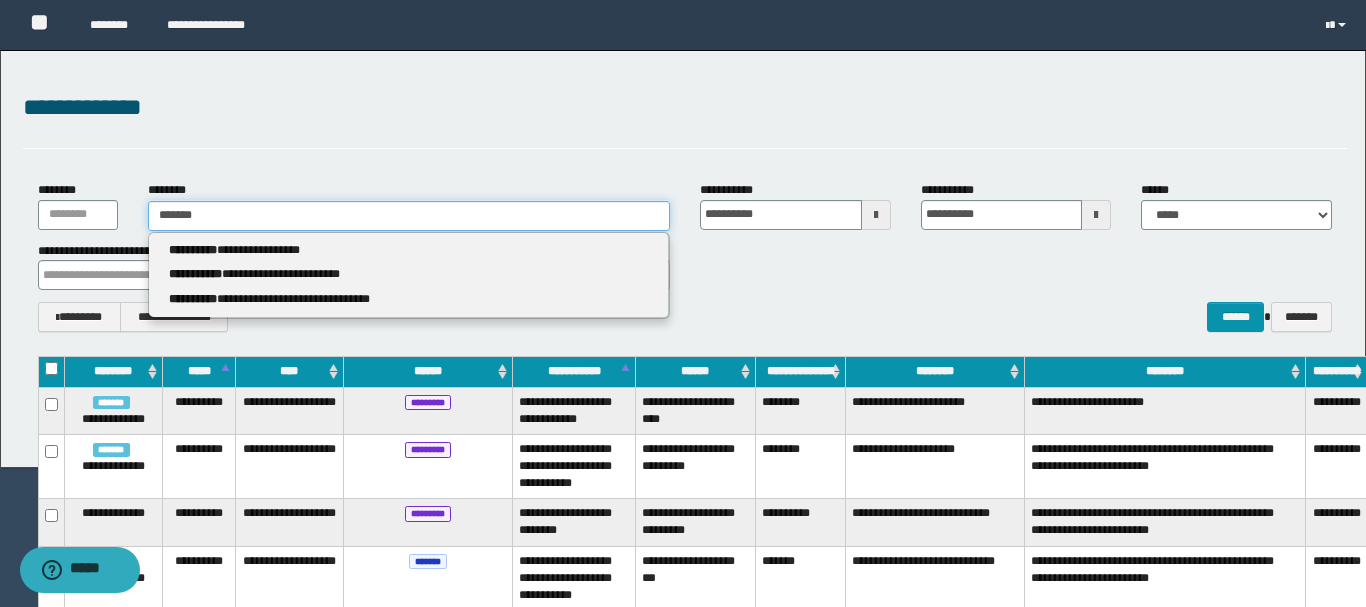 type on "*******" 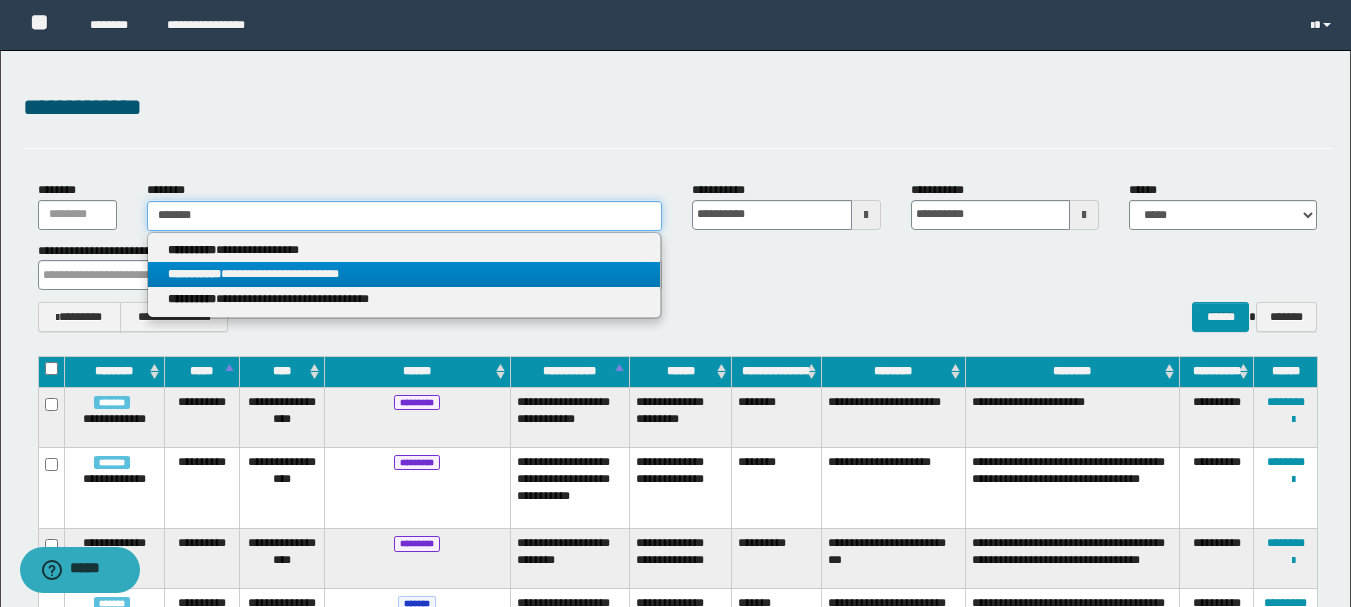 type on "*******" 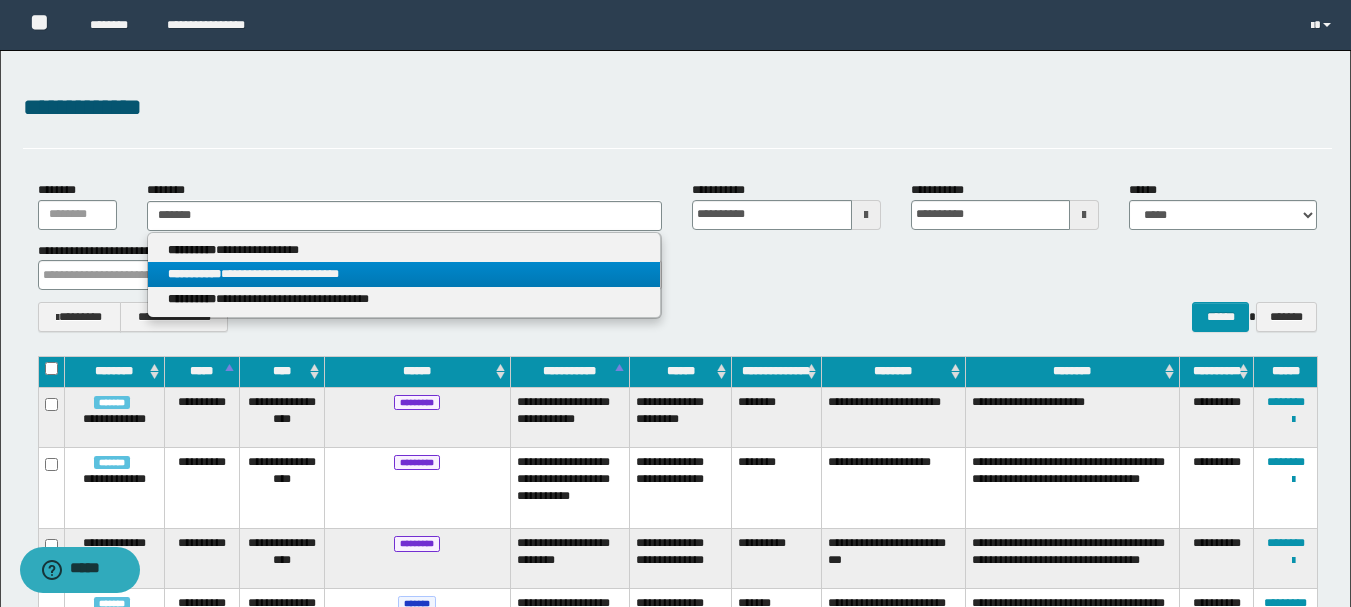 click on "**********" at bounding box center [404, 274] 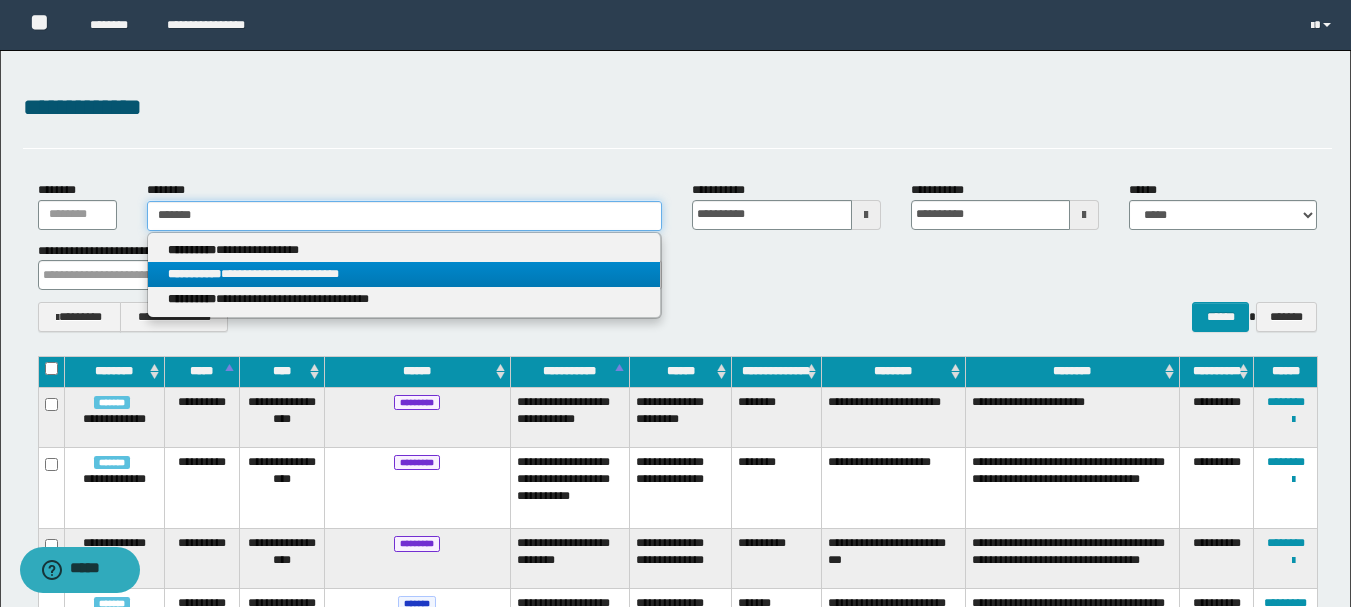 type 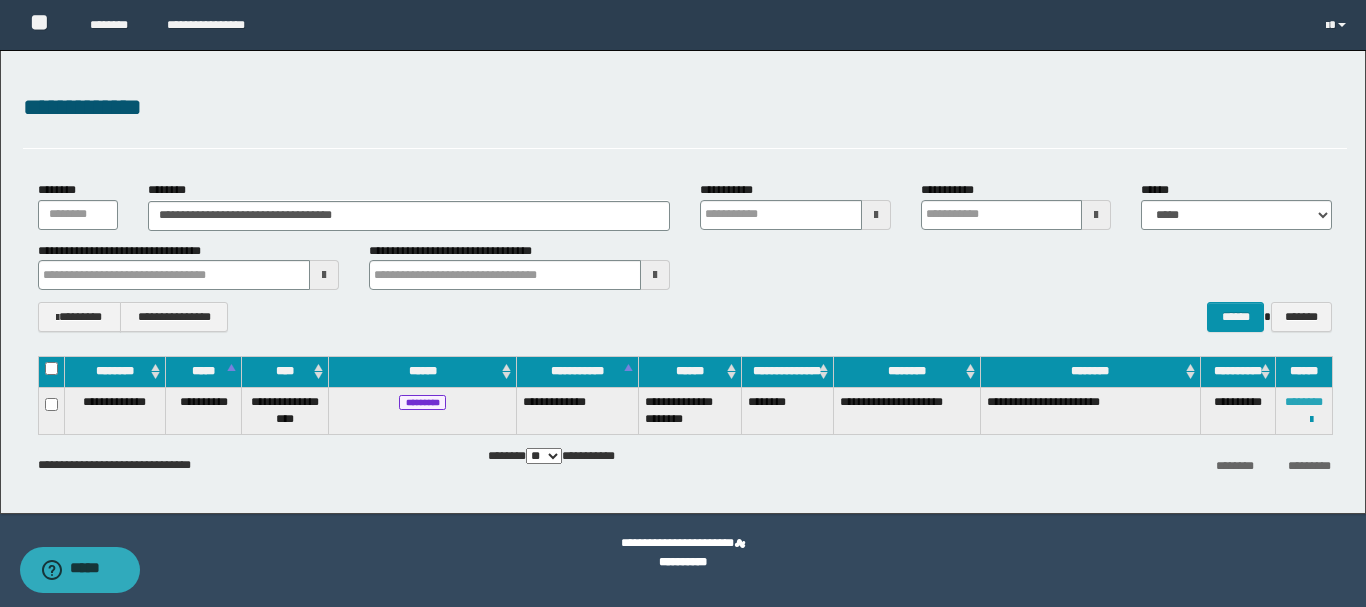 click on "********" at bounding box center (1304, 402) 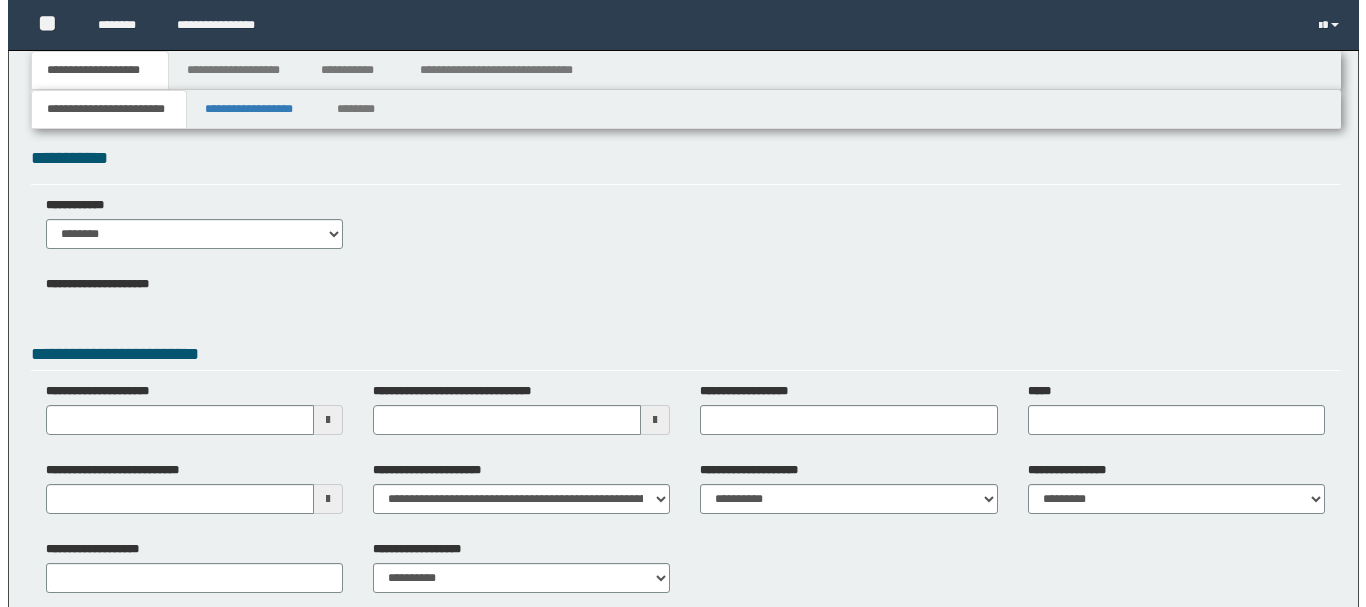 scroll, scrollTop: 0, scrollLeft: 0, axis: both 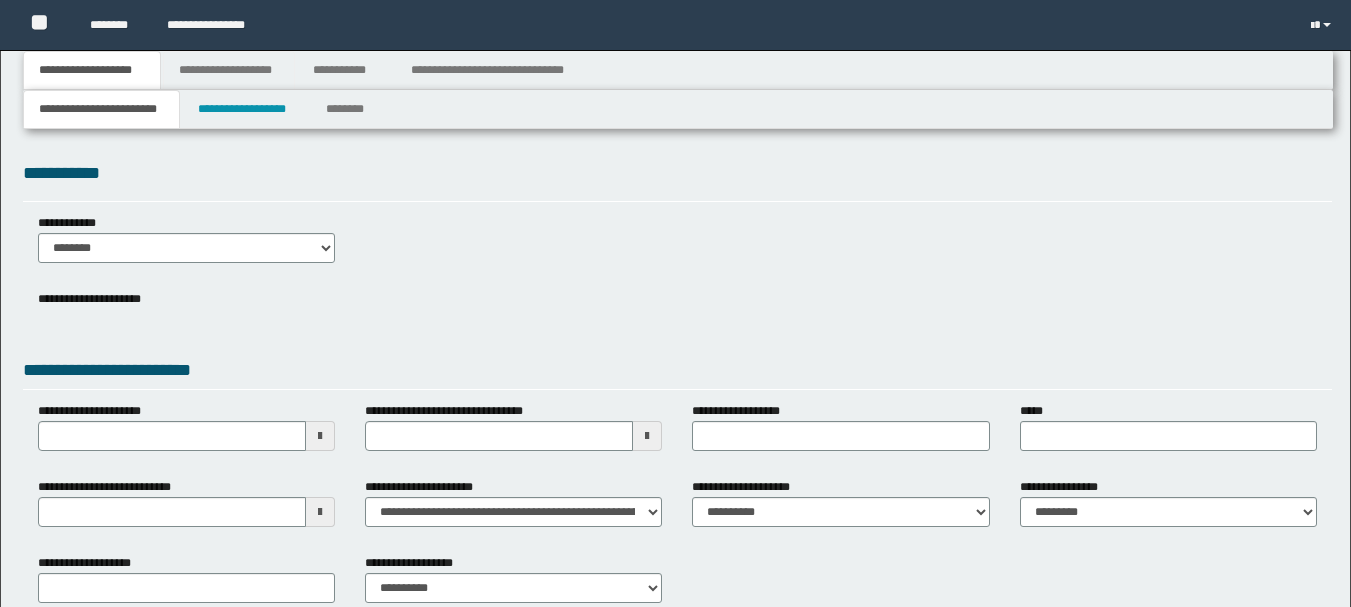 type 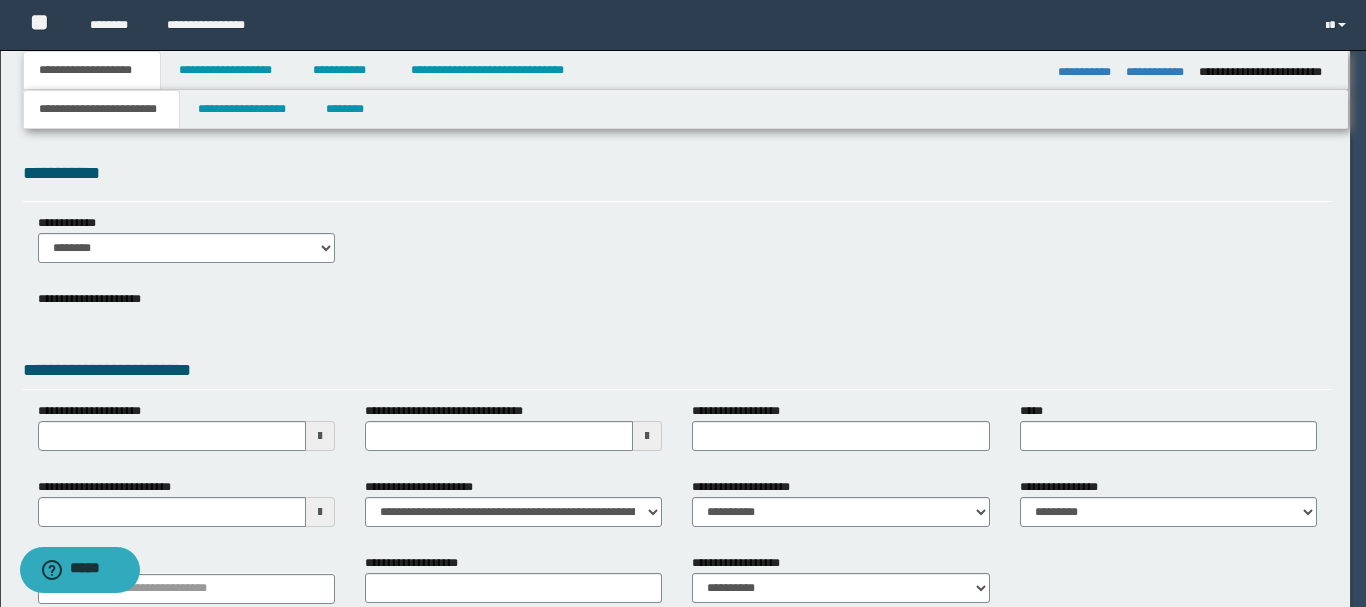 scroll, scrollTop: 0, scrollLeft: 0, axis: both 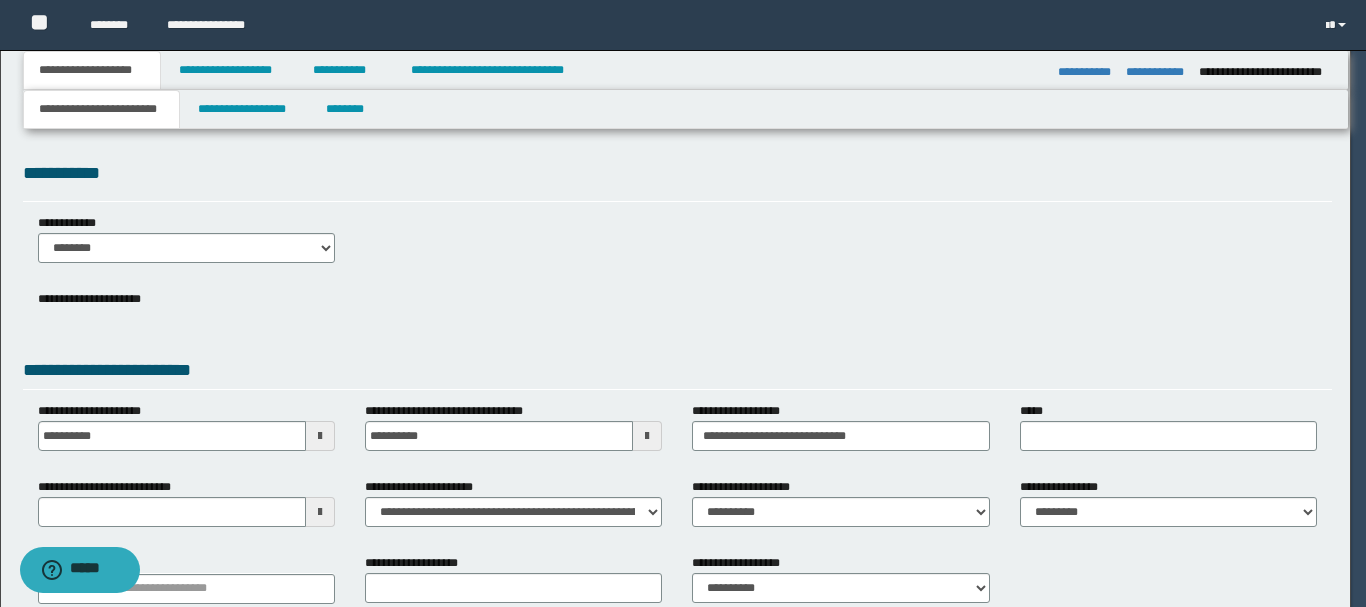 type on "**********" 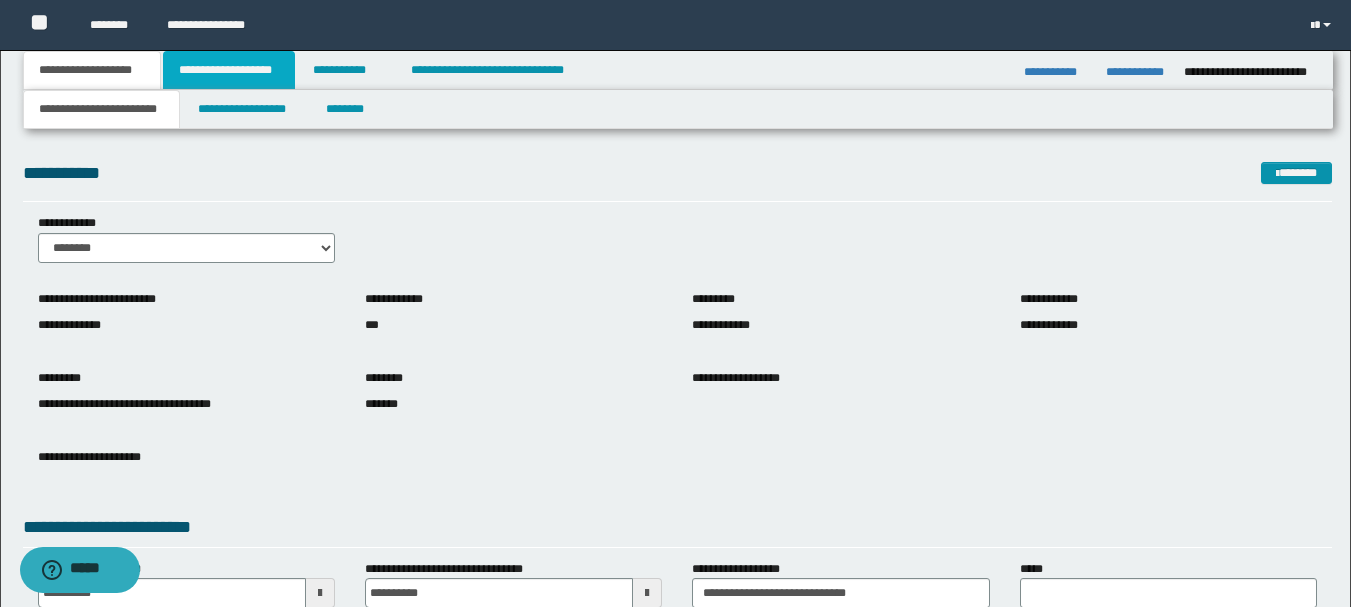 click on "**********" at bounding box center [229, 70] 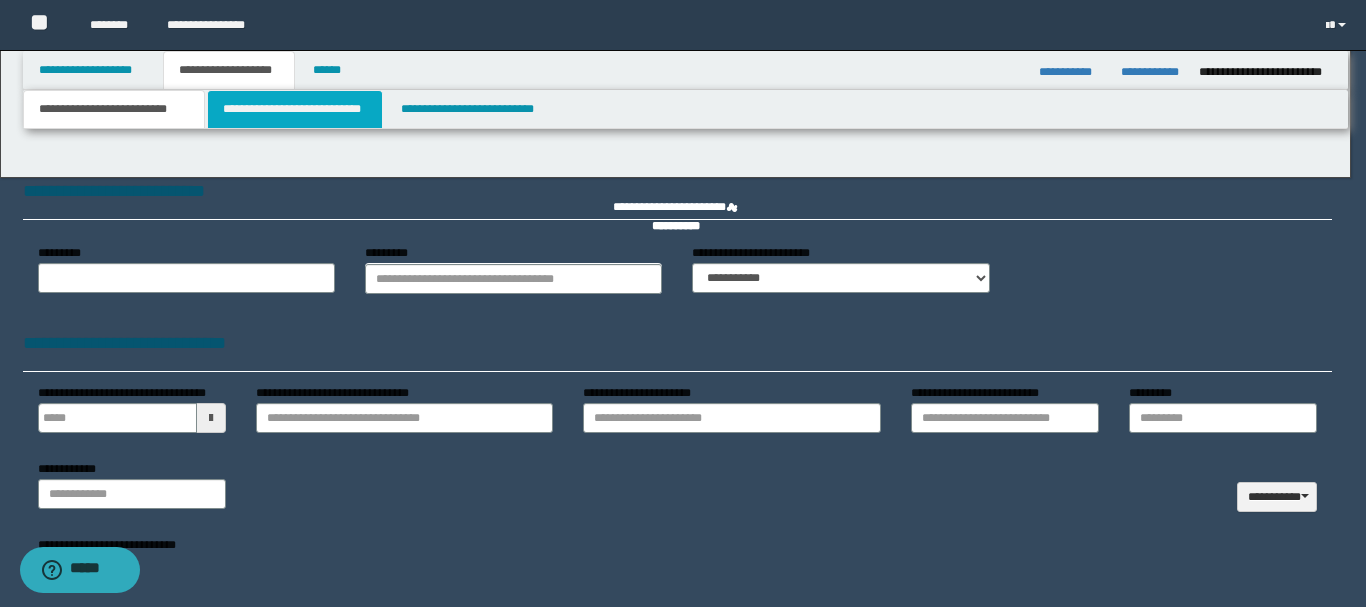 click on "**********" at bounding box center [295, 109] 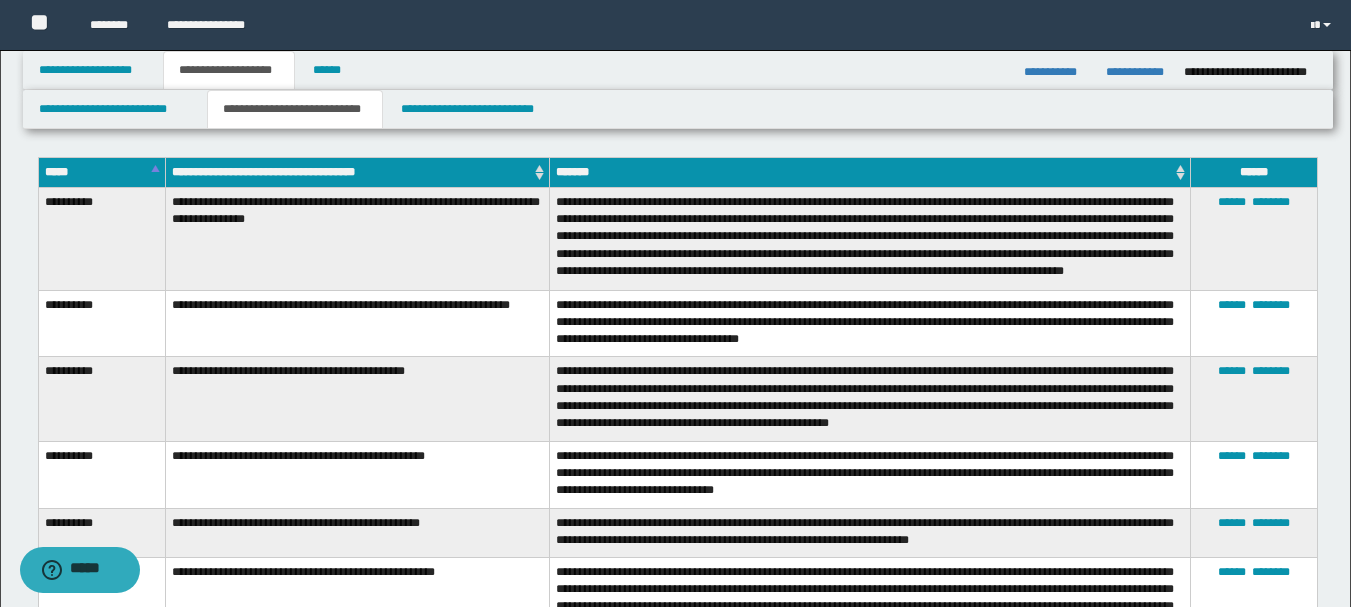 scroll, scrollTop: 794, scrollLeft: 0, axis: vertical 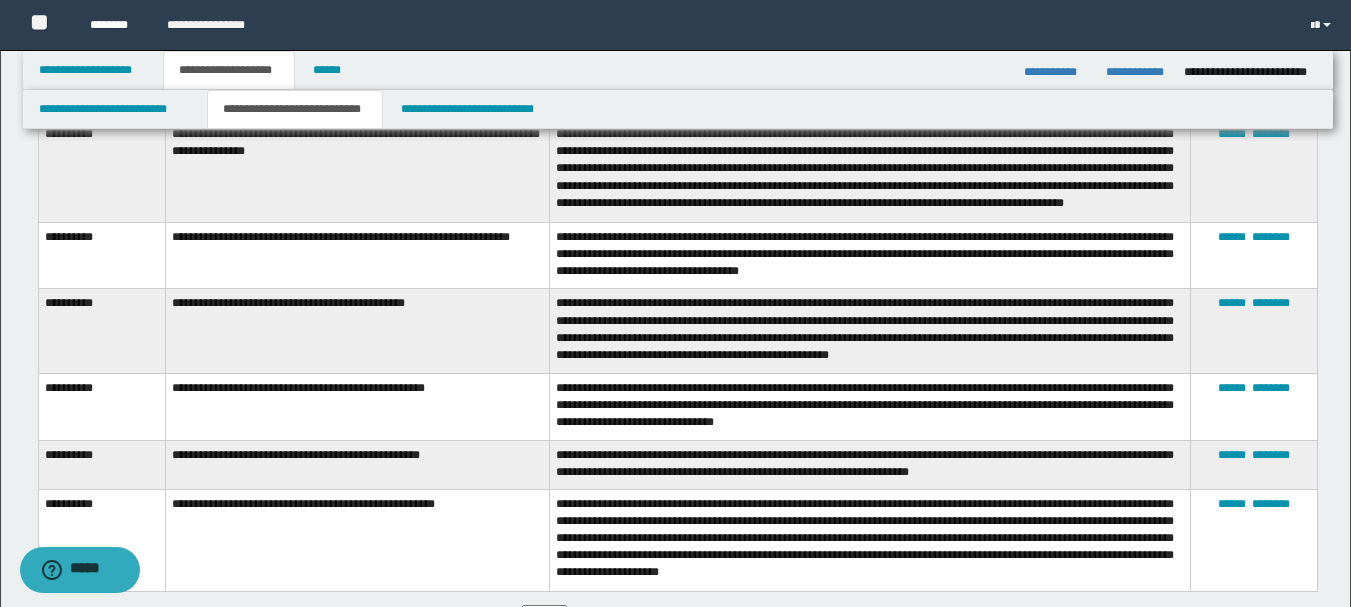 click on "********" at bounding box center (113, 25) 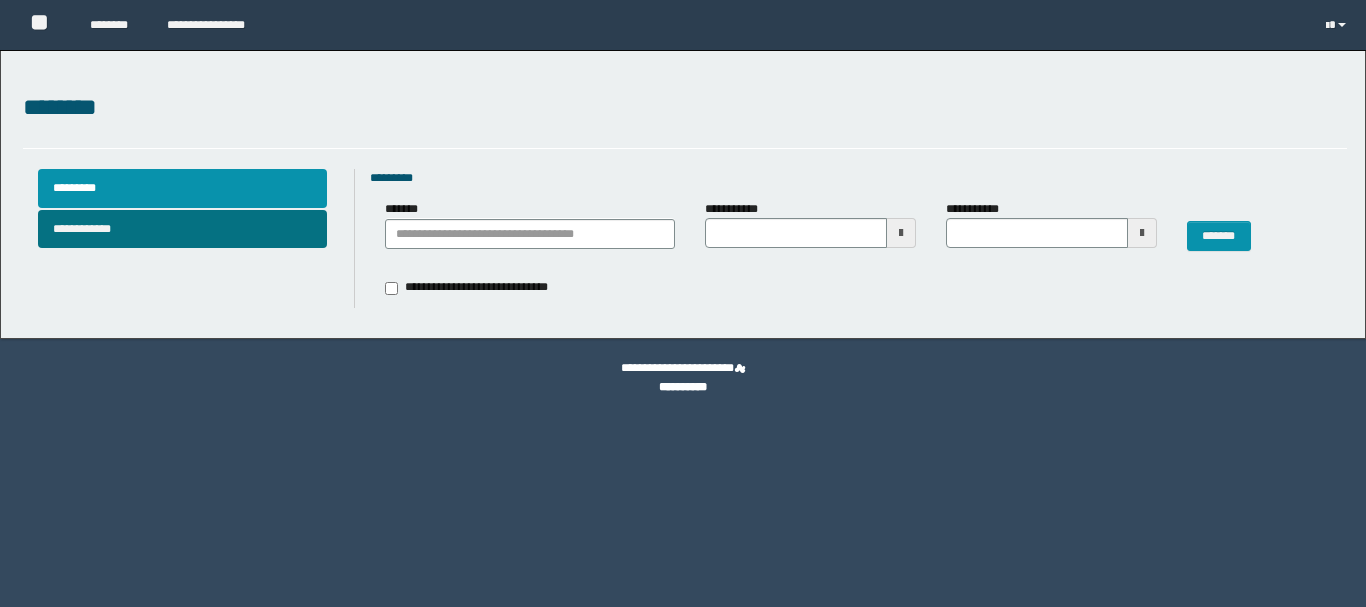 scroll, scrollTop: 0, scrollLeft: 0, axis: both 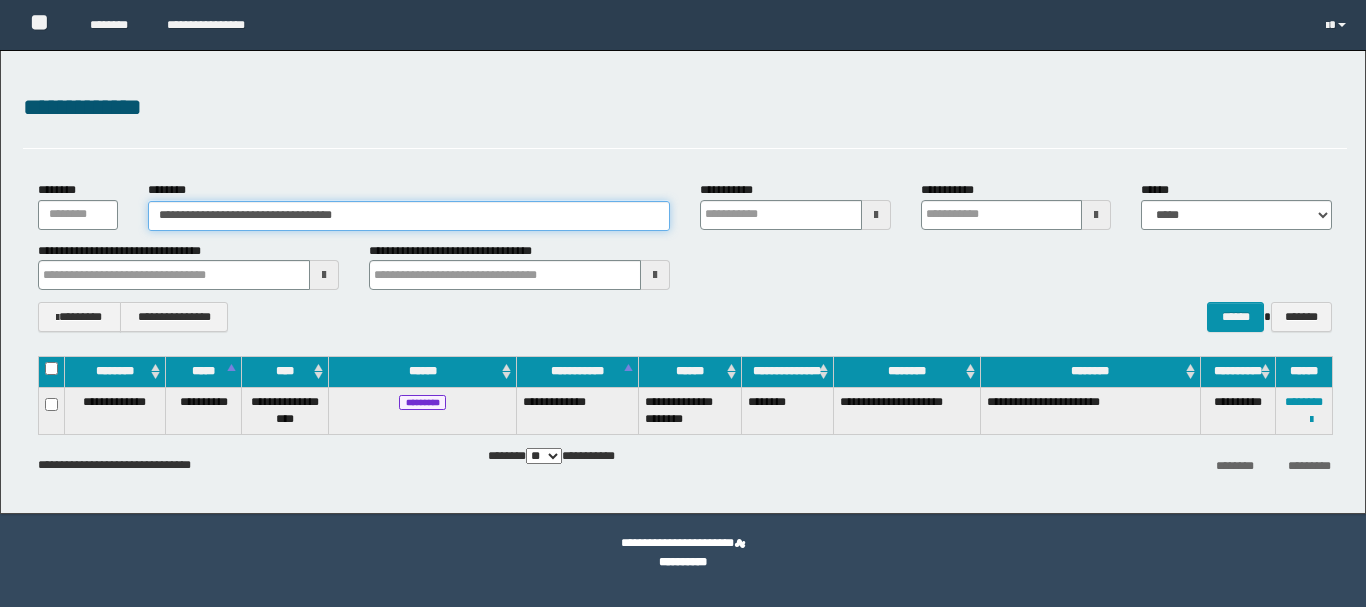 drag, startPoint x: 38, startPoint y: 214, endPoint x: 0, endPoint y: 210, distance: 38.209946 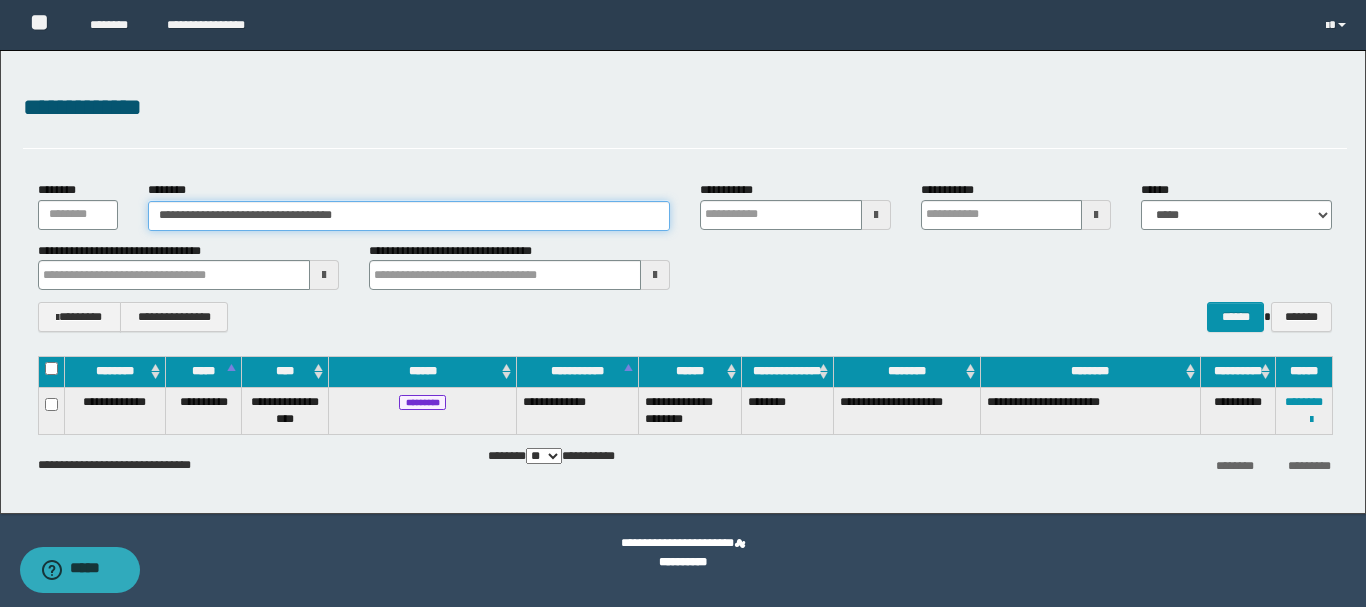 scroll, scrollTop: 0, scrollLeft: 0, axis: both 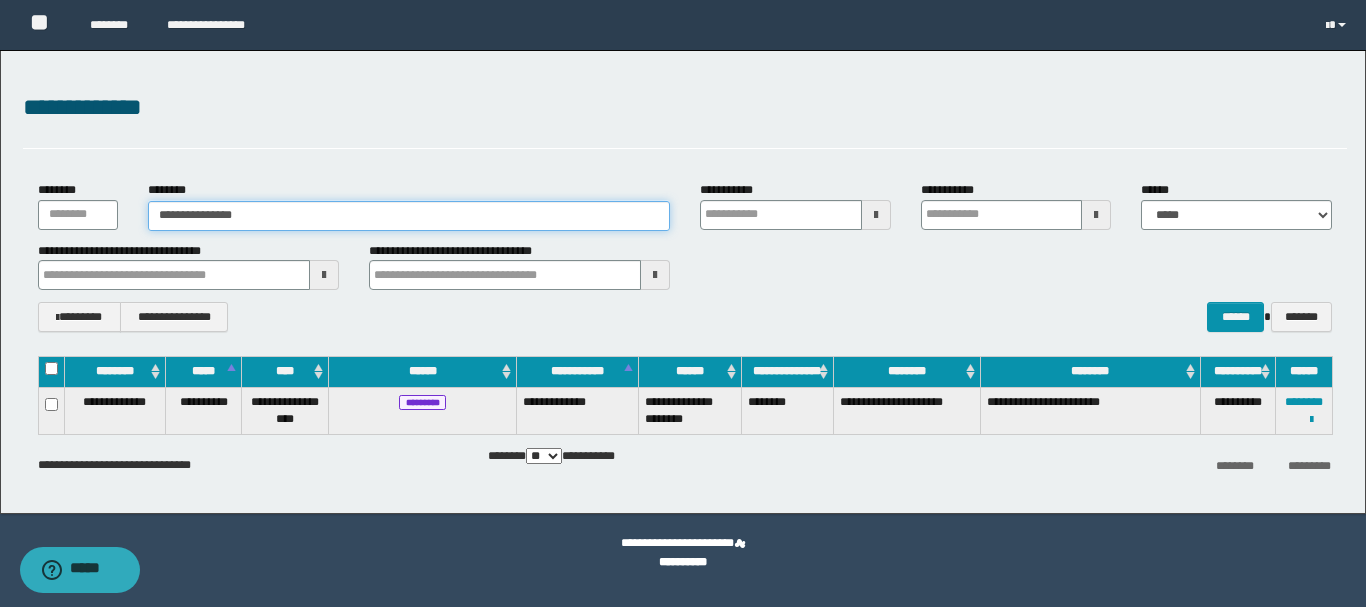 click on "**********" at bounding box center (409, 216) 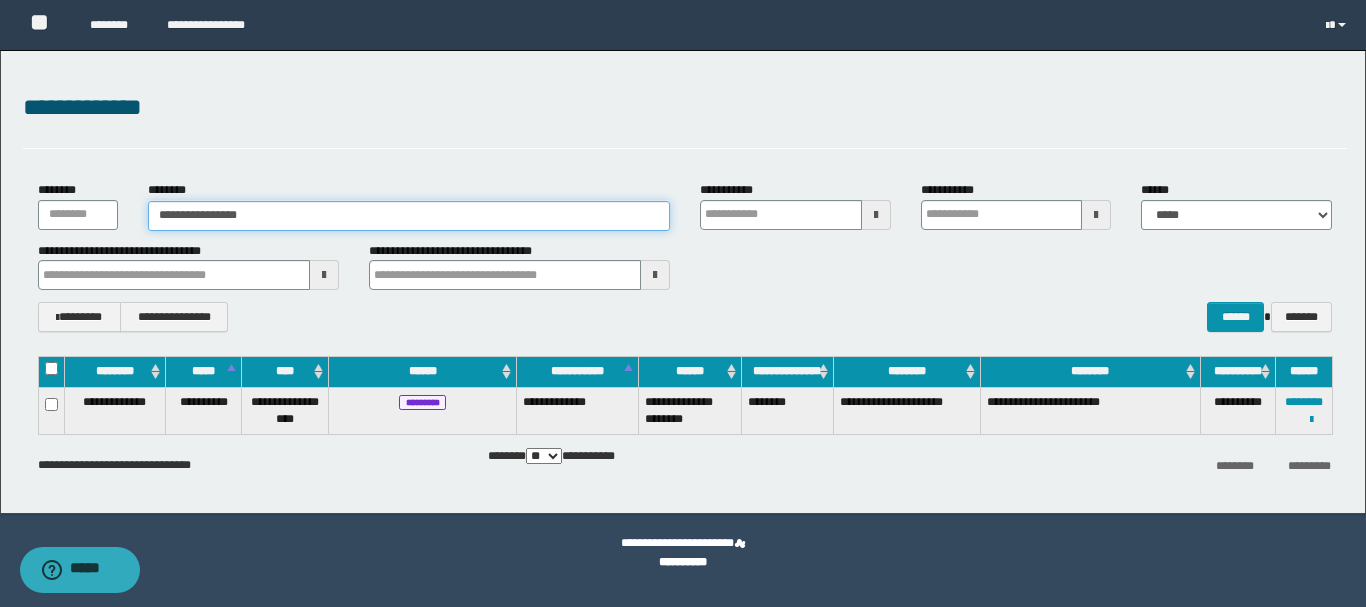 type on "**********" 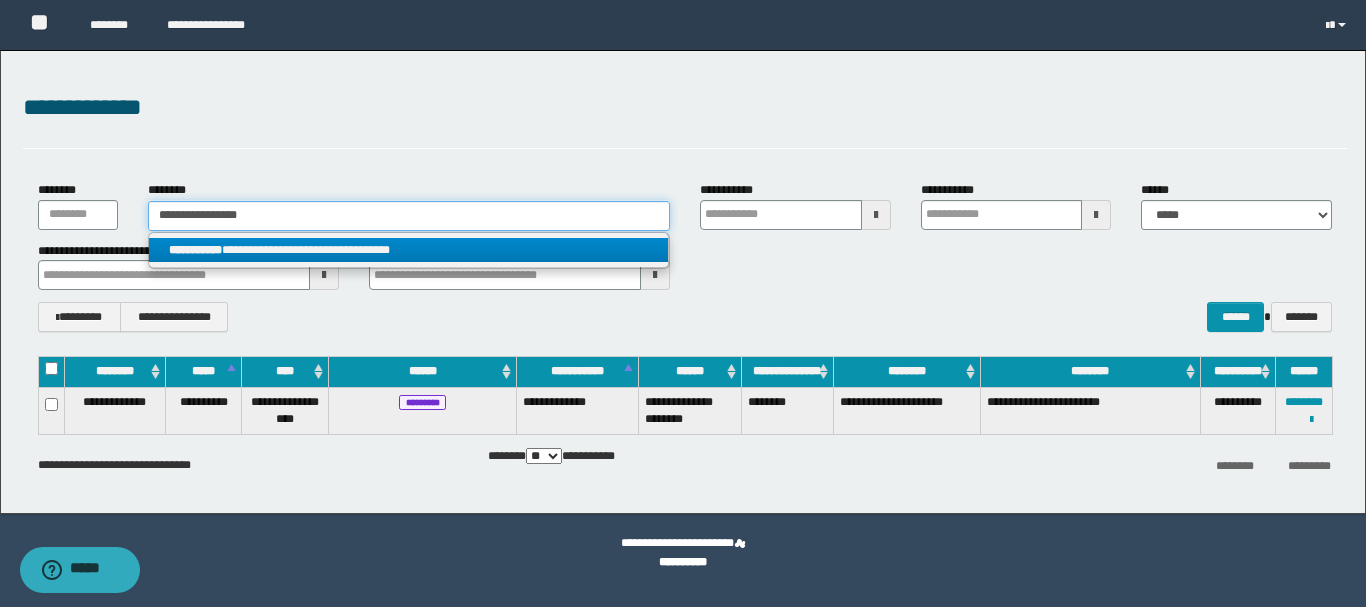 type on "**********" 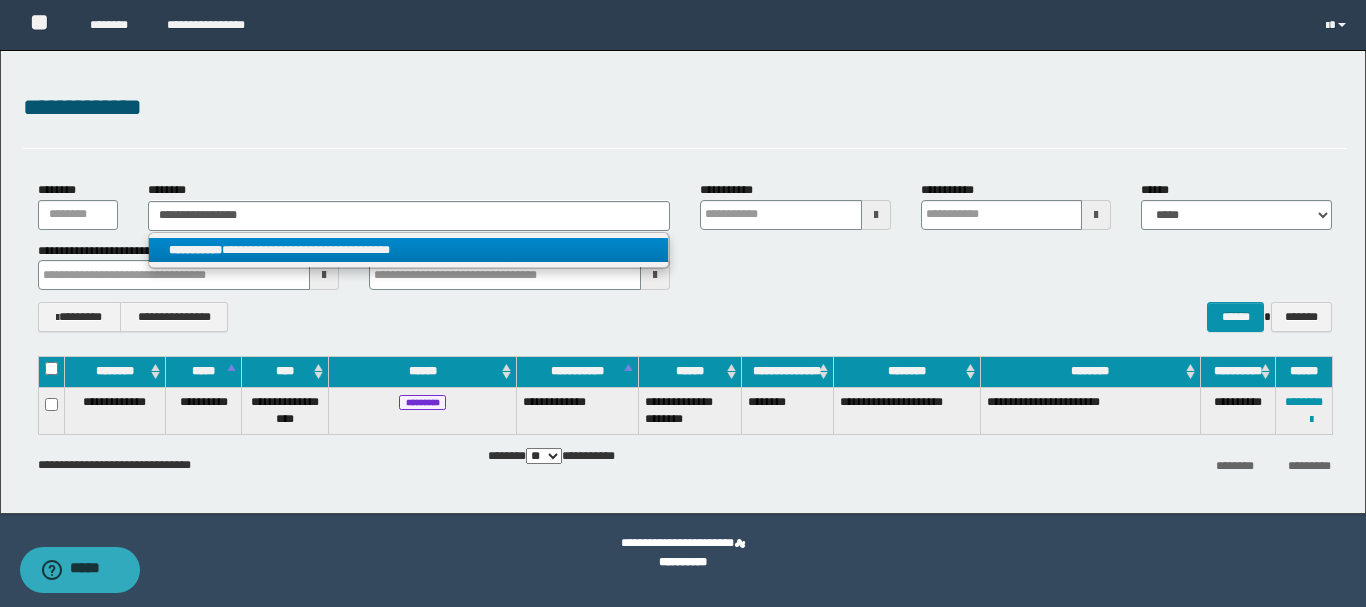 click on "**********" at bounding box center [408, 250] 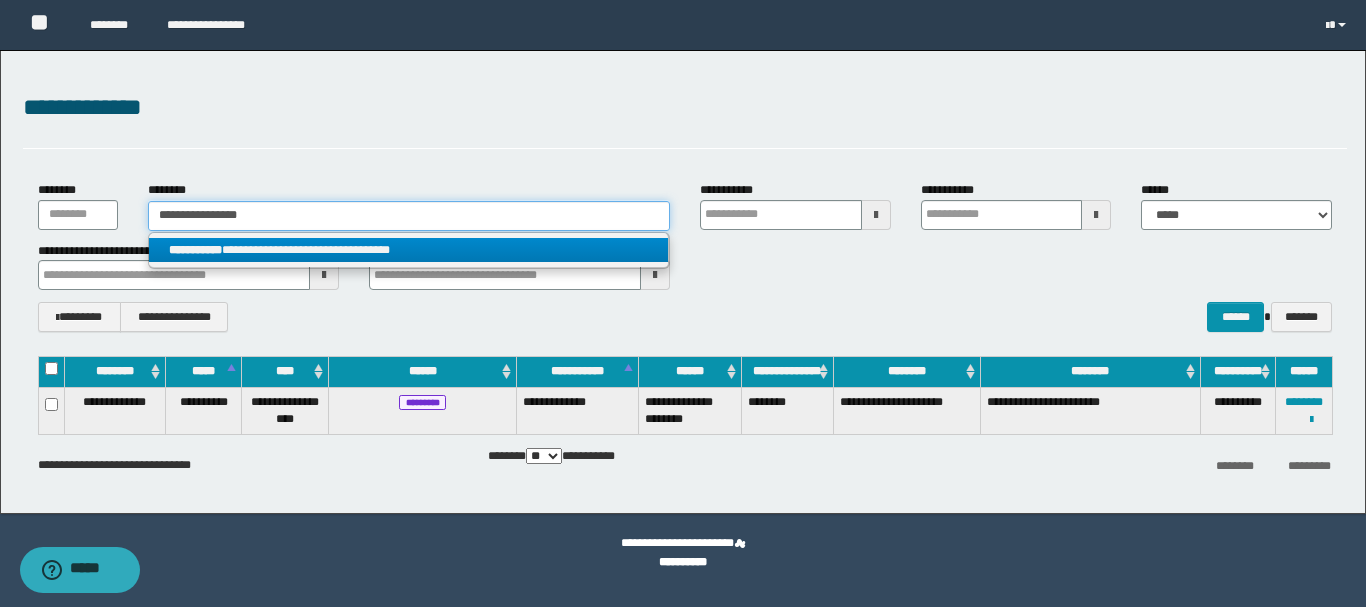 type 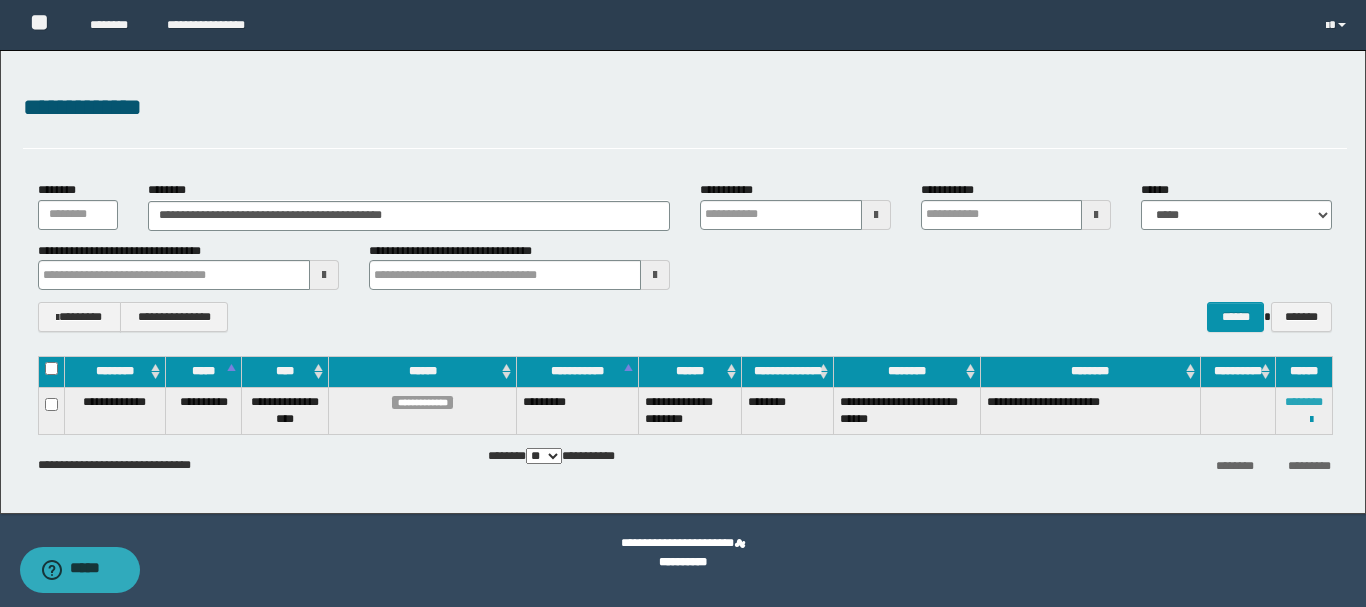 click on "********" at bounding box center [1304, 402] 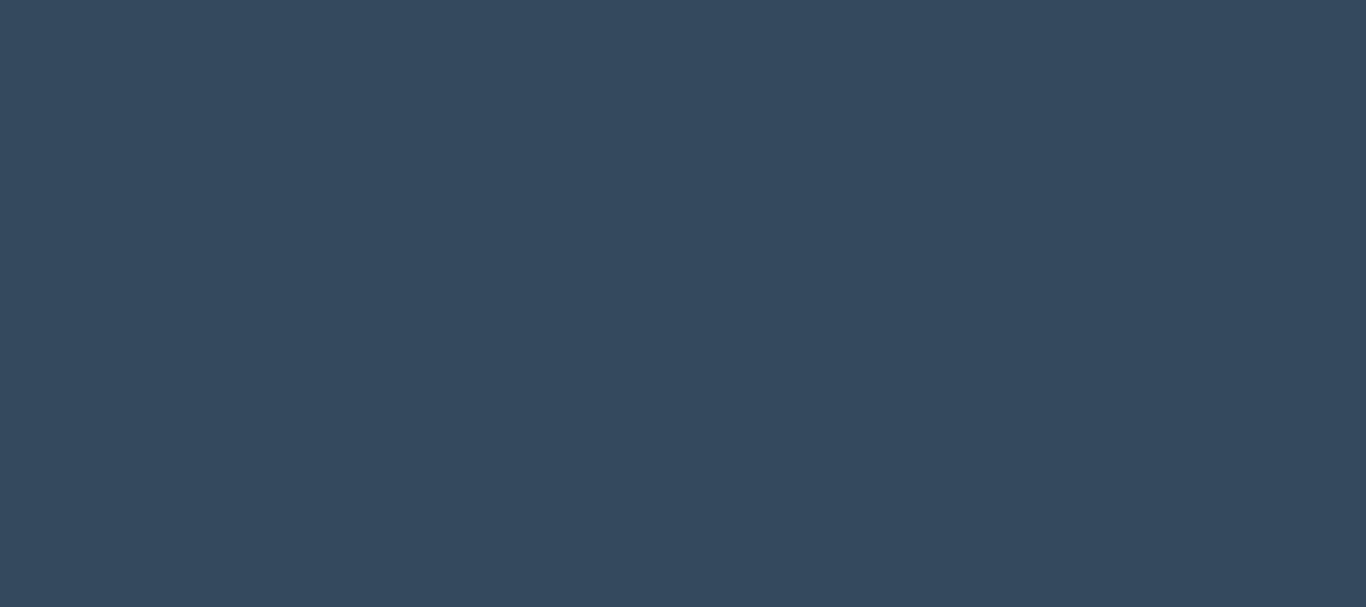 scroll, scrollTop: 0, scrollLeft: 0, axis: both 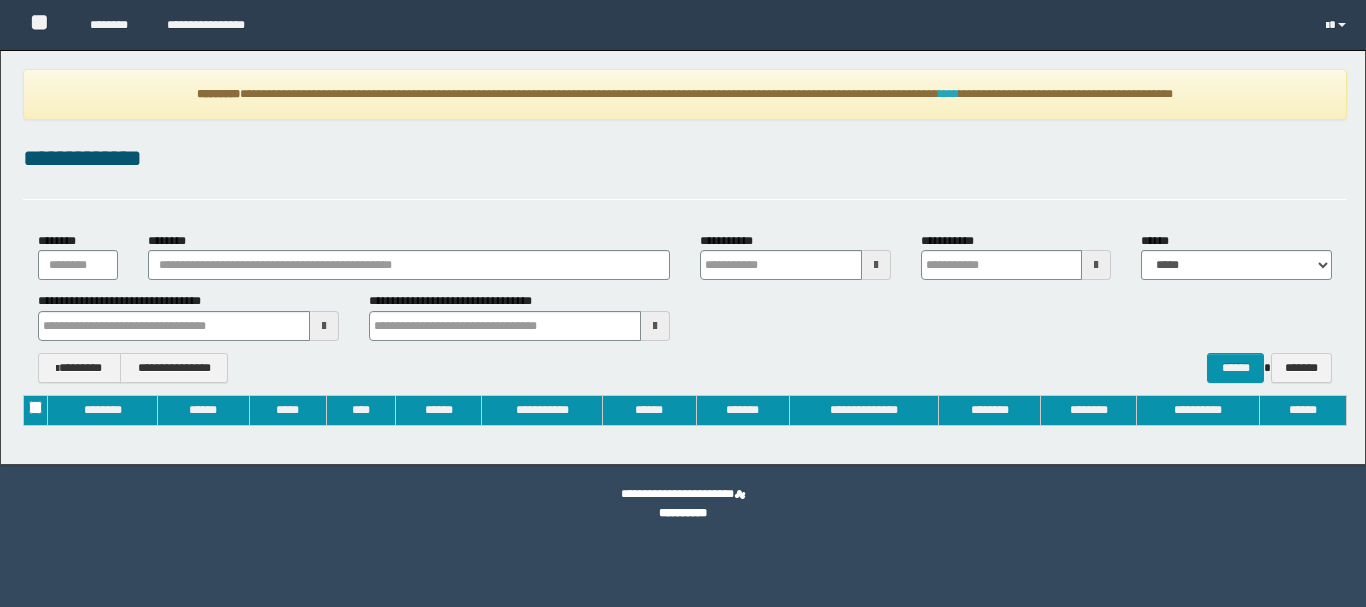 click on "****" at bounding box center (949, 94) 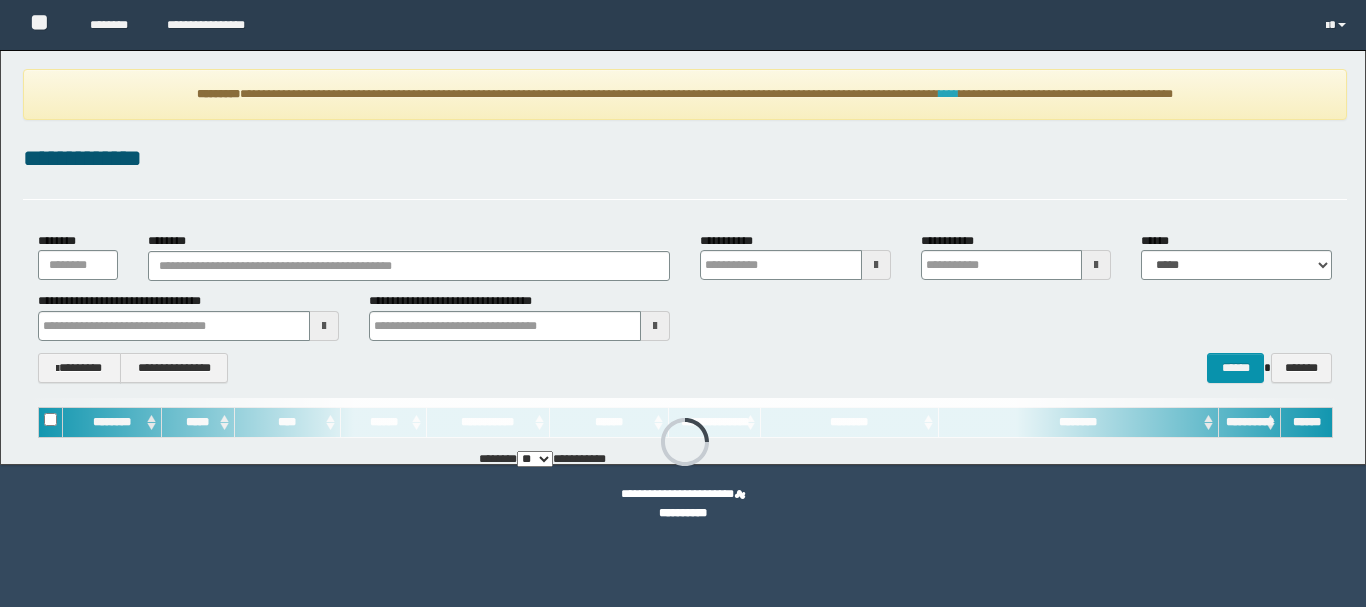 type on "**********" 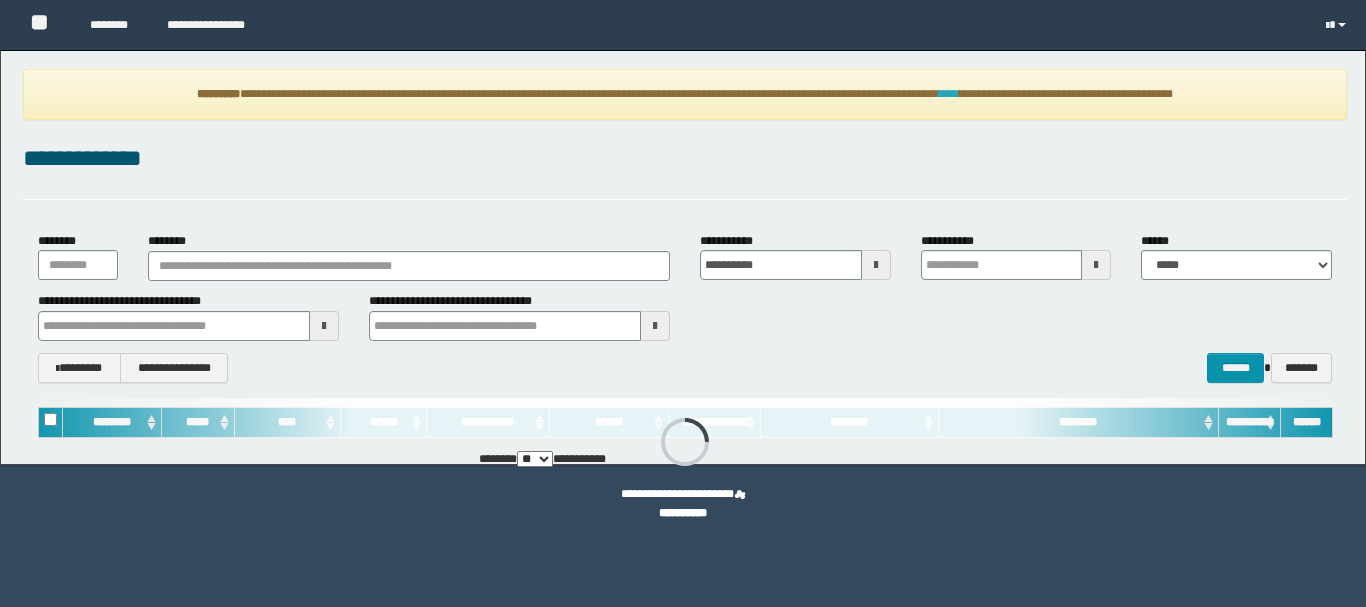 type on "**********" 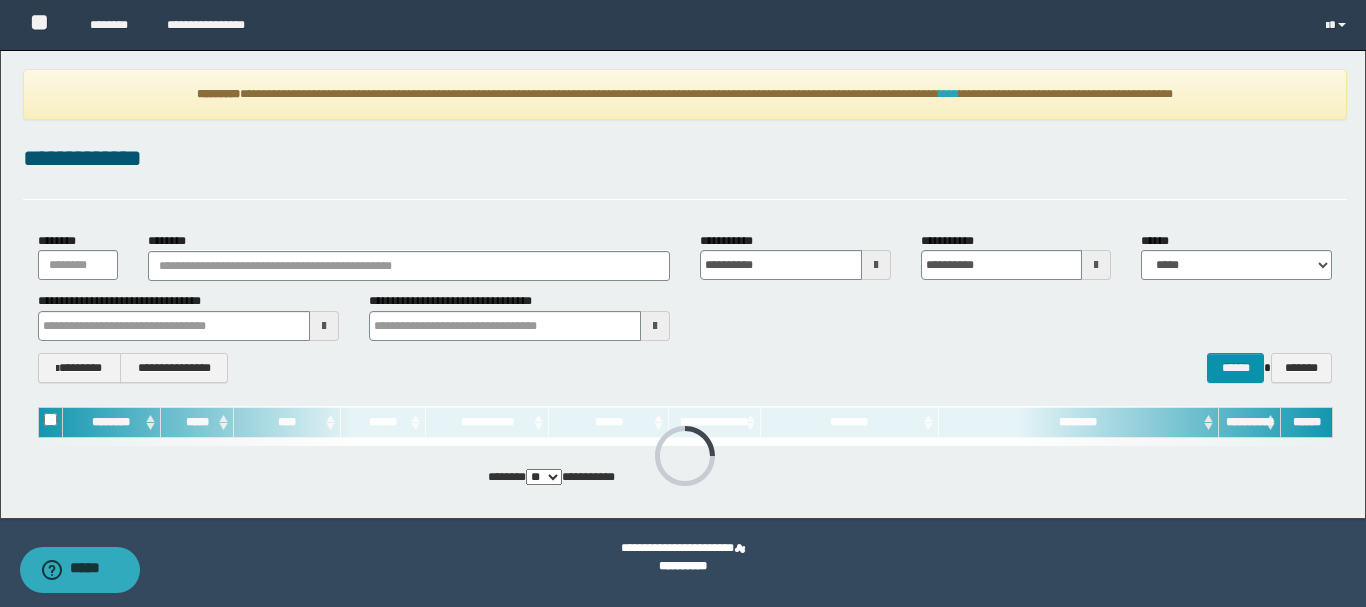 scroll, scrollTop: 0, scrollLeft: 0, axis: both 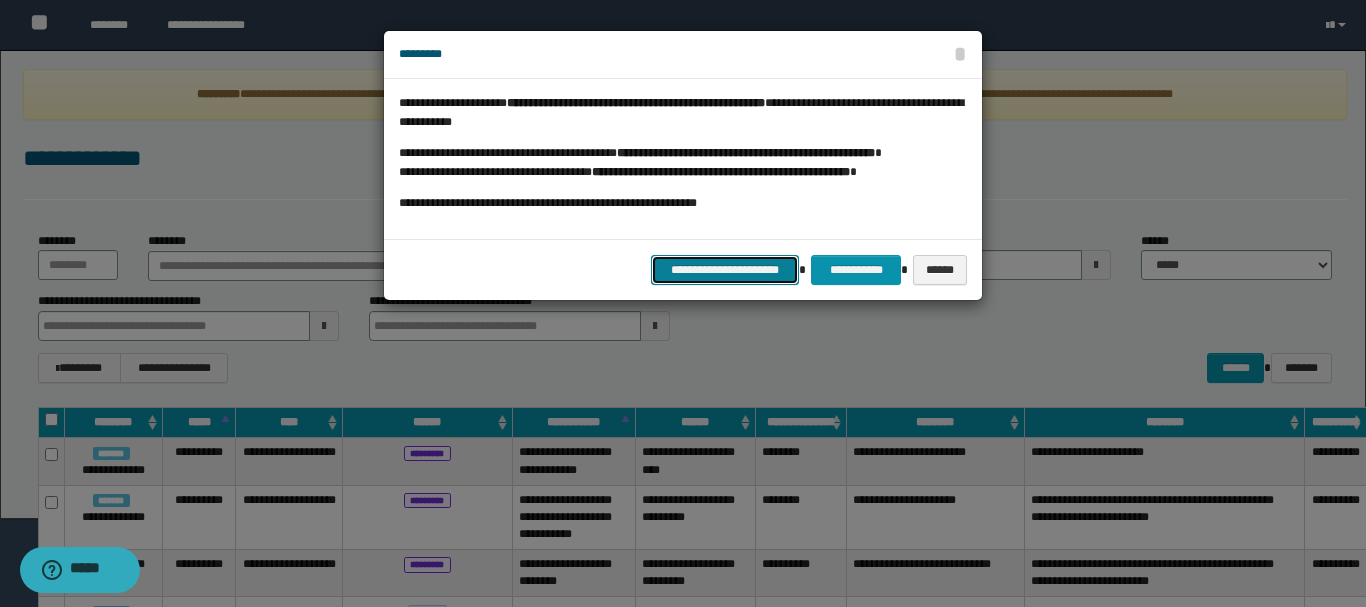 click on "**********" at bounding box center [725, 270] 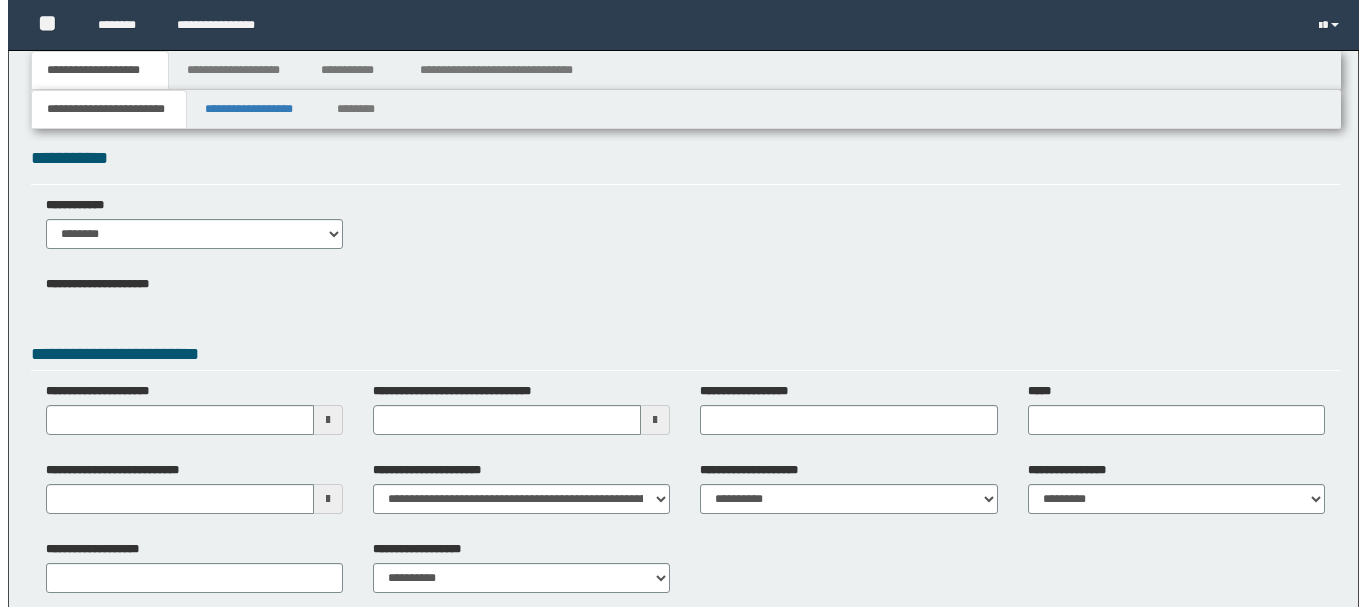 scroll, scrollTop: 0, scrollLeft: 0, axis: both 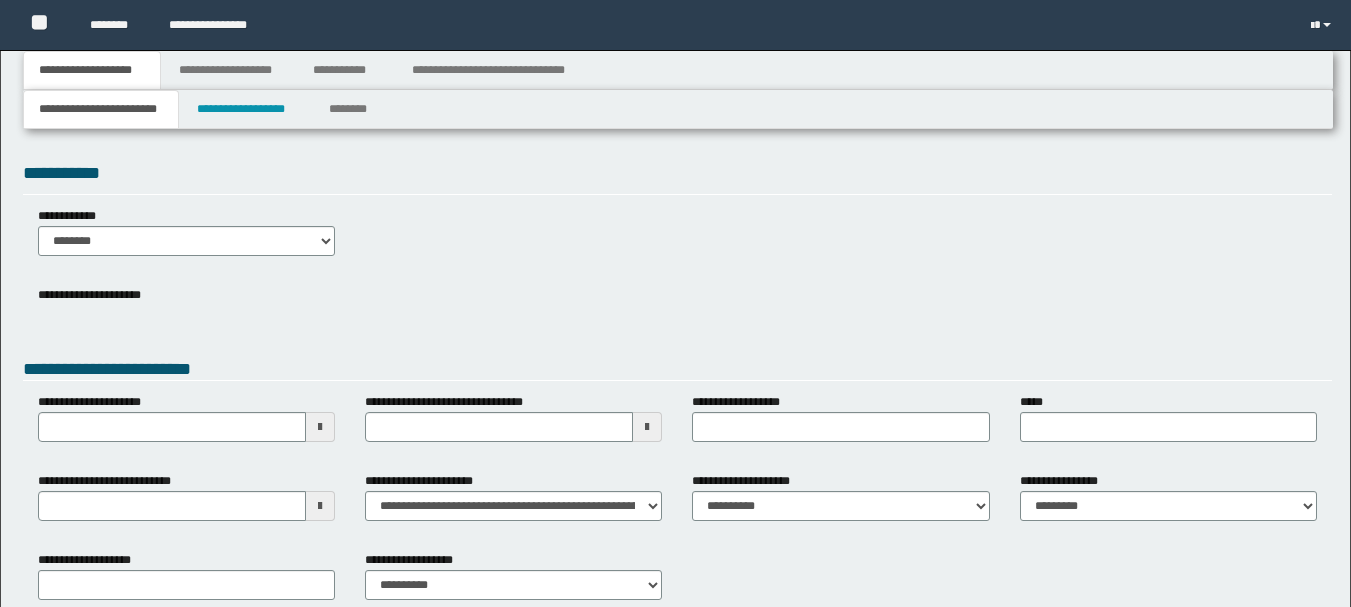 type 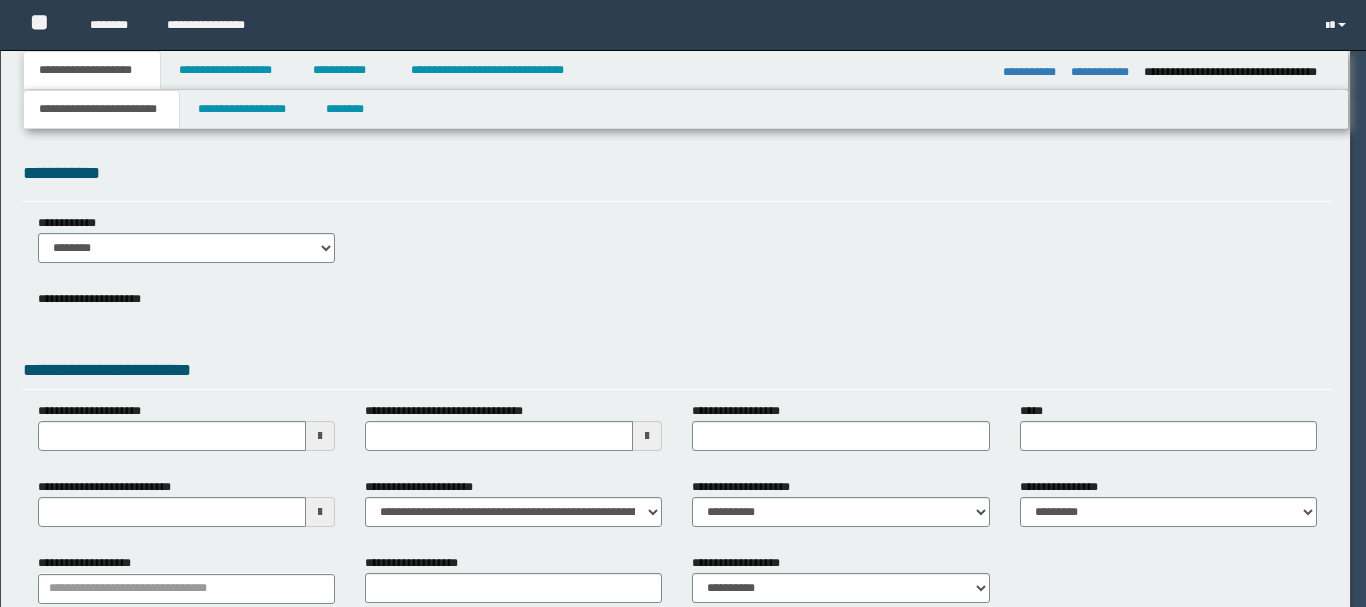 type on "**********" 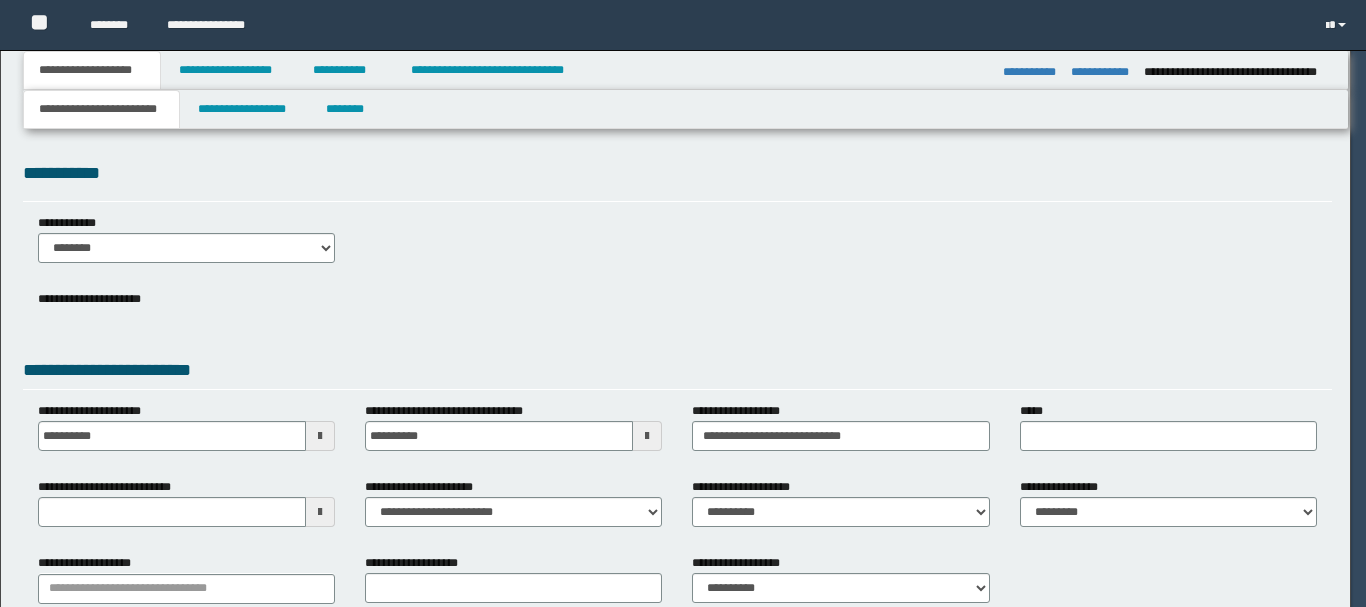select on "*" 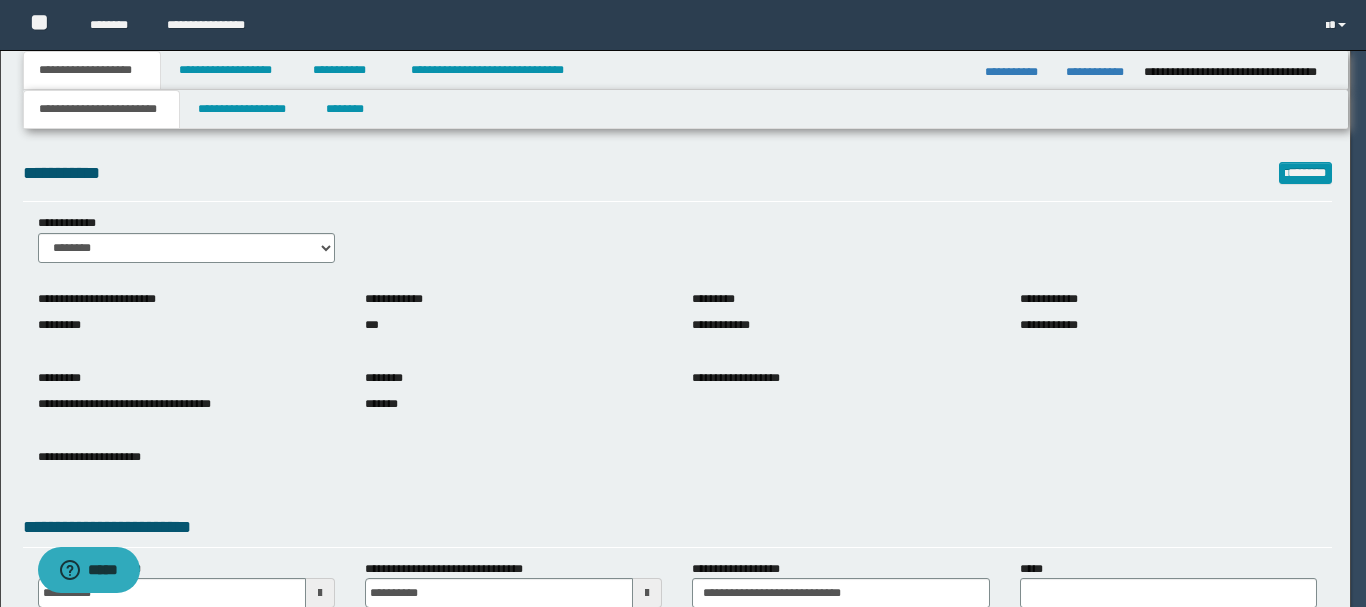 scroll, scrollTop: 0, scrollLeft: 0, axis: both 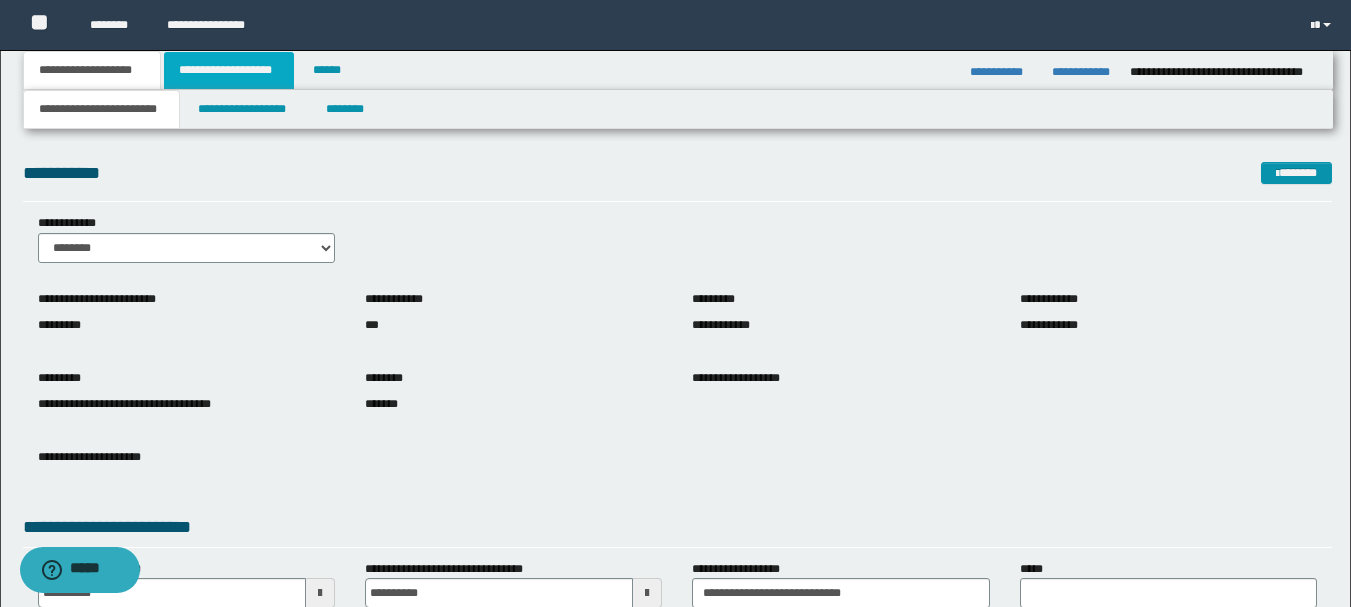 click on "**********" at bounding box center (229, 70) 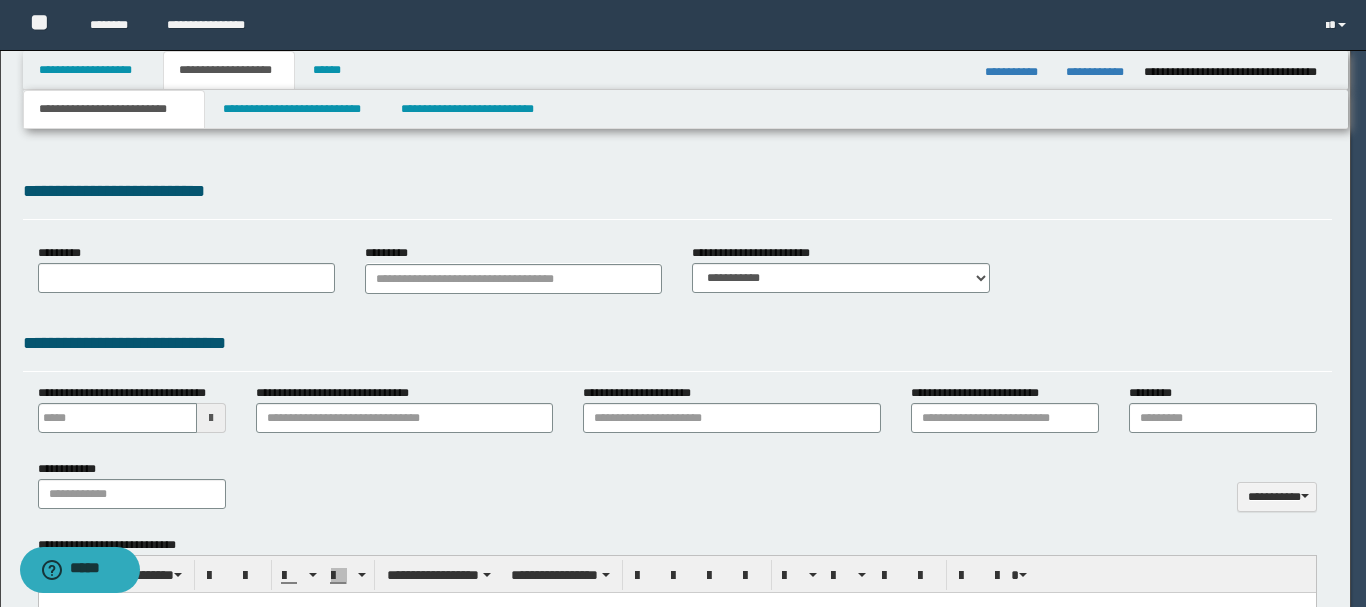 type 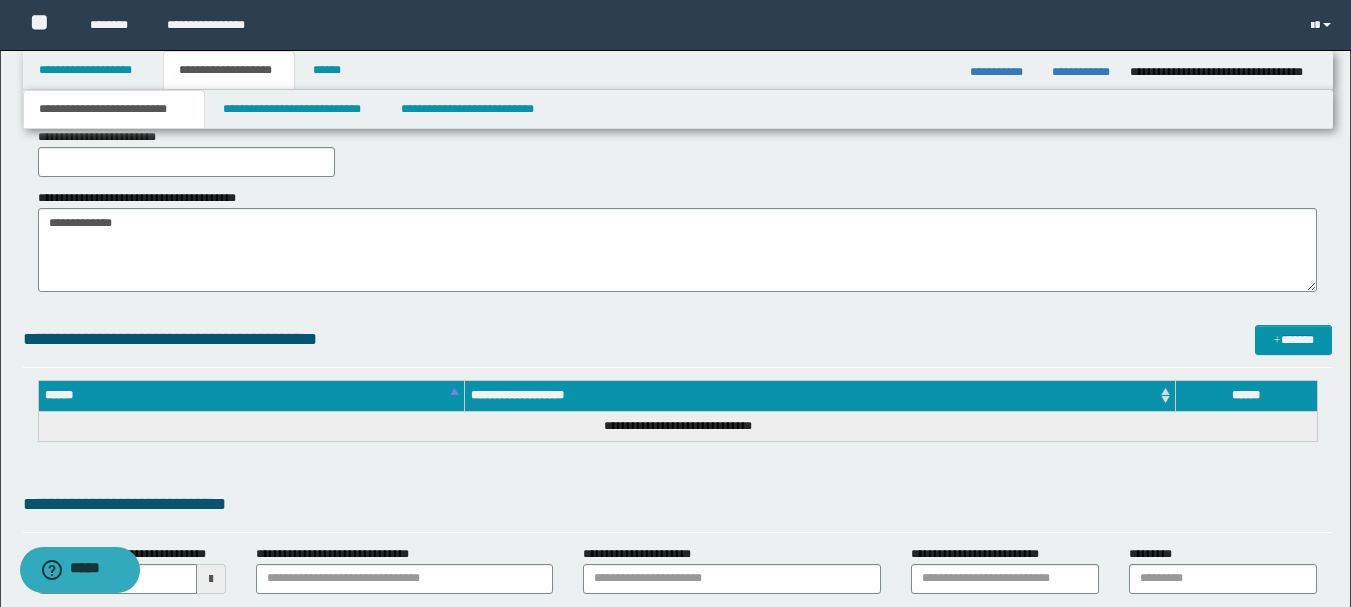 scroll, scrollTop: 391, scrollLeft: 0, axis: vertical 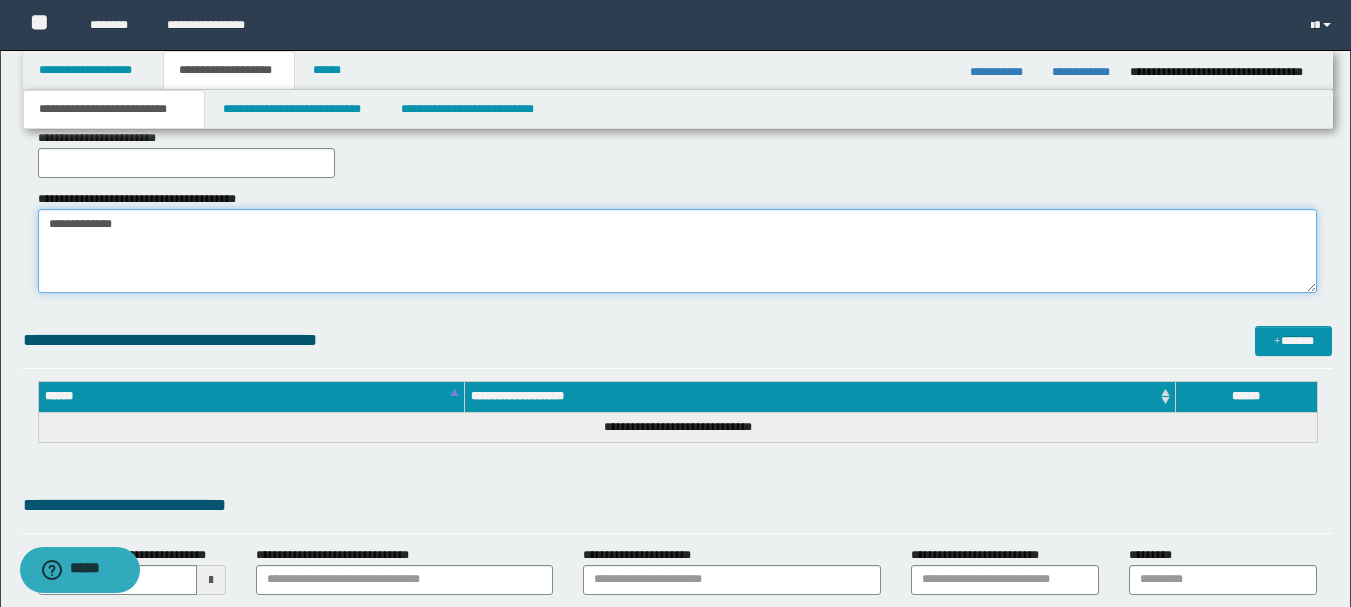 drag, startPoint x: 182, startPoint y: 226, endPoint x: 0, endPoint y: 183, distance: 187.0107 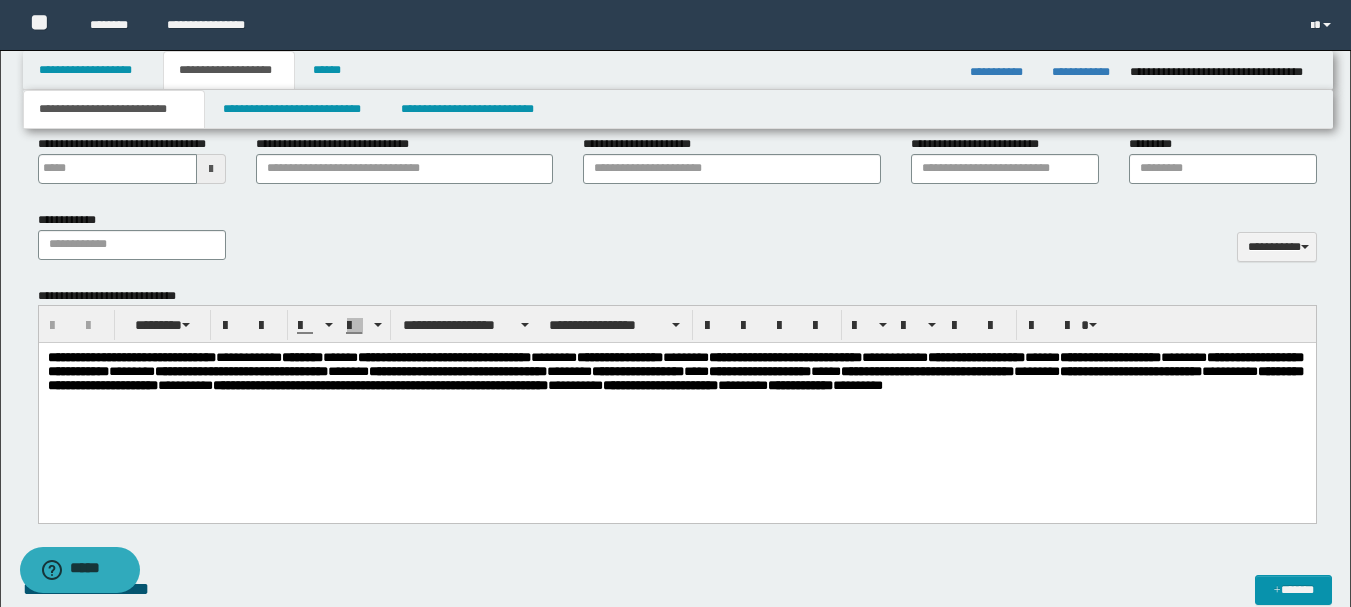 scroll, scrollTop: 803, scrollLeft: 0, axis: vertical 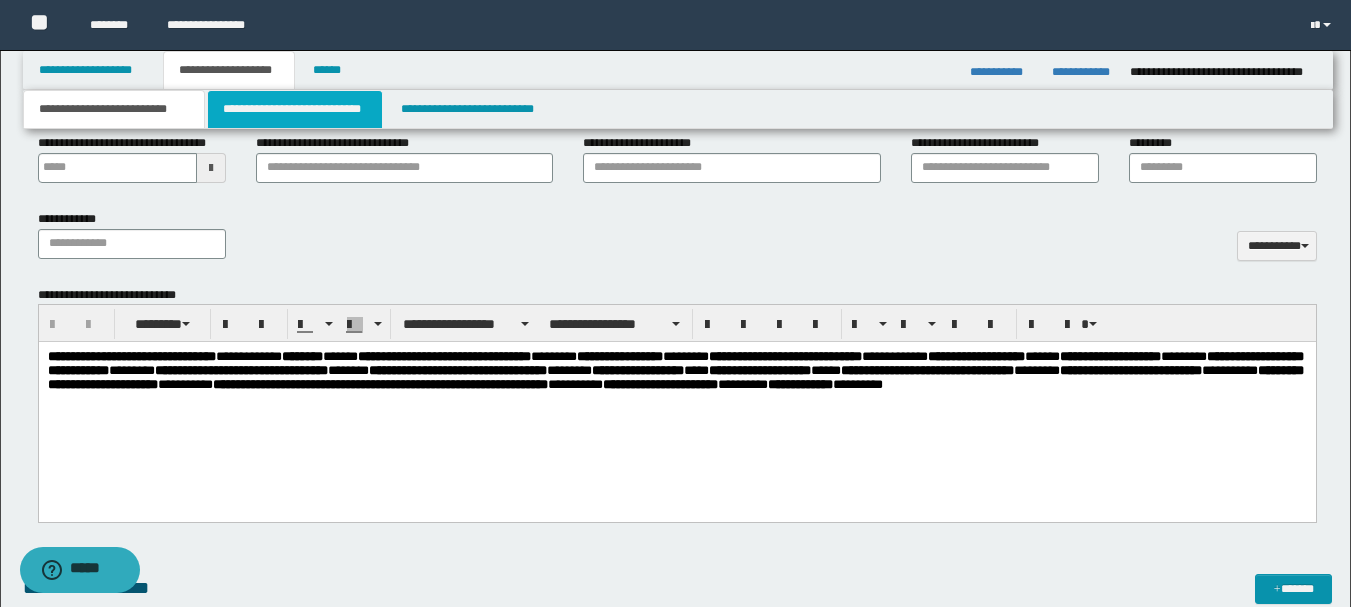 type 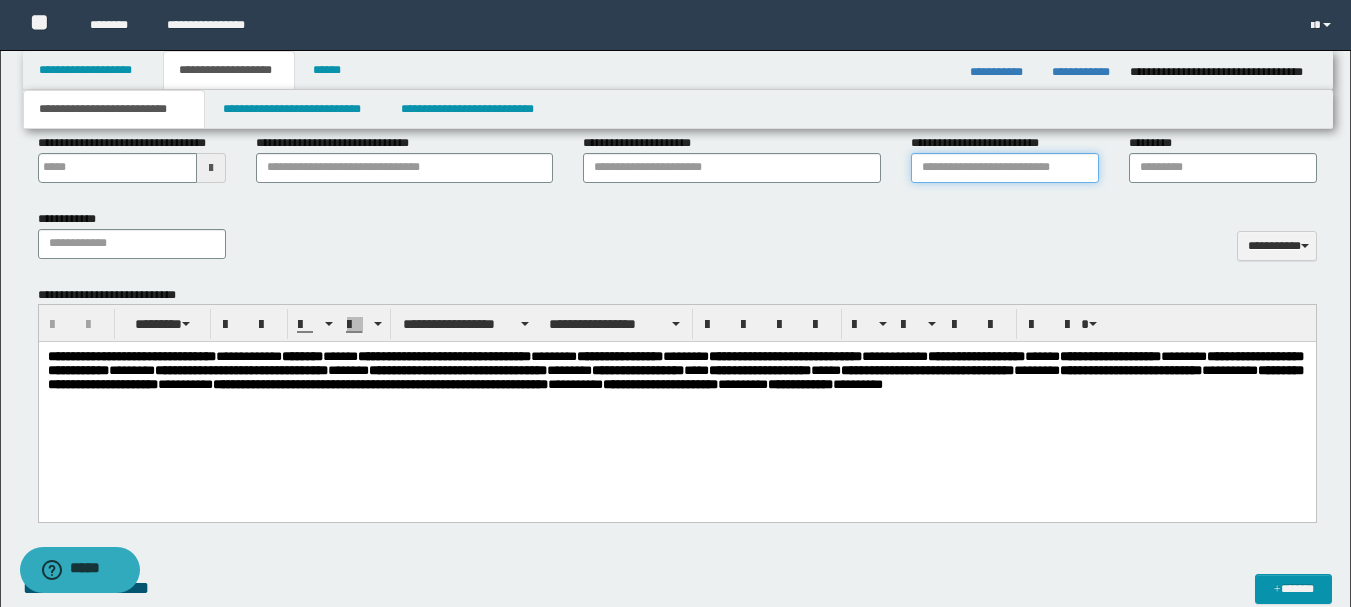 click on "**********" at bounding box center (1005, 168) 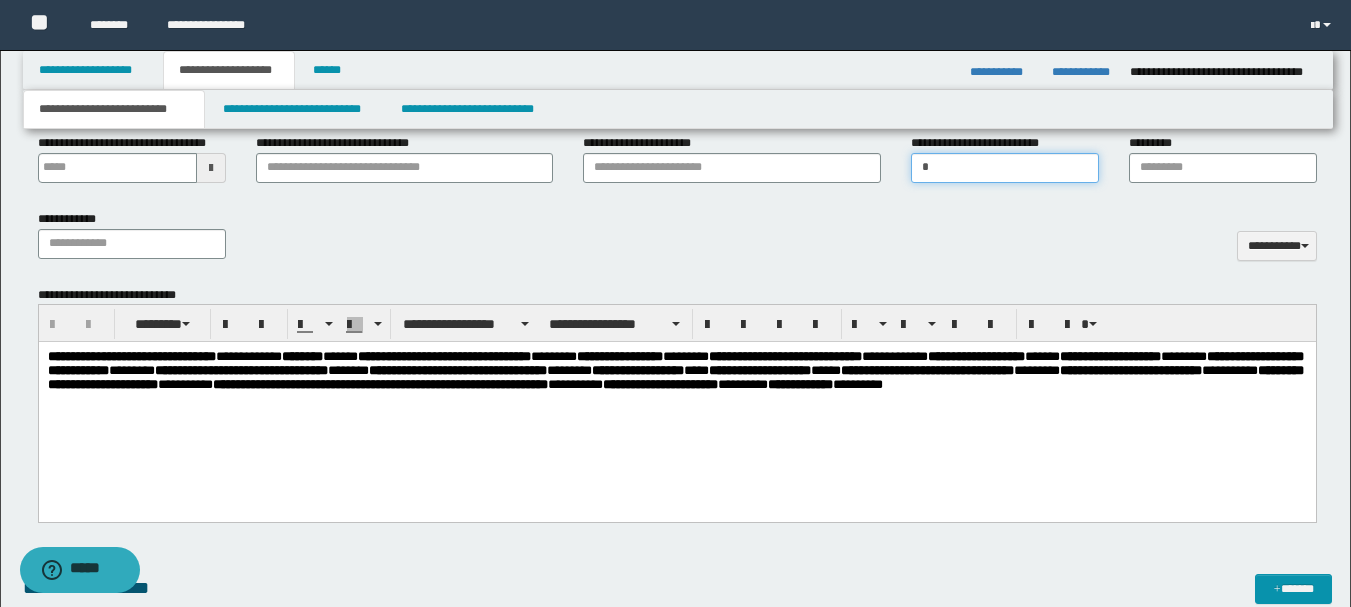 type on "**********" 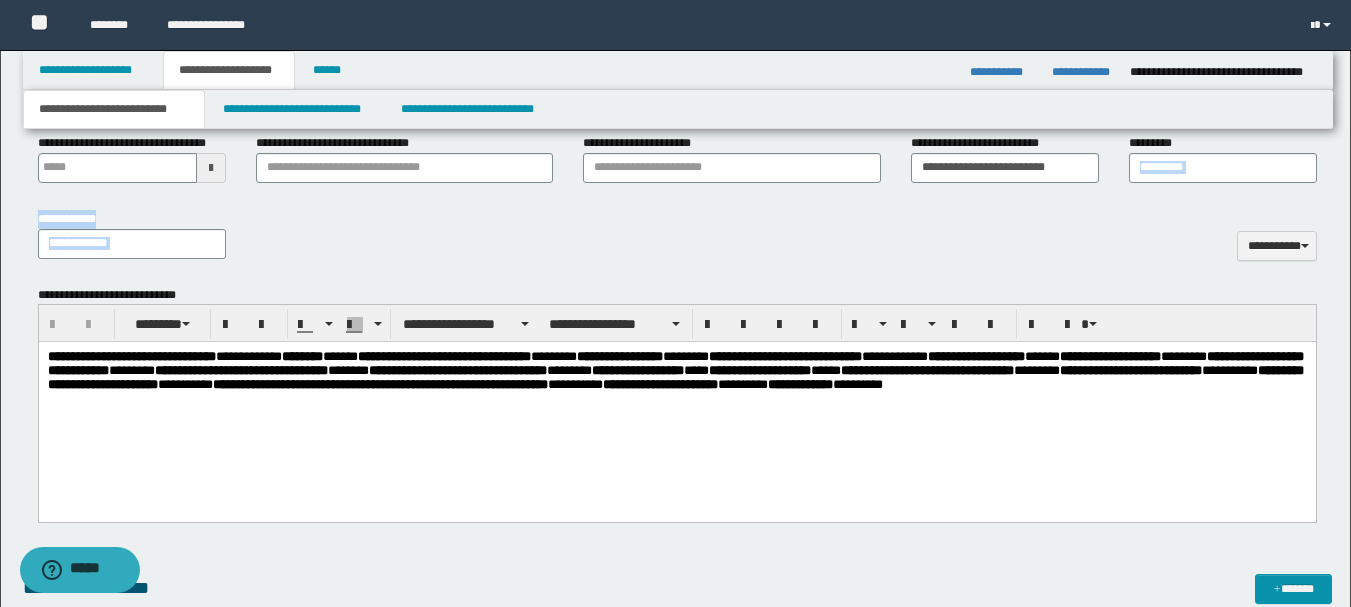 drag, startPoint x: 1102, startPoint y: 223, endPoint x: 1151, endPoint y: 167, distance: 74.41102 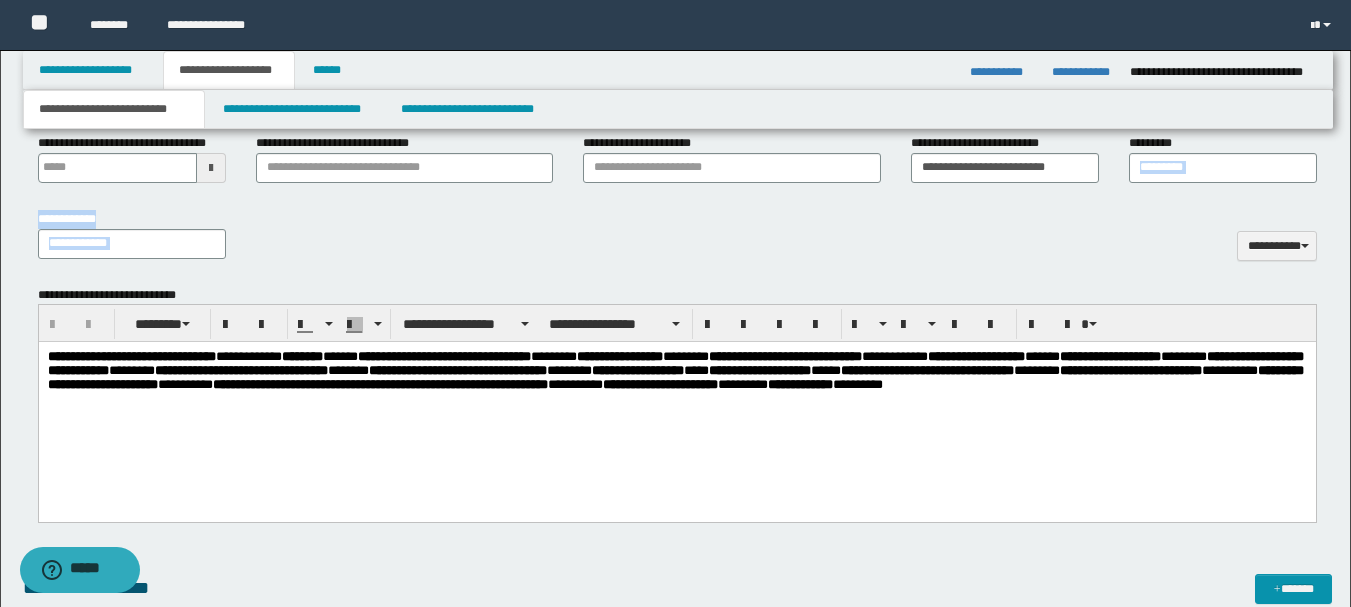 click on "**********" at bounding box center (677, 194) 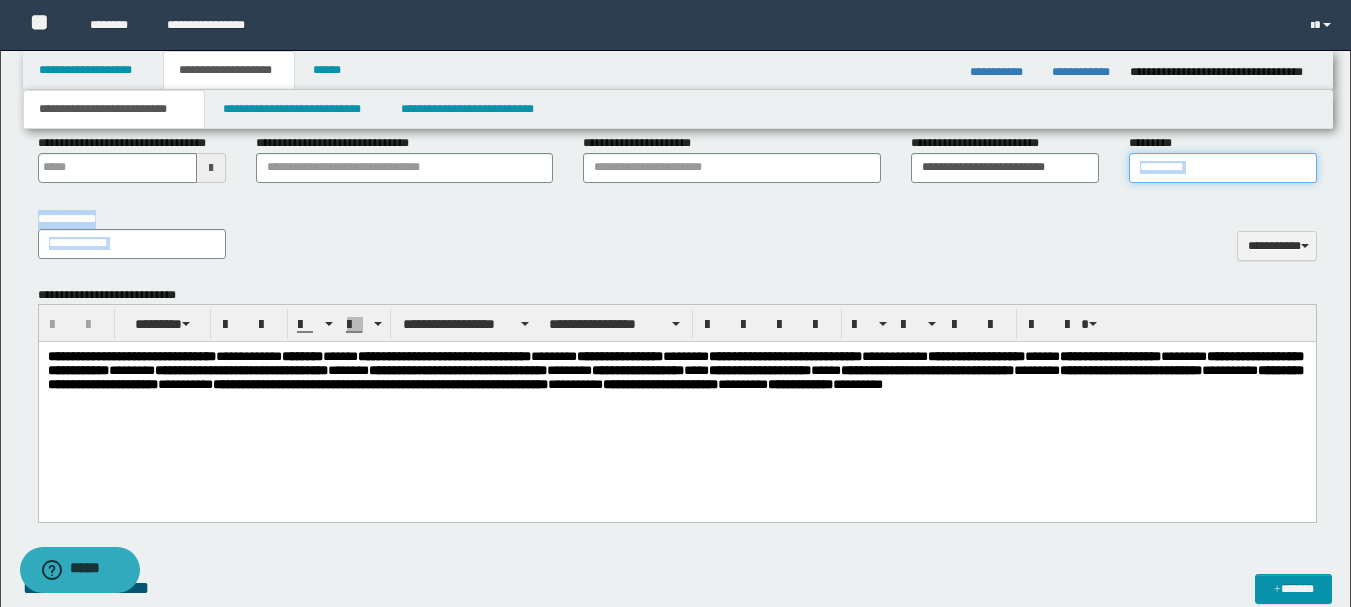 click on "*********" at bounding box center (1223, 168) 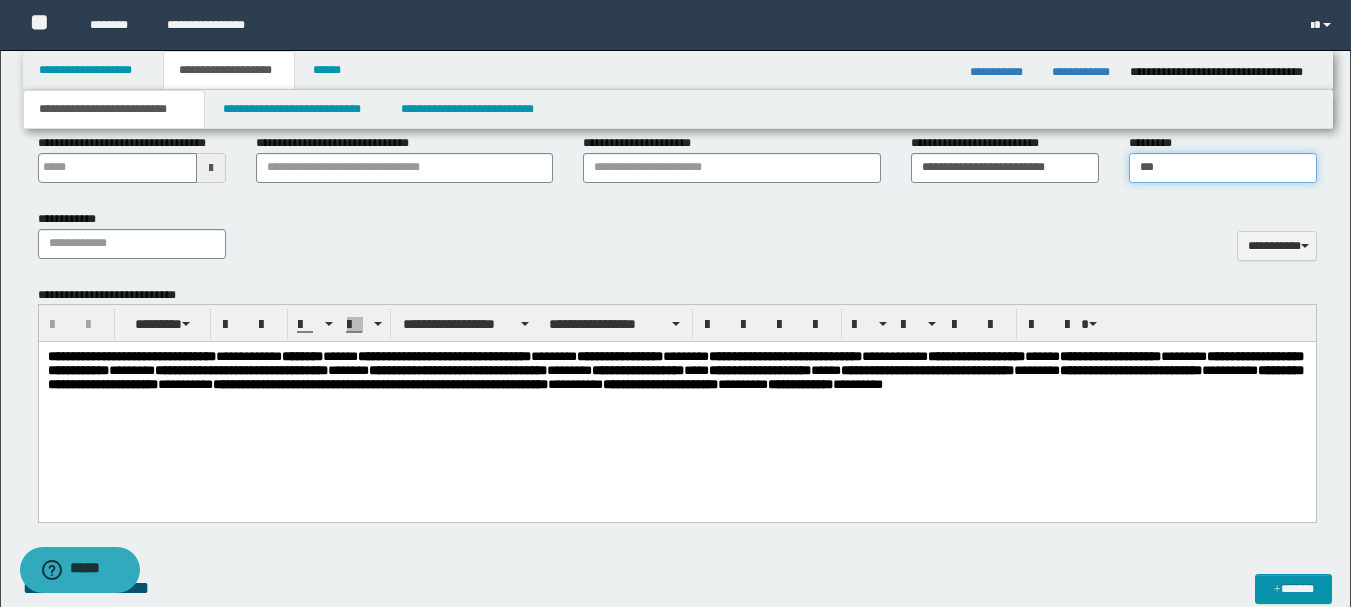 type on "**********" 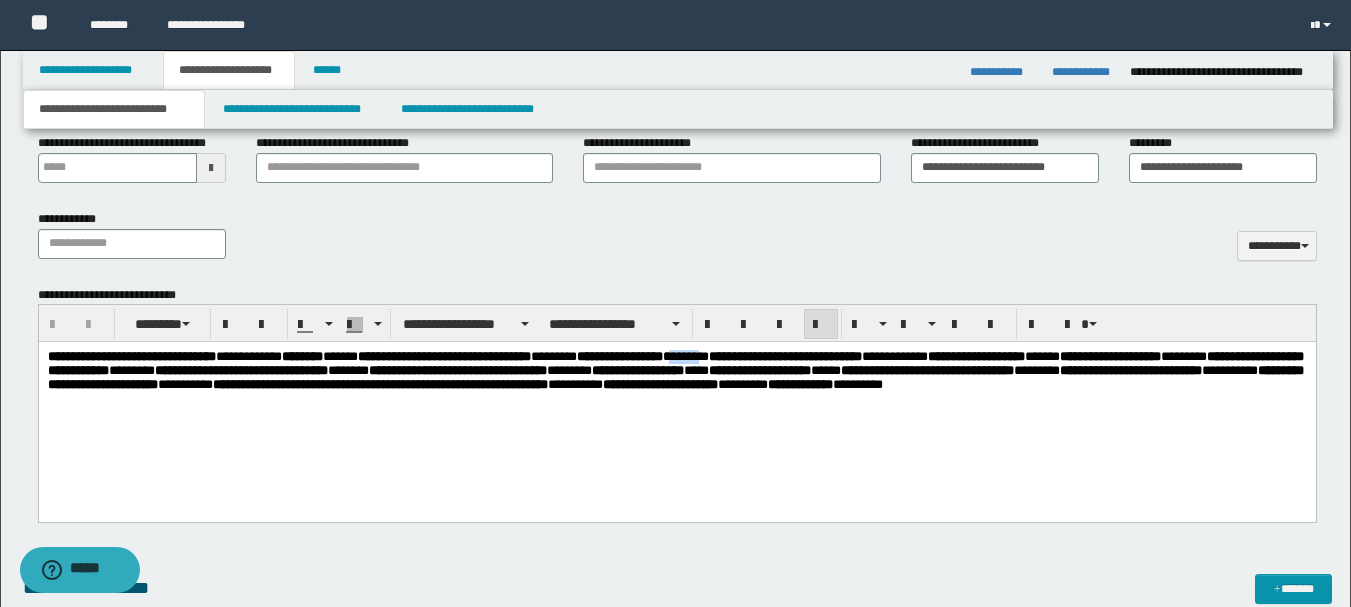 drag, startPoint x: 892, startPoint y: 356, endPoint x: 921, endPoint y: 357, distance: 29.017237 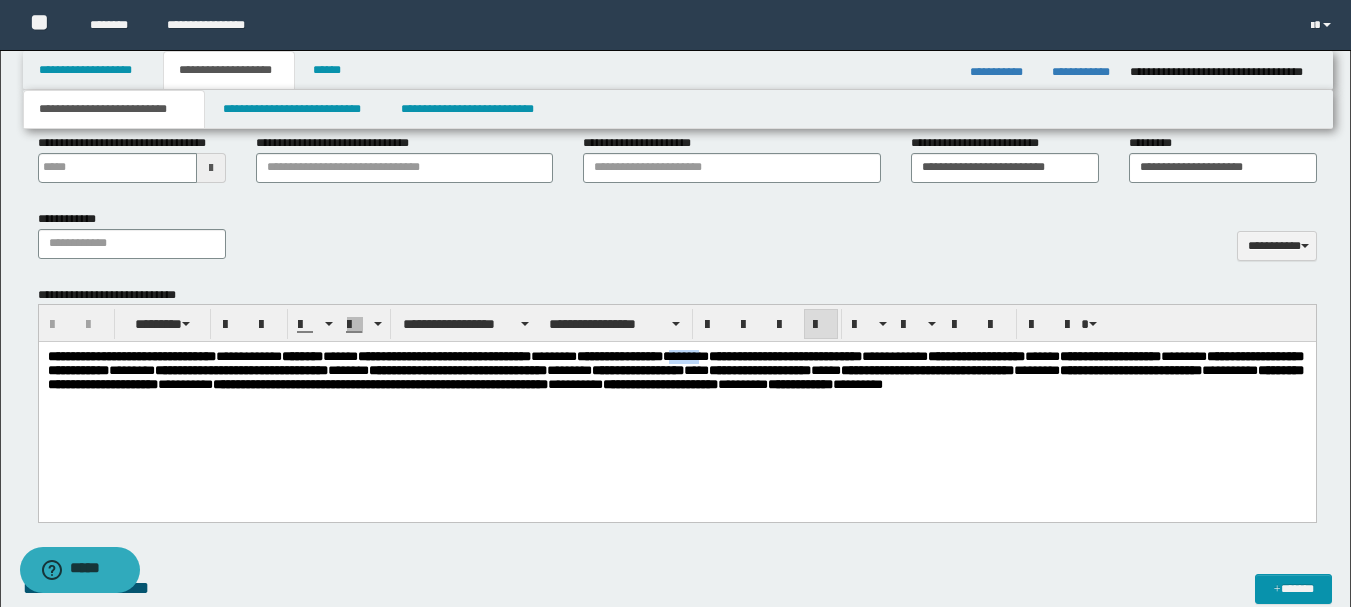 click on "**********" at bounding box center [675, 370] 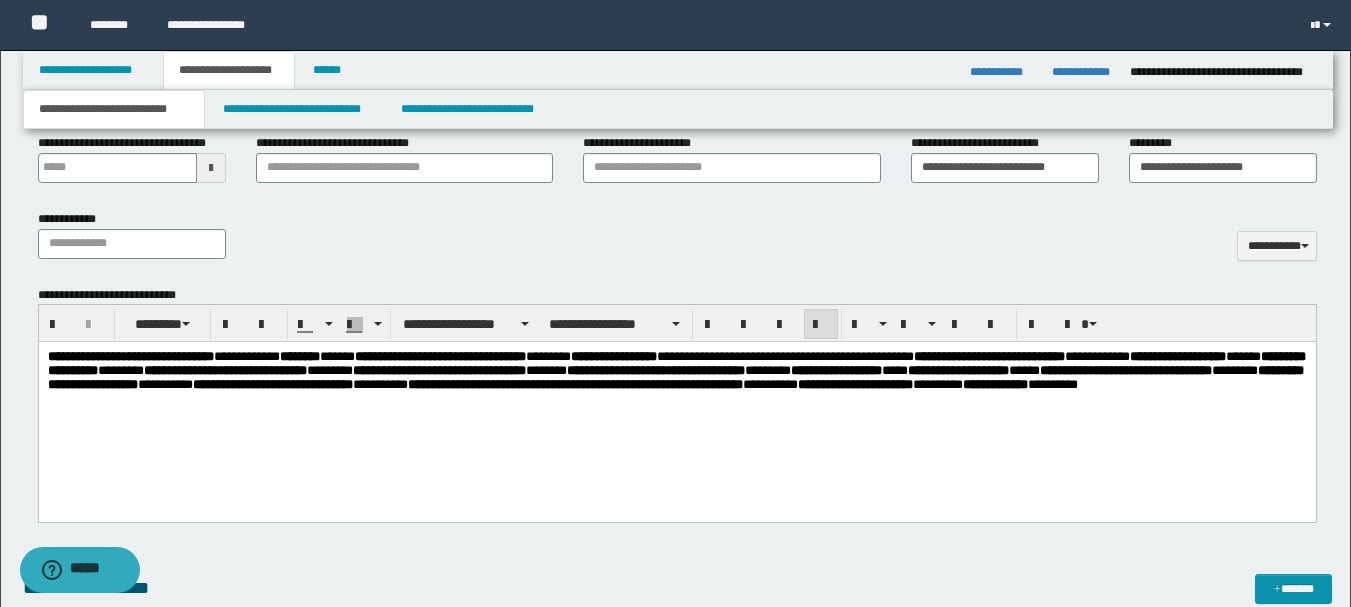 drag, startPoint x: 973, startPoint y: 345, endPoint x: 950, endPoint y: 343, distance: 23.086792 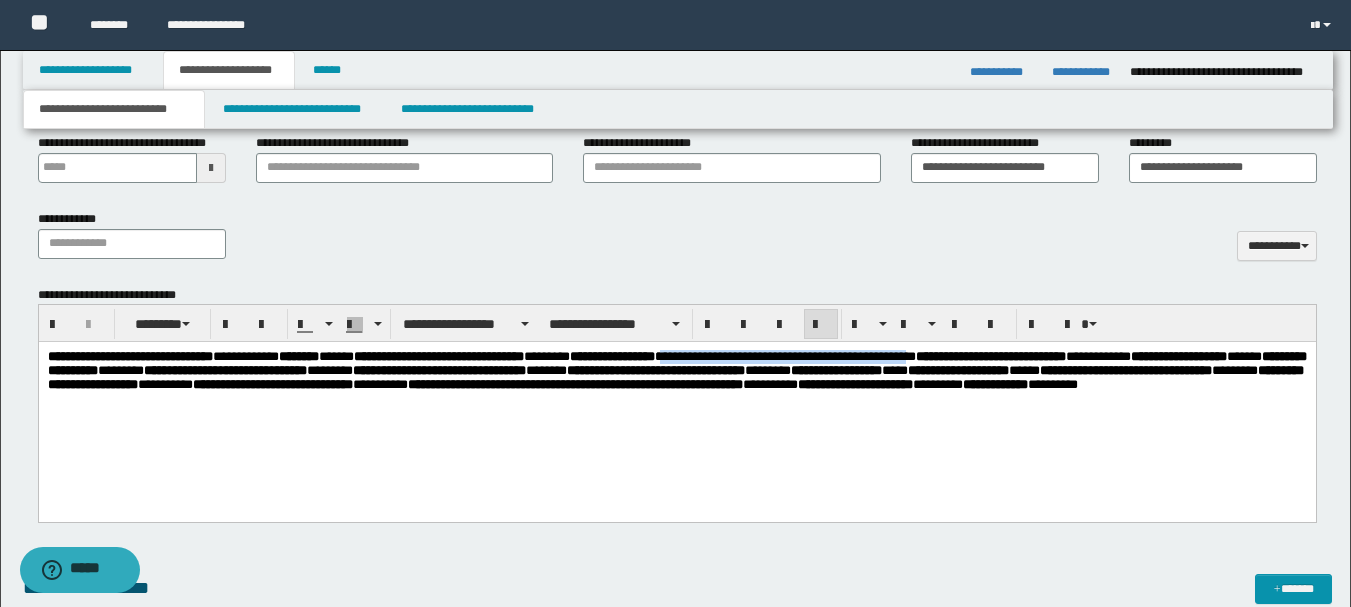drag, startPoint x: 868, startPoint y: 355, endPoint x: 1158, endPoint y: 356, distance: 290.0017 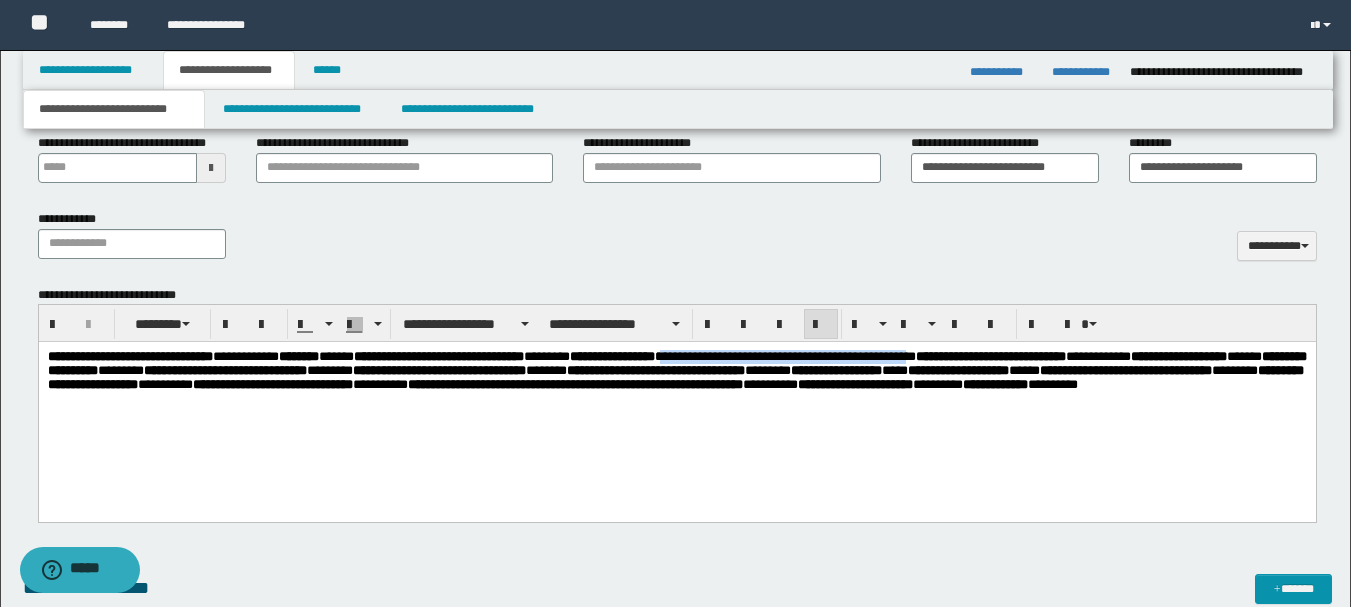 click on "**********" at bounding box center (676, 370) 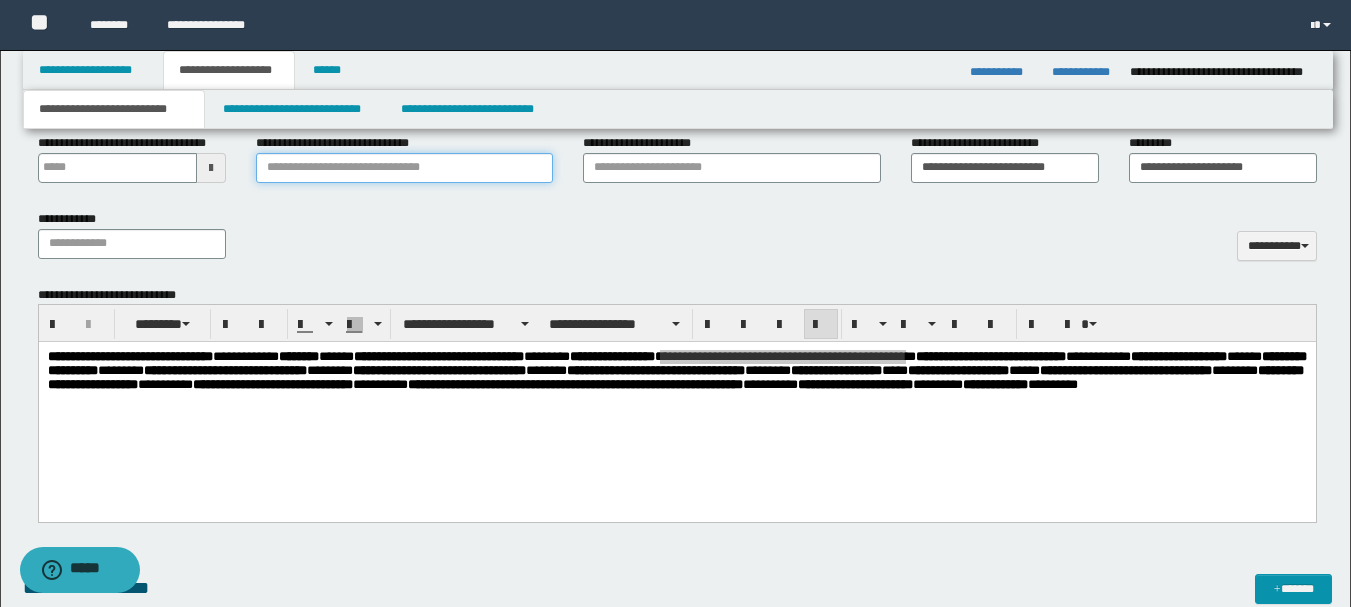click on "**********" at bounding box center (404, 168) 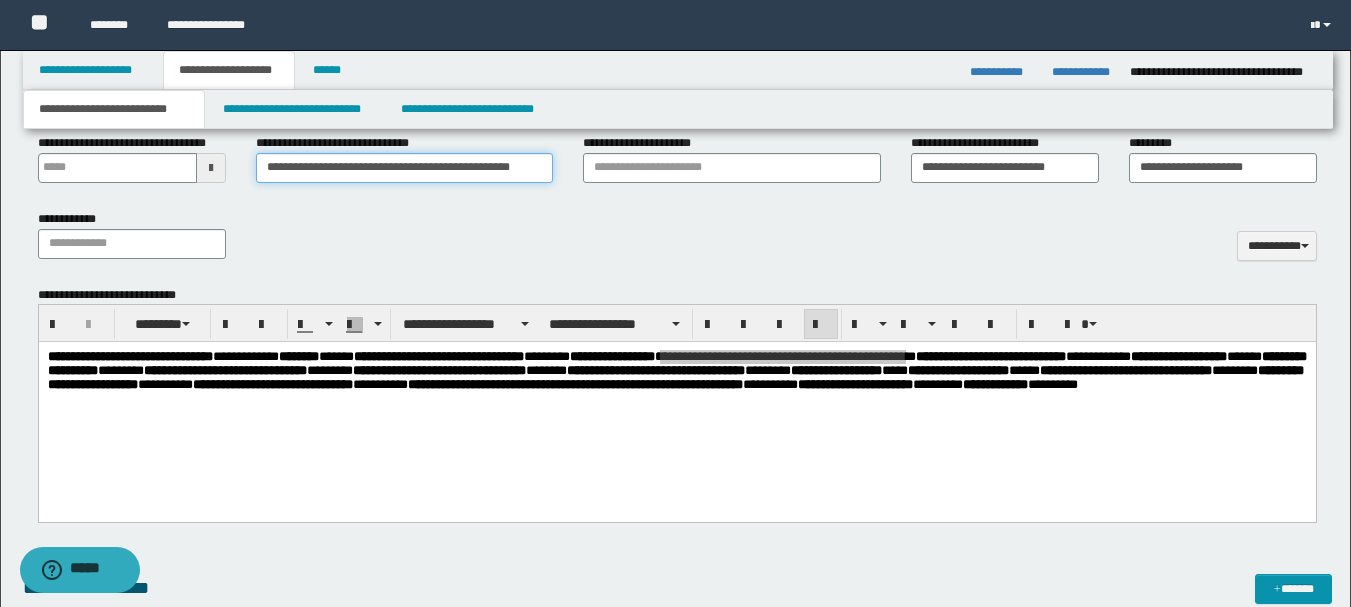 type on "**********" 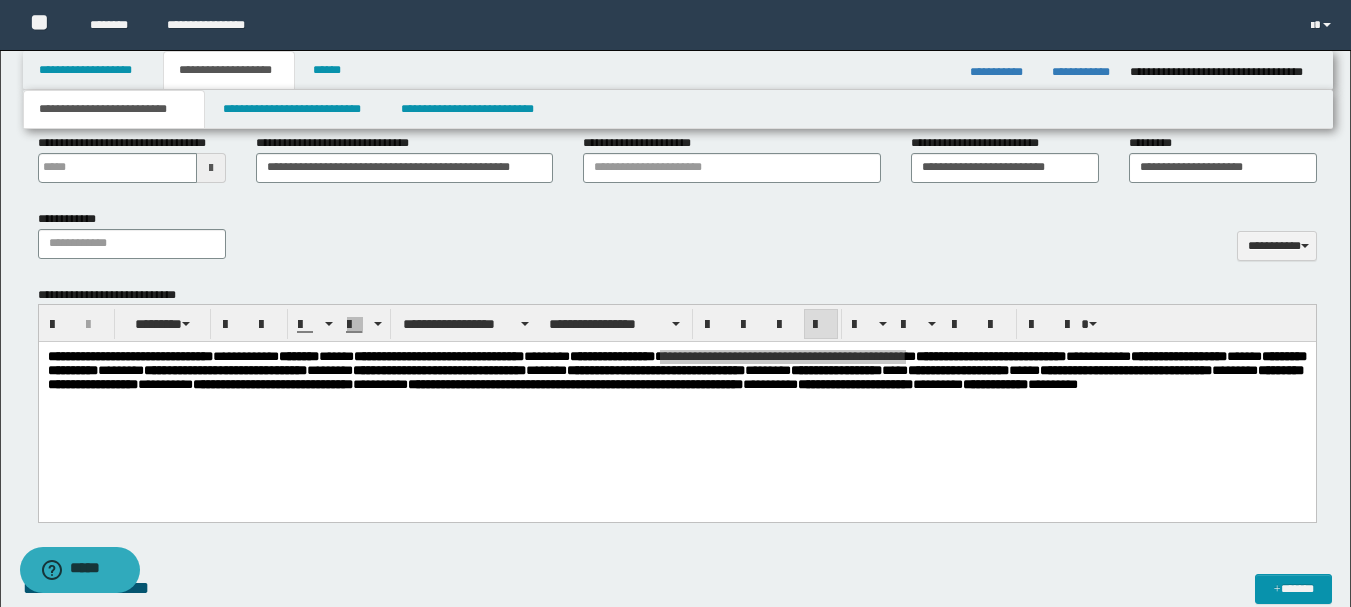 click on "**********" at bounding box center (677, 242) 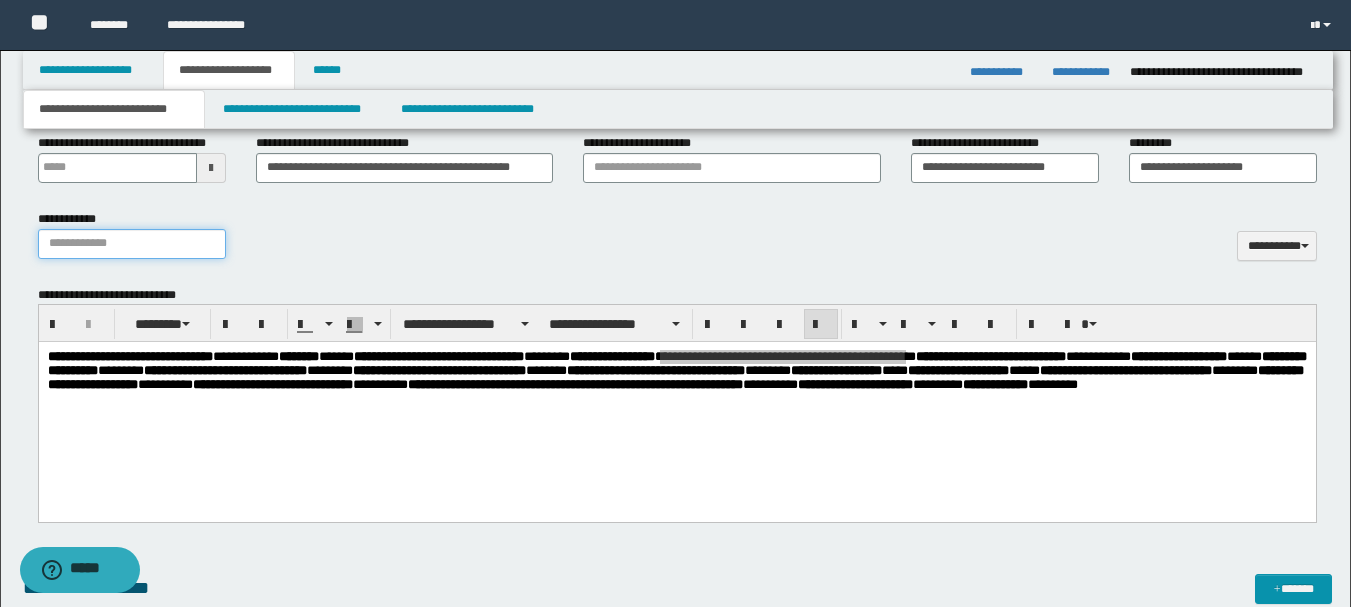 drag, startPoint x: 166, startPoint y: 239, endPoint x: 626, endPoint y: 15, distance: 511.6405 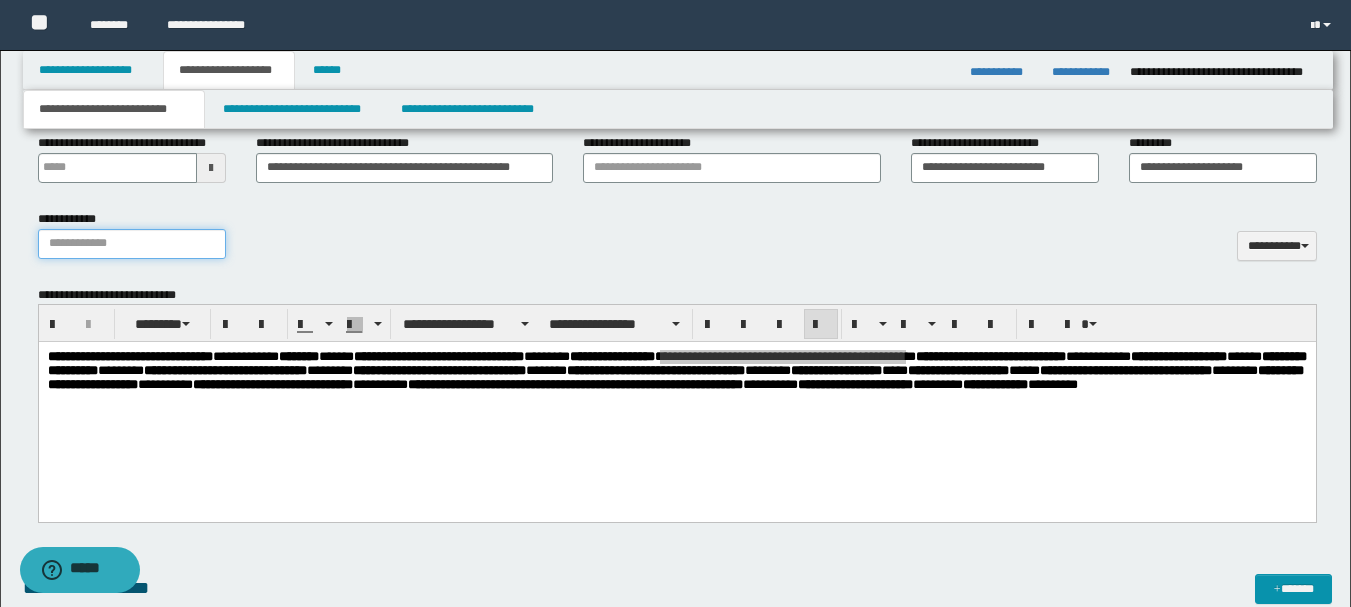 click on "**********" at bounding box center (132, 244) 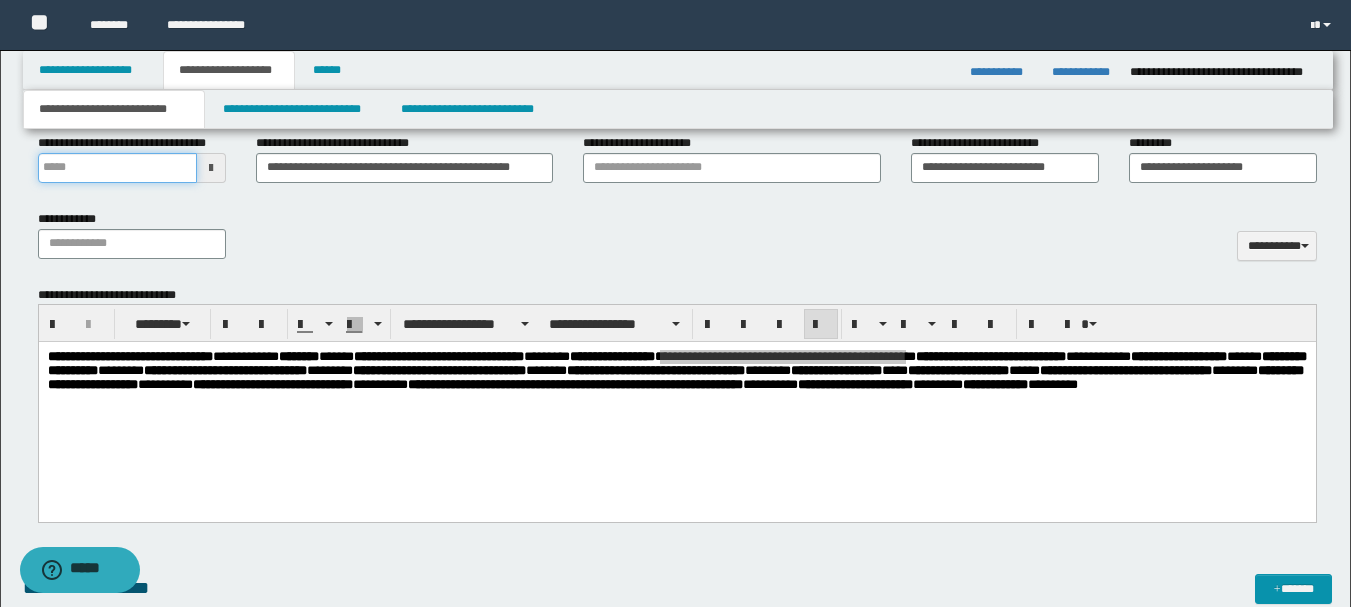 click on "**********" at bounding box center (117, 168) 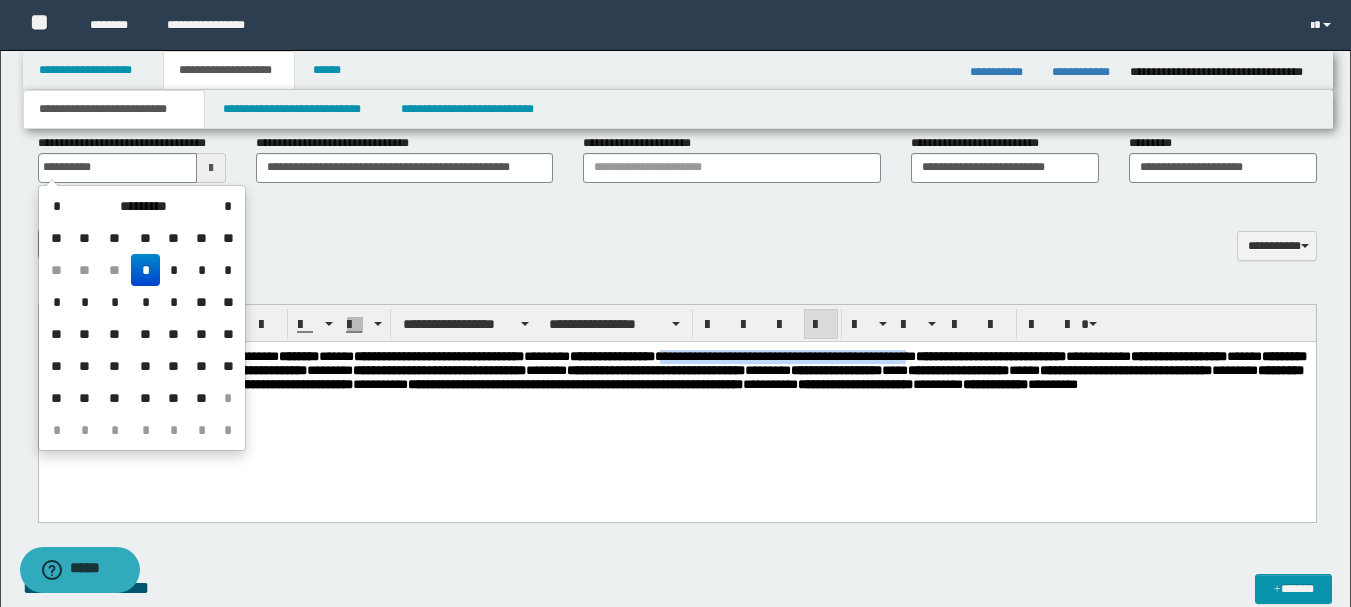 click on "**********" at bounding box center [676, 396] 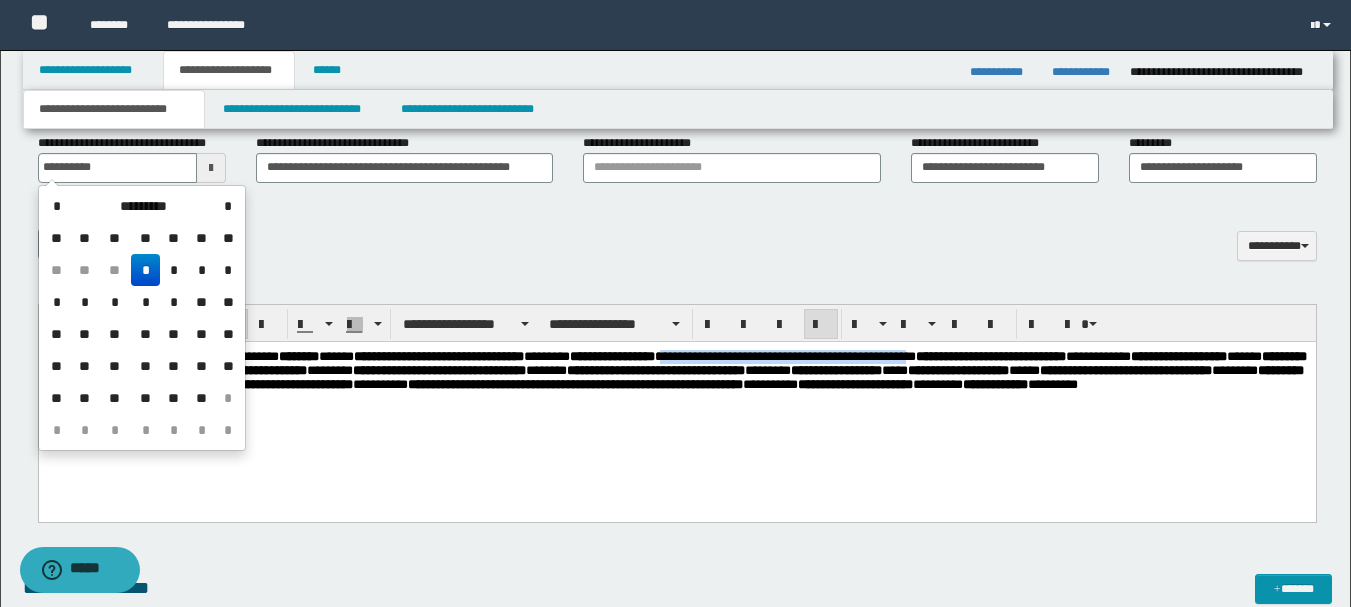 drag, startPoint x: 337, startPoint y: 432, endPoint x: 330, endPoint y: 423, distance: 11.401754 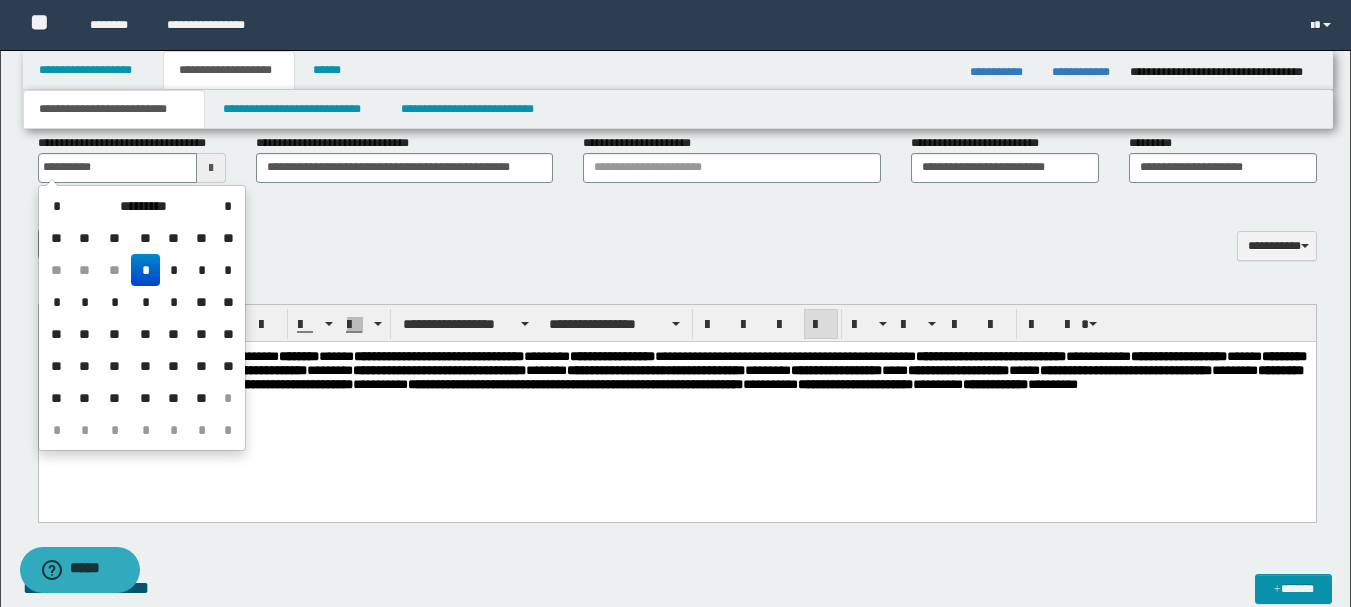 click on "**********" at bounding box center (676, 370) 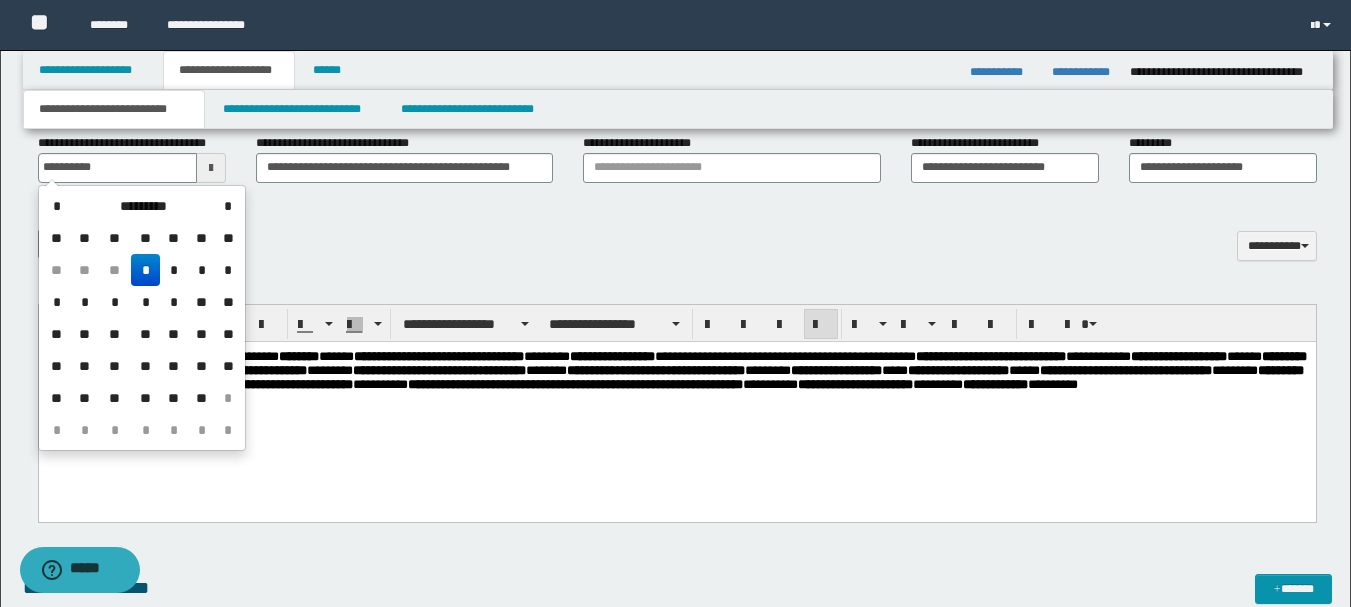 type on "**********" 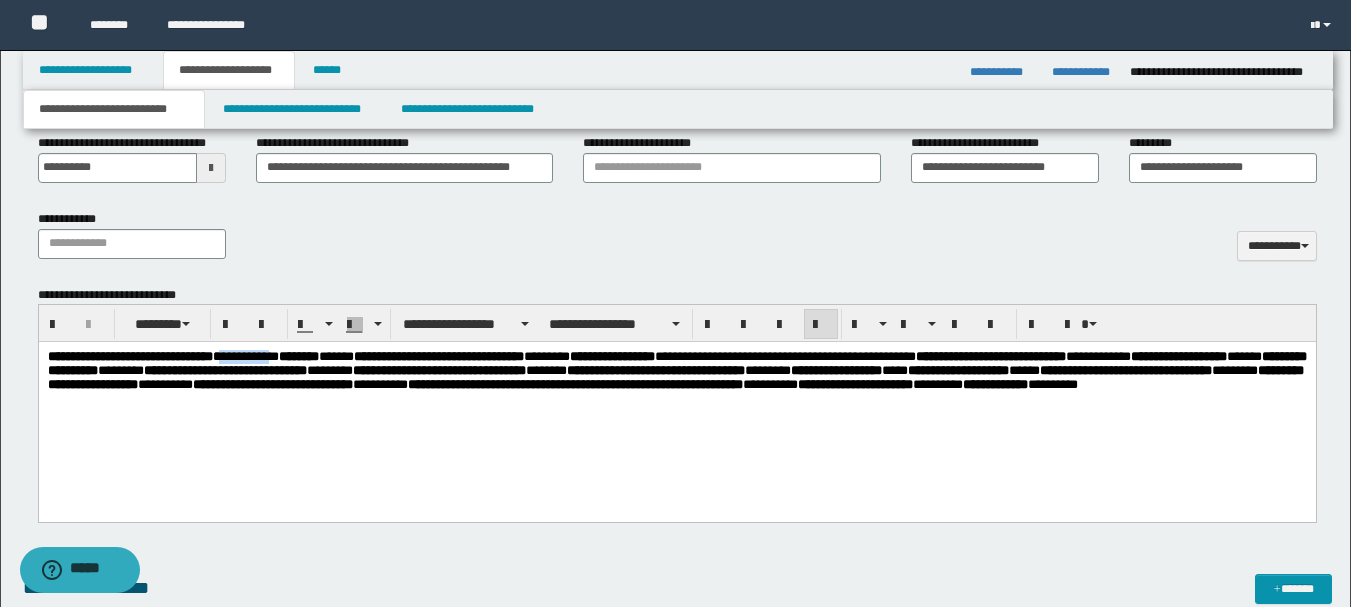 drag, startPoint x: 266, startPoint y: 354, endPoint x: 341, endPoint y: 353, distance: 75.00667 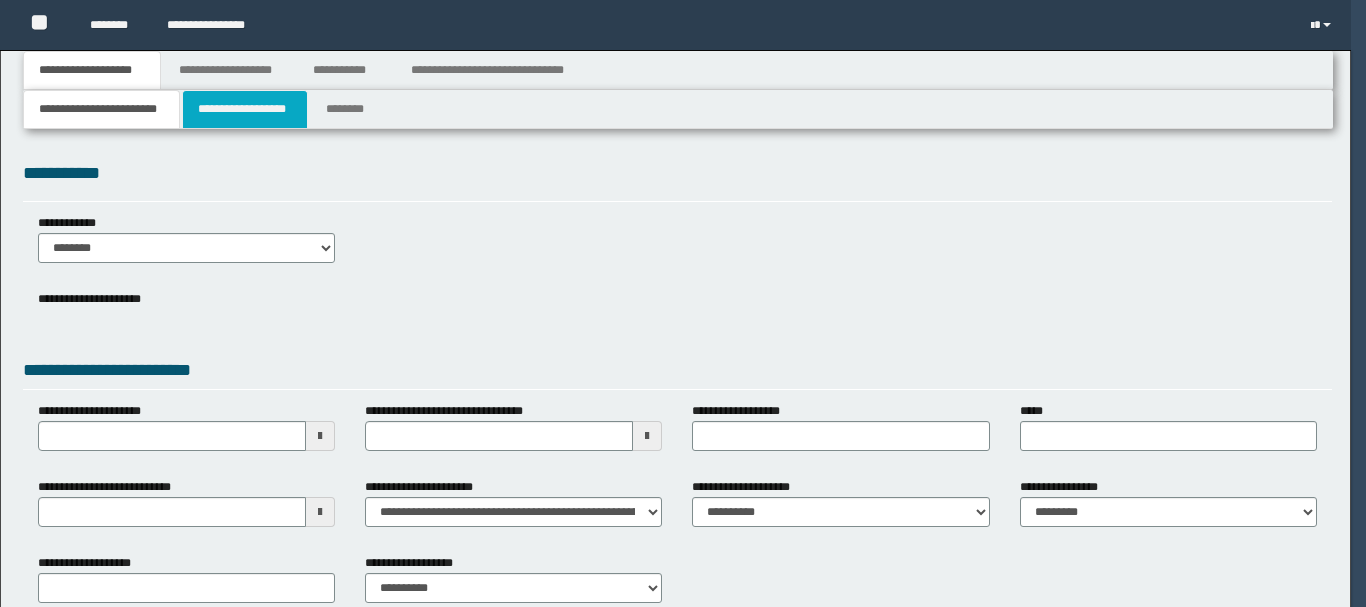 type on "**********" 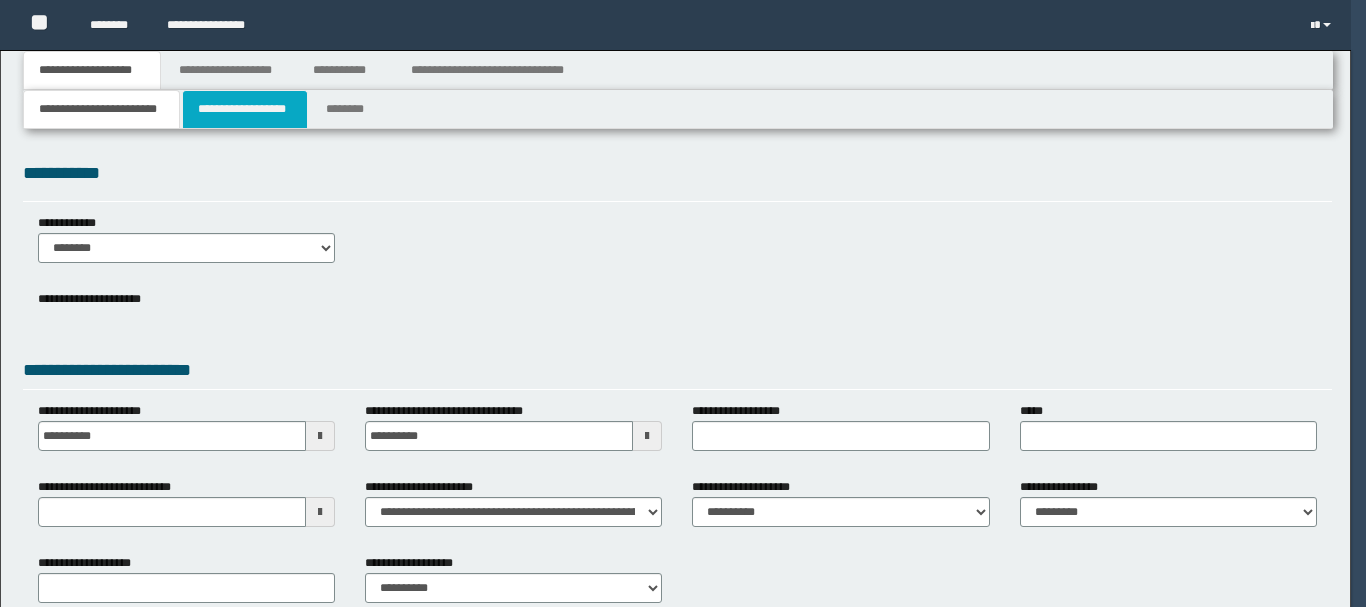 type 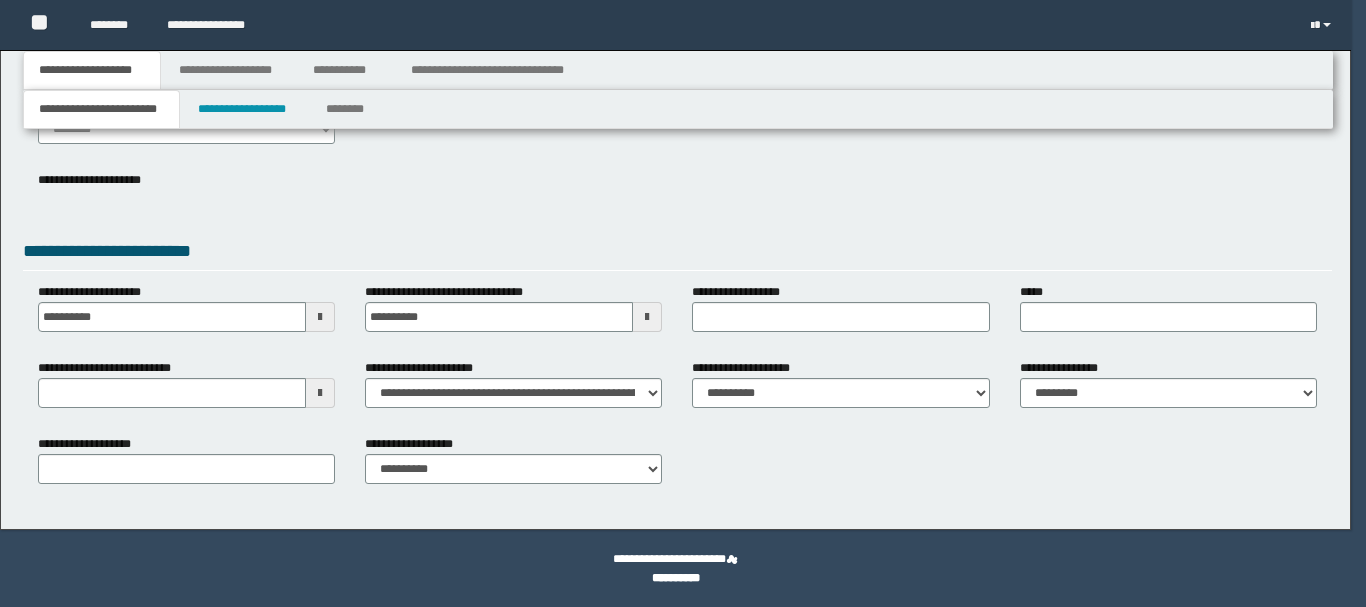 click at bounding box center (0, 0) 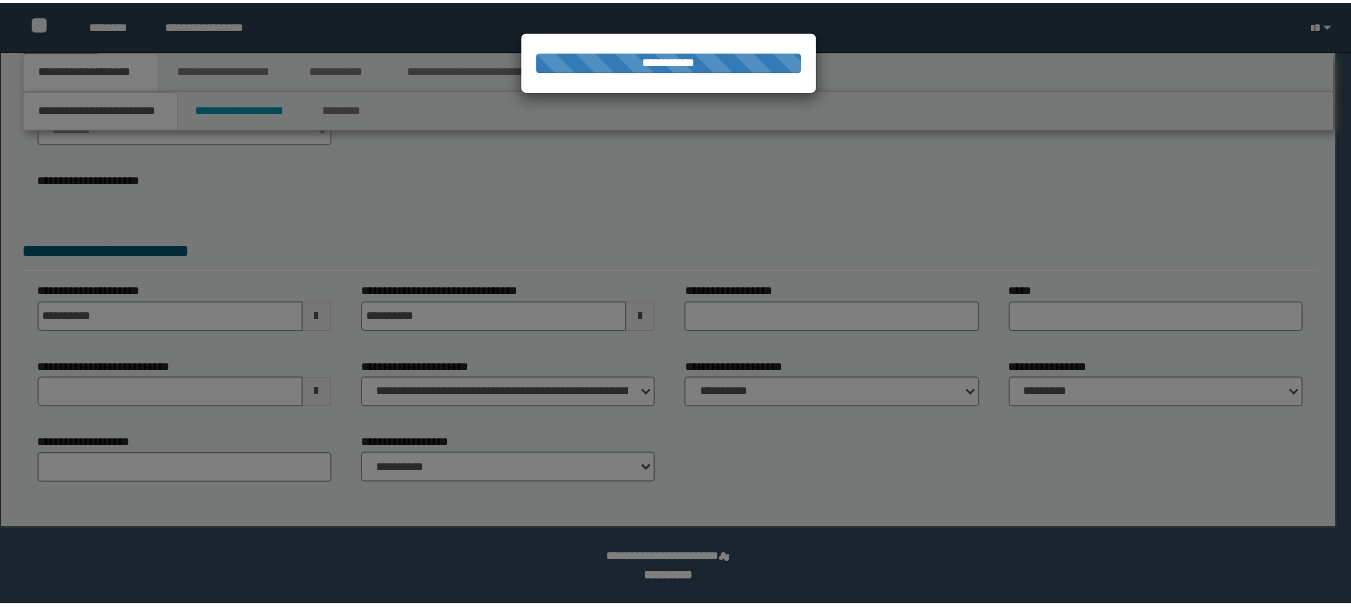 scroll, scrollTop: 119, scrollLeft: 0, axis: vertical 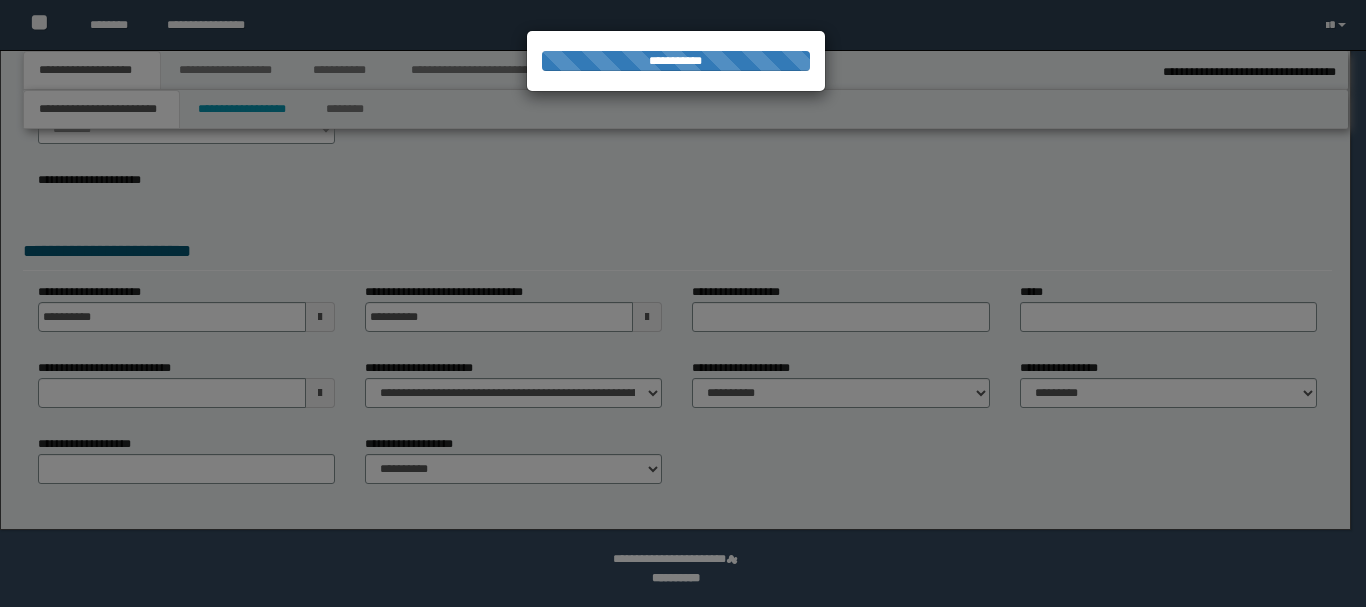 type on "**********" 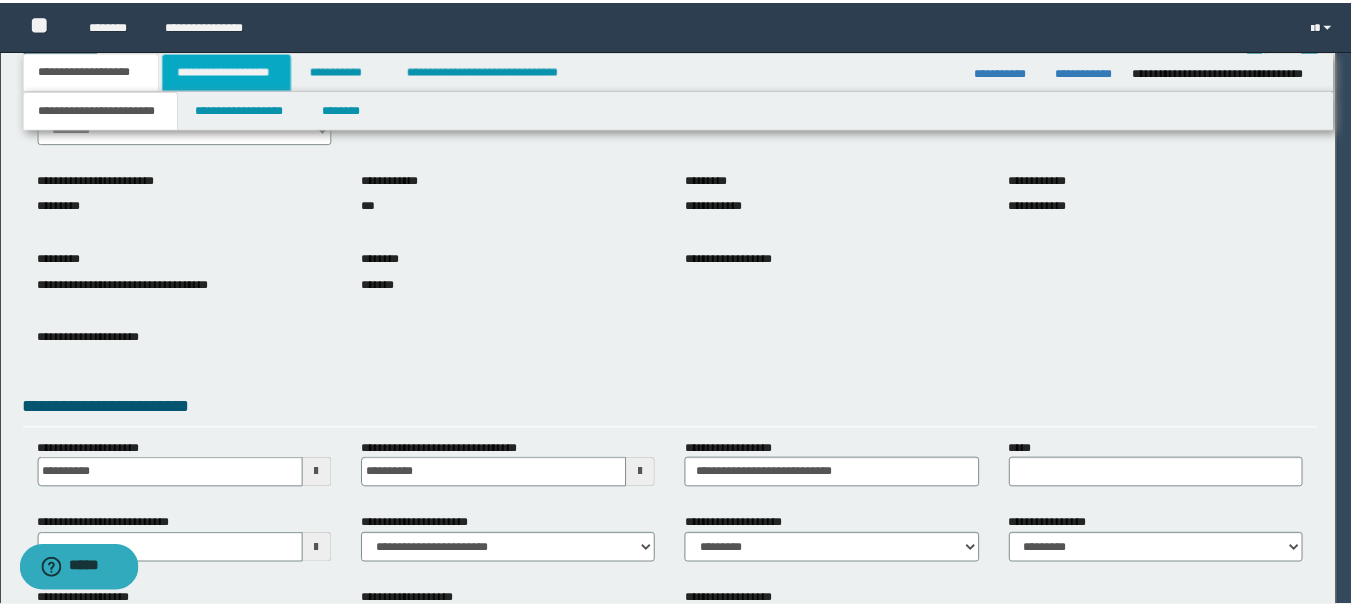 scroll, scrollTop: 0, scrollLeft: 0, axis: both 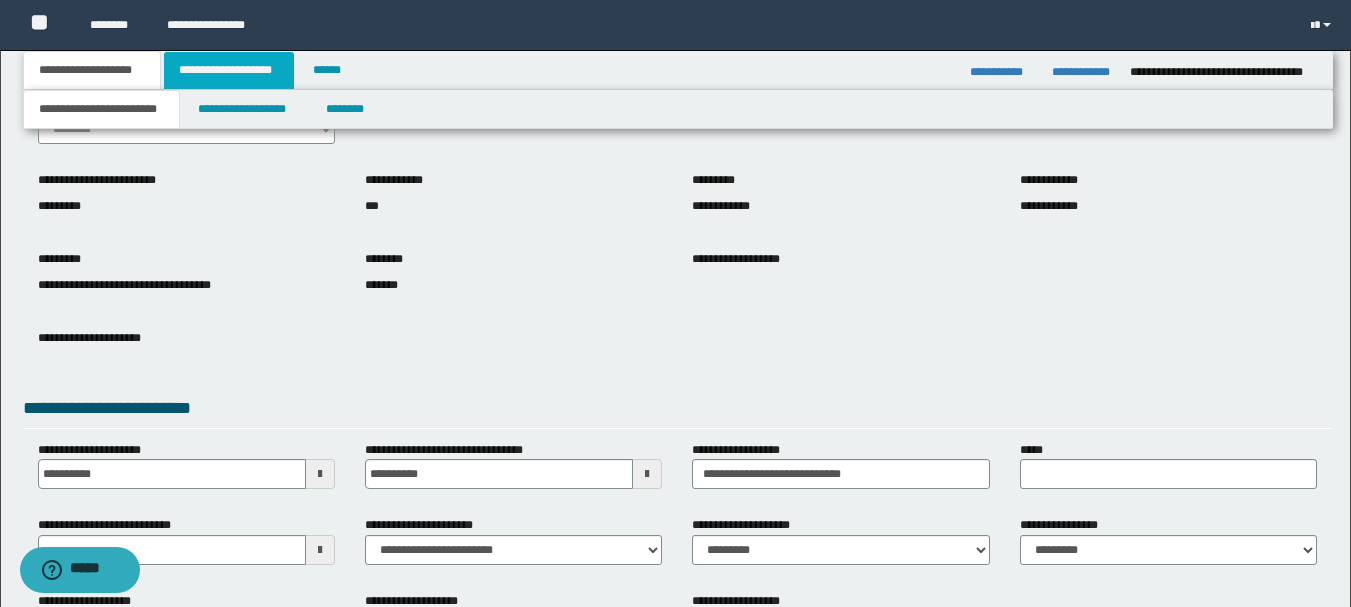 click on "**********" at bounding box center [229, 70] 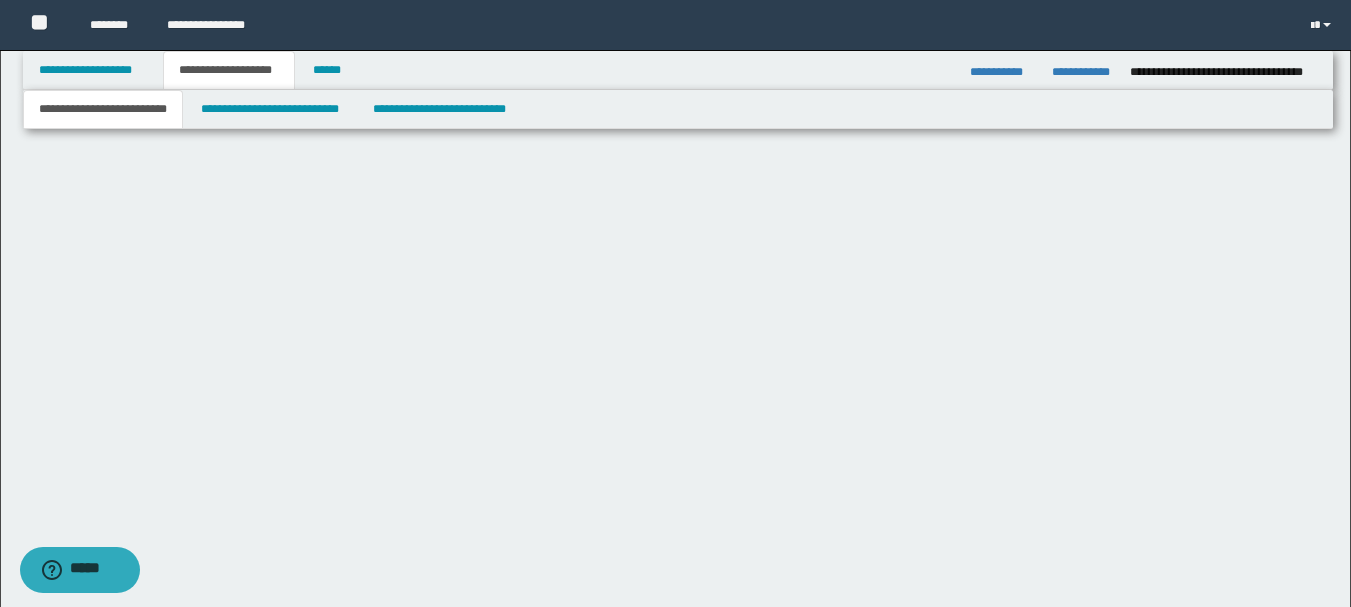 scroll, scrollTop: 0, scrollLeft: 0, axis: both 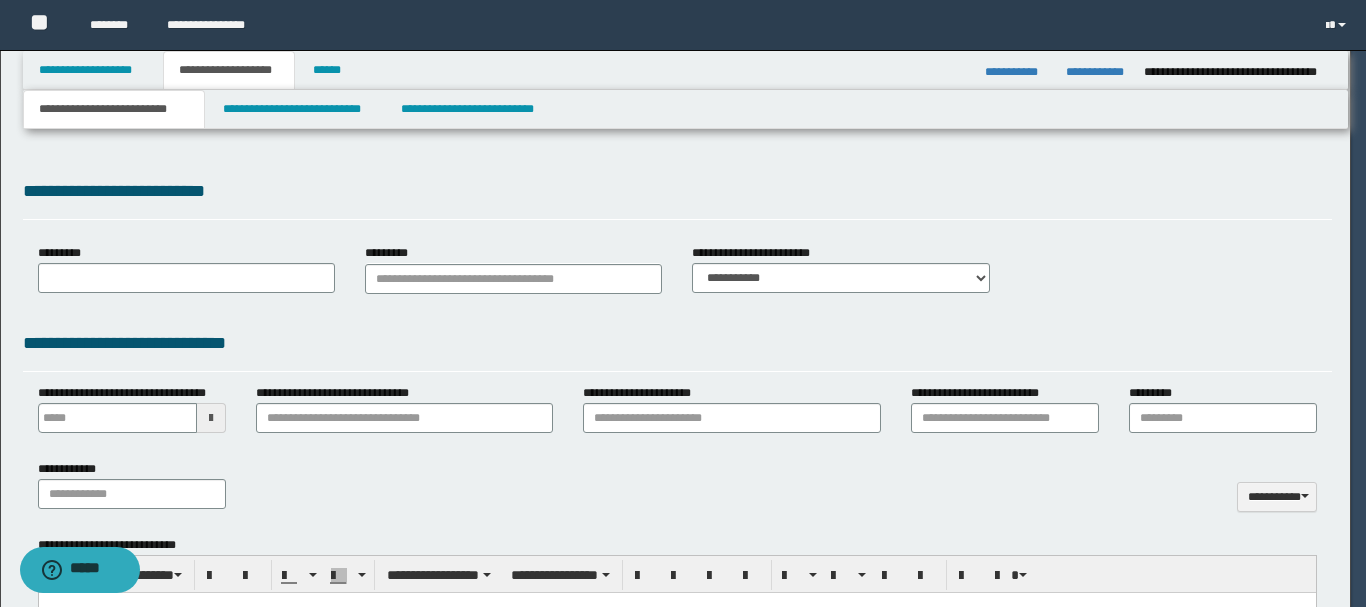 type on "**********" 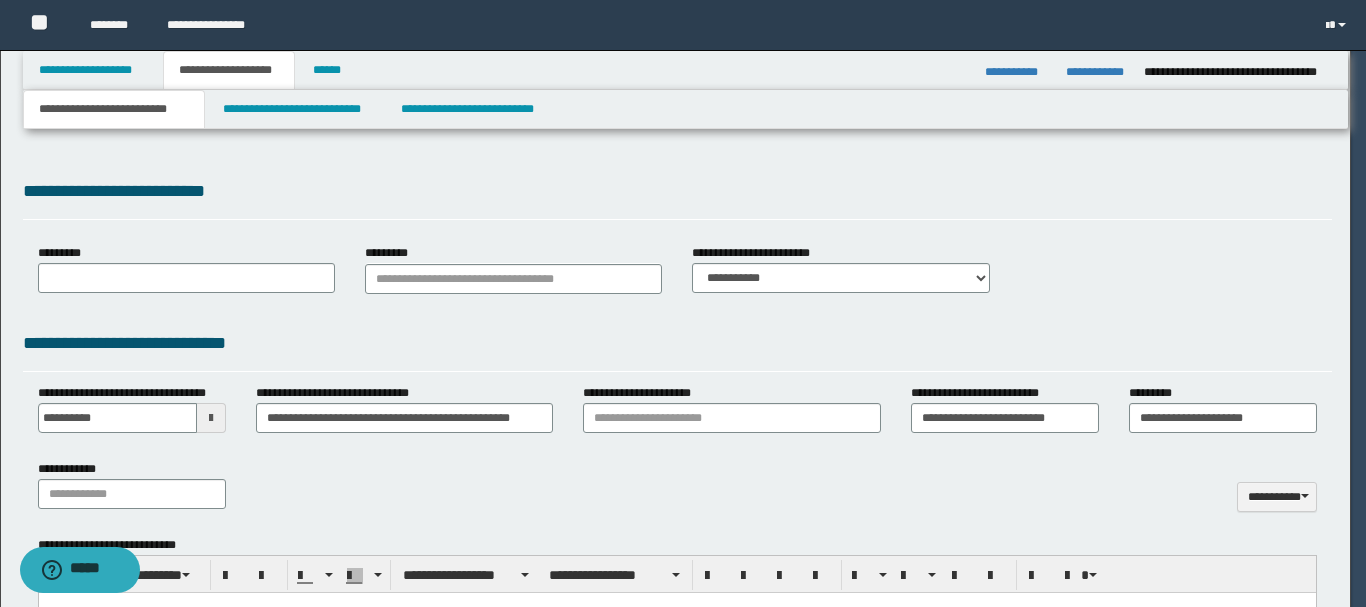 select on "*" 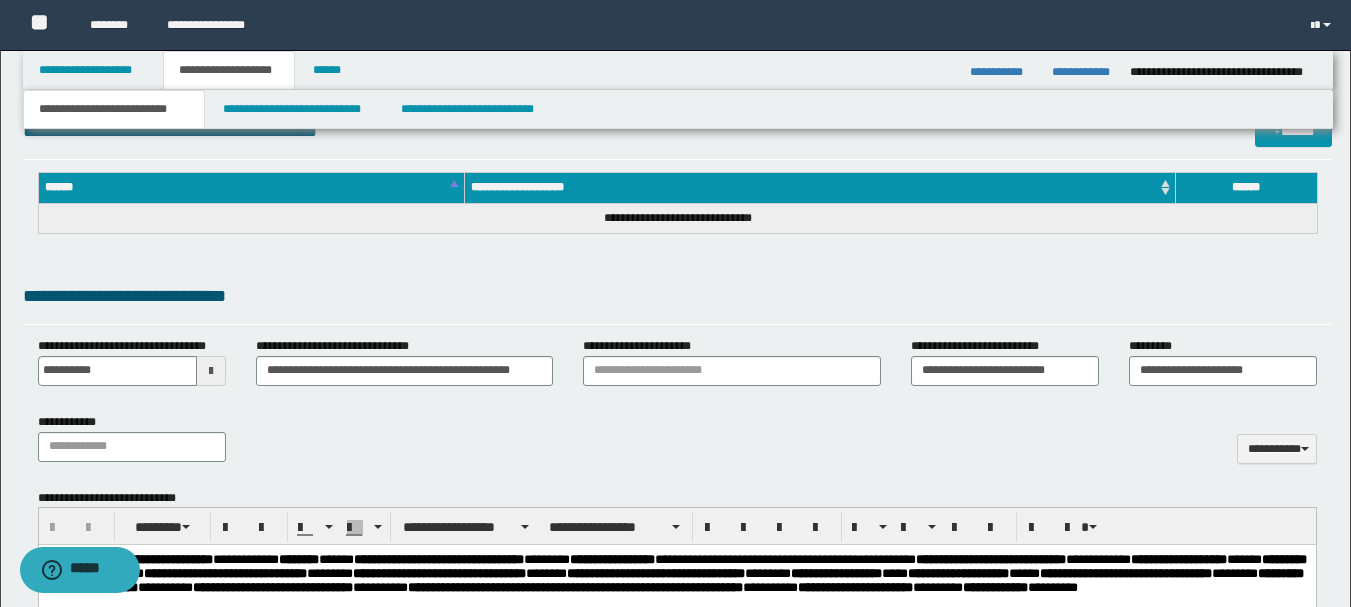 scroll, scrollTop: 700, scrollLeft: 0, axis: vertical 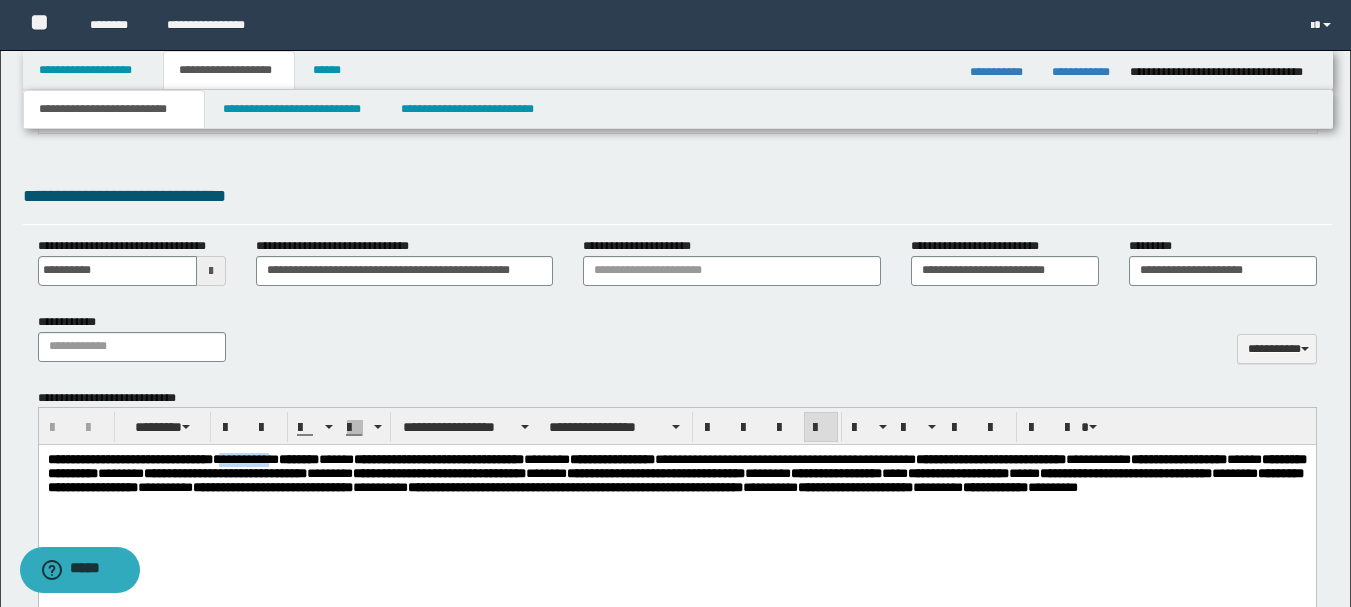 drag, startPoint x: 264, startPoint y: 455, endPoint x: 341, endPoint y: 455, distance: 77 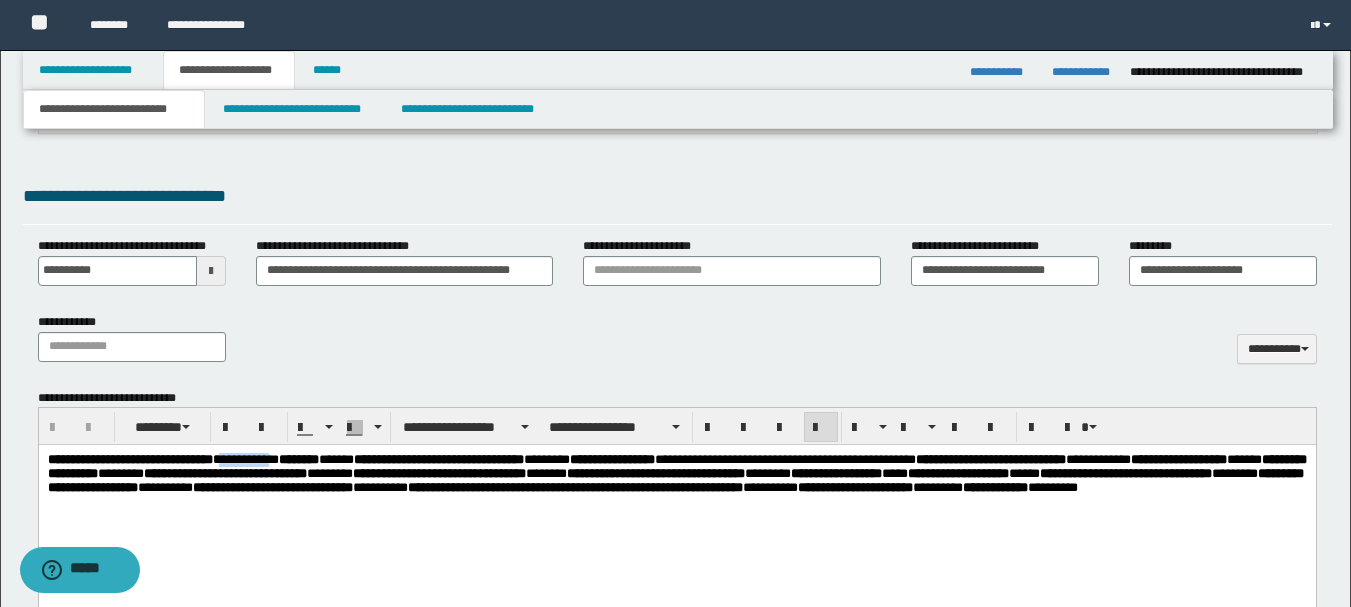 click on "**********" at bounding box center (676, 473) 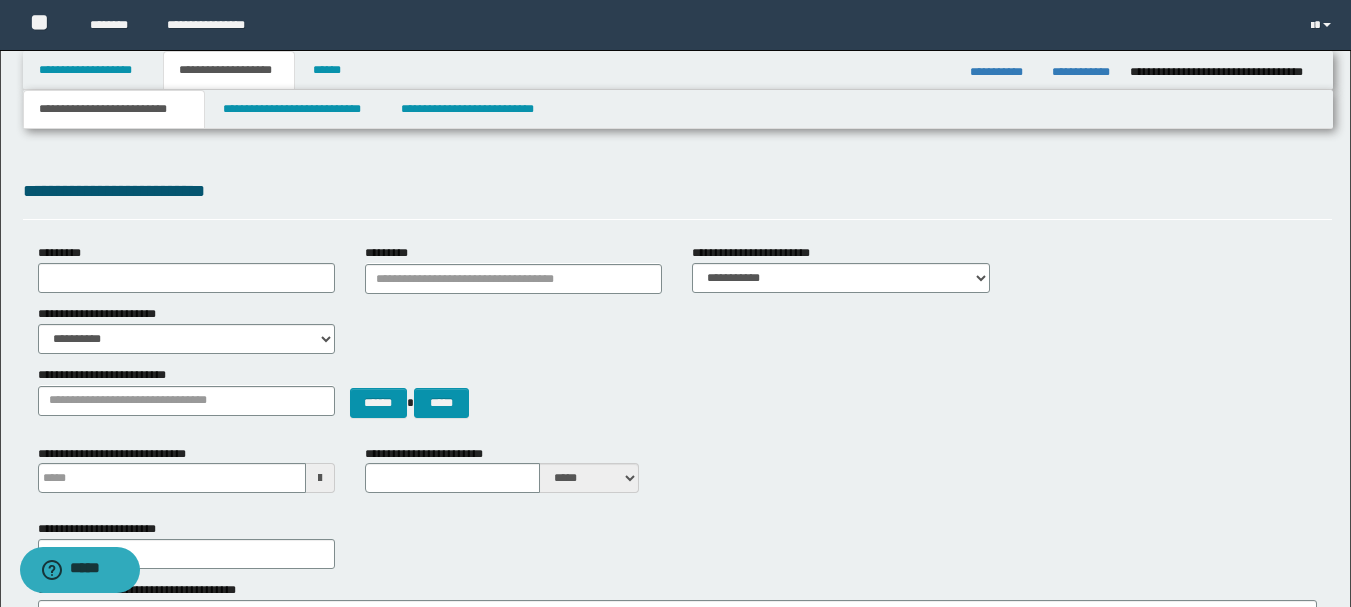 scroll, scrollTop: 400, scrollLeft: 0, axis: vertical 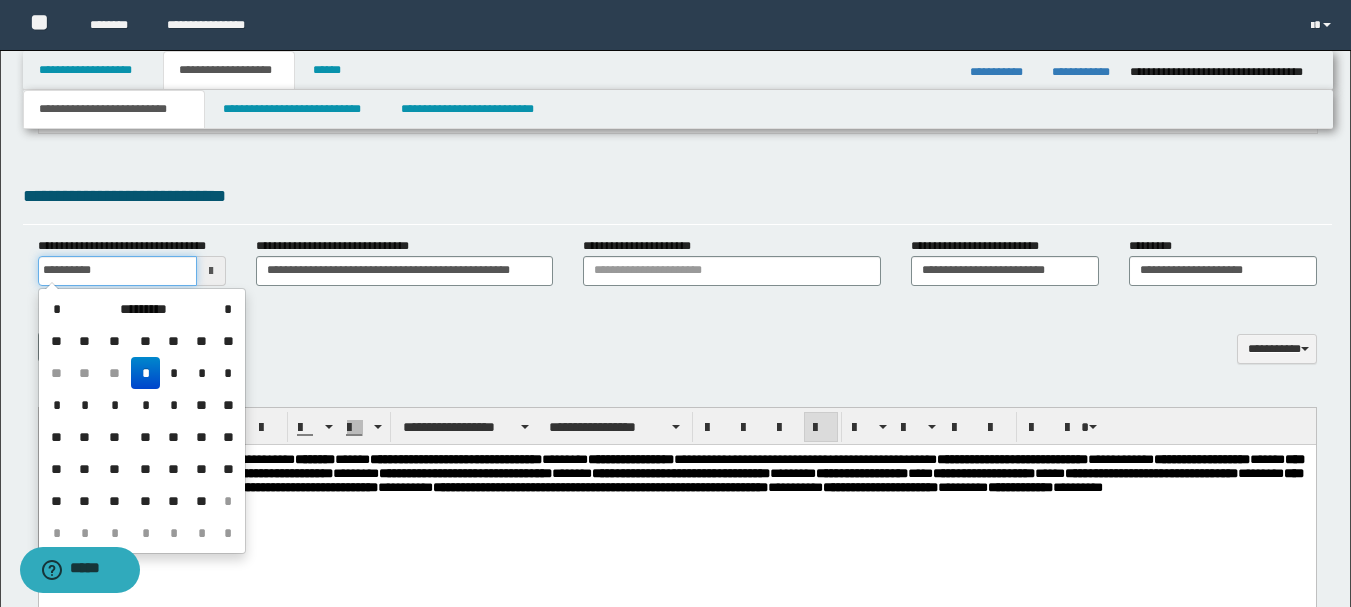 drag, startPoint x: 47, startPoint y: 274, endPoint x: 22, endPoint y: 273, distance: 25.019993 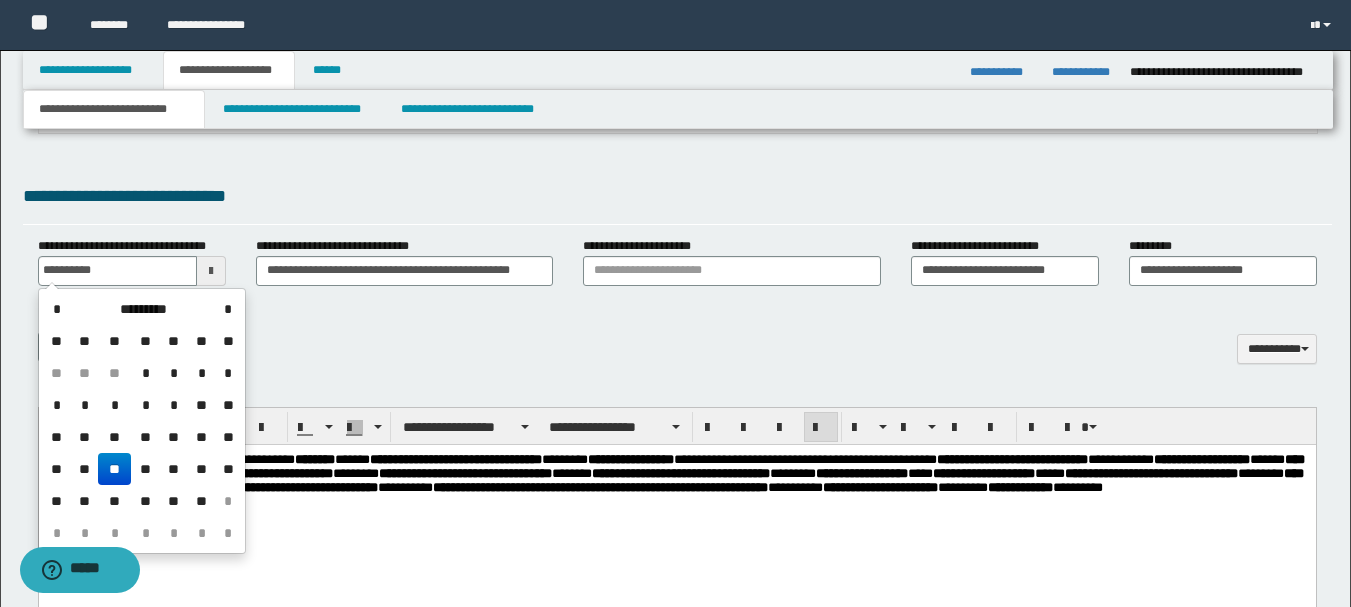 click on "**********" at bounding box center [677, 345] 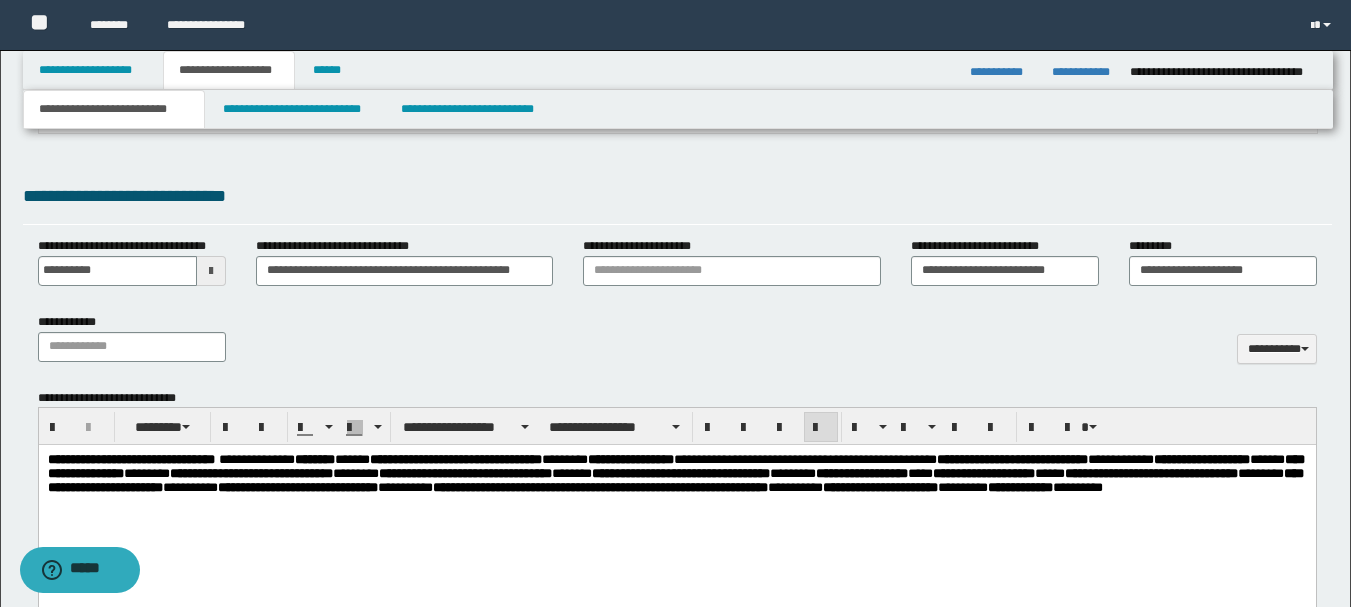 click on "**********" at bounding box center (675, 473) 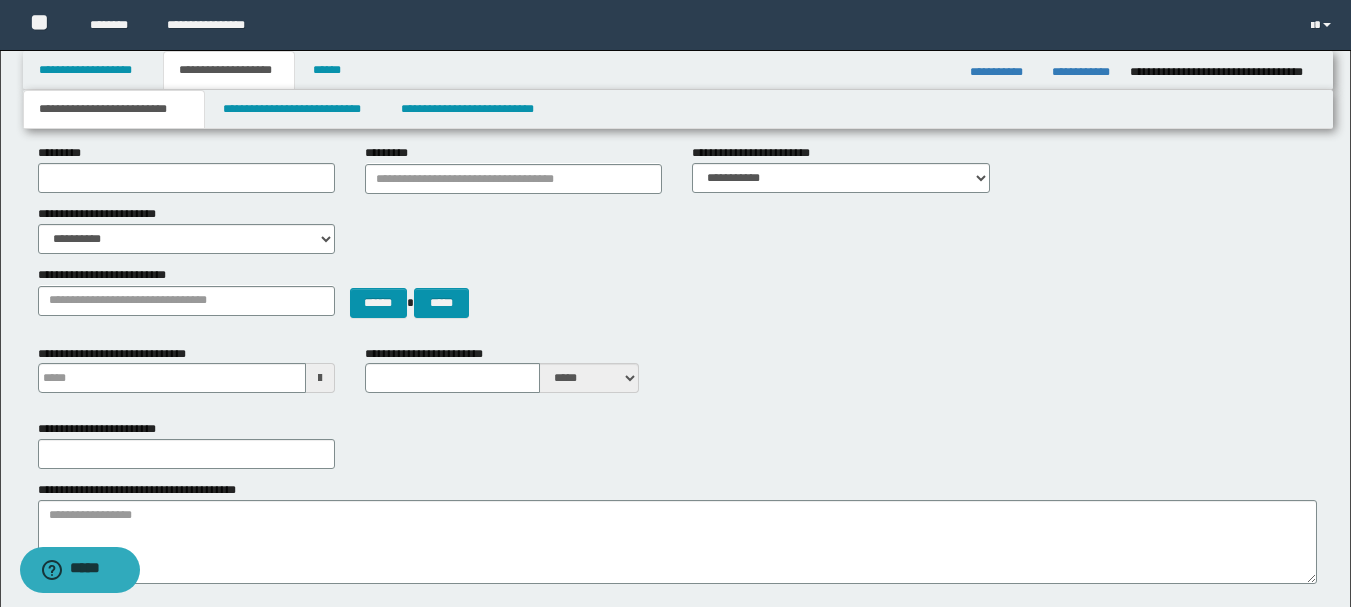 scroll, scrollTop: 0, scrollLeft: 0, axis: both 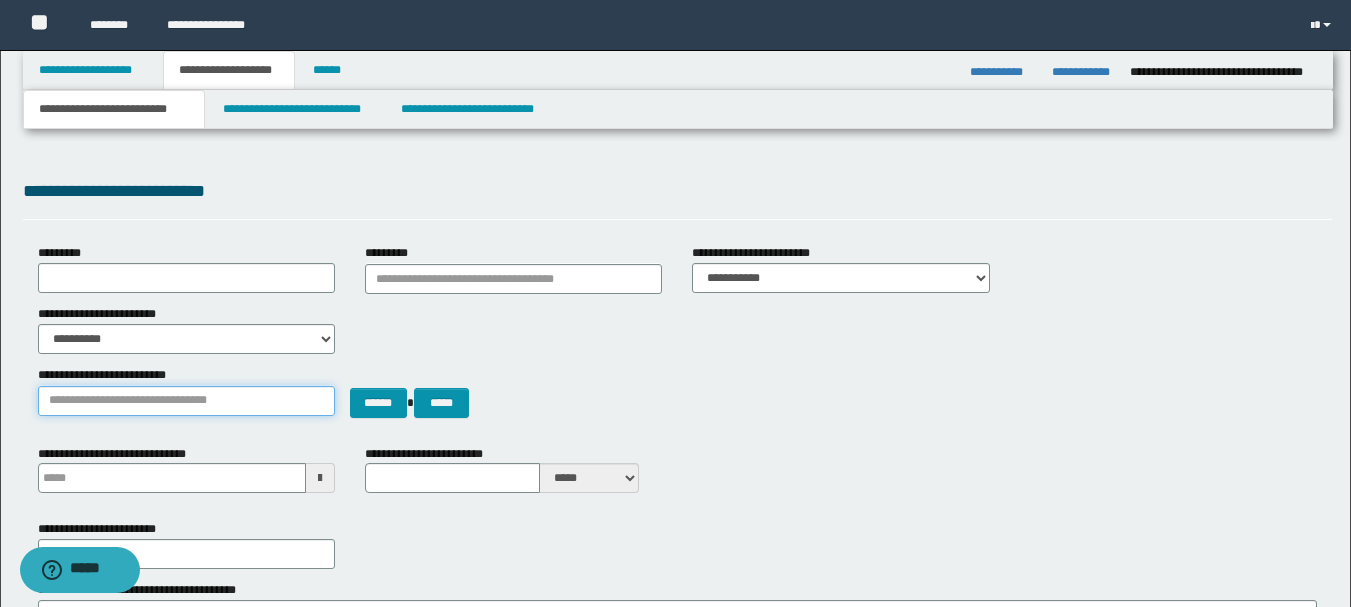 click on "**********" at bounding box center (186, 401) 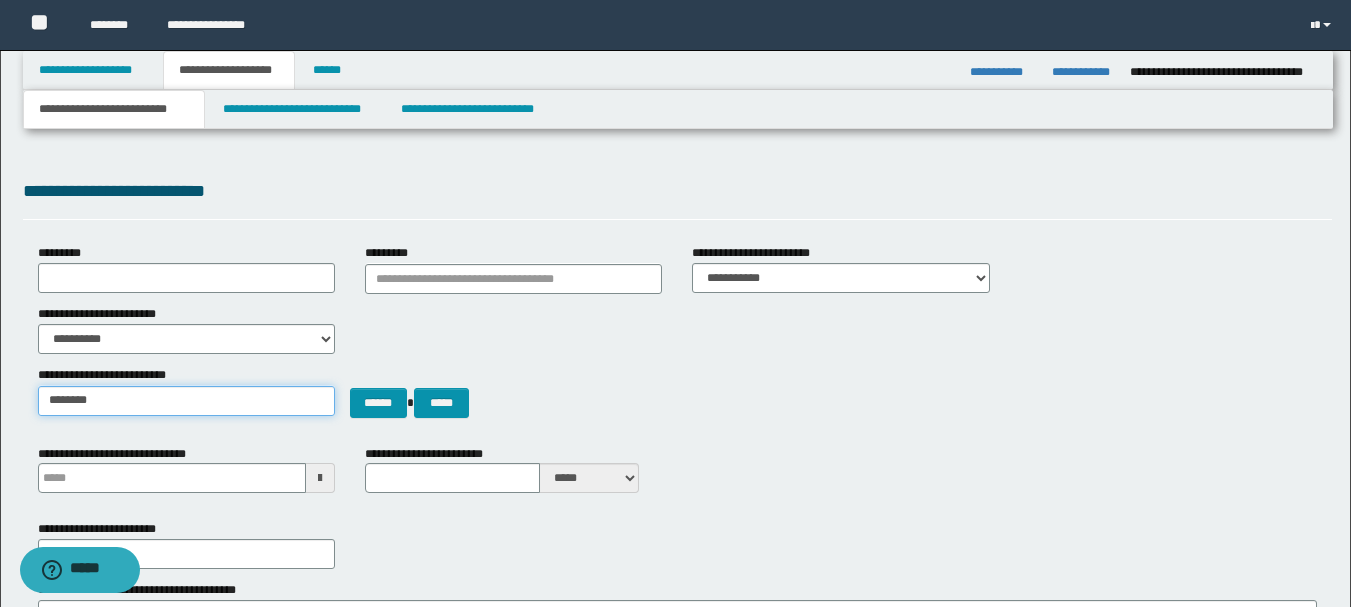 click on "********" at bounding box center (186, 401) 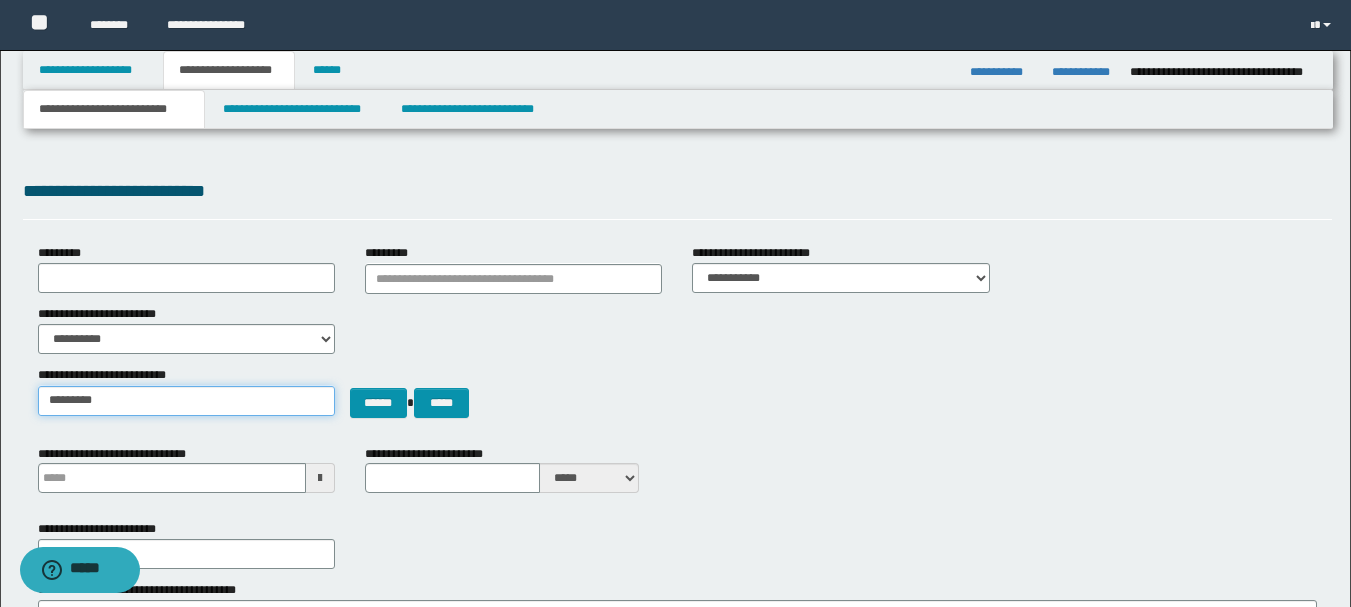 type on "*********" 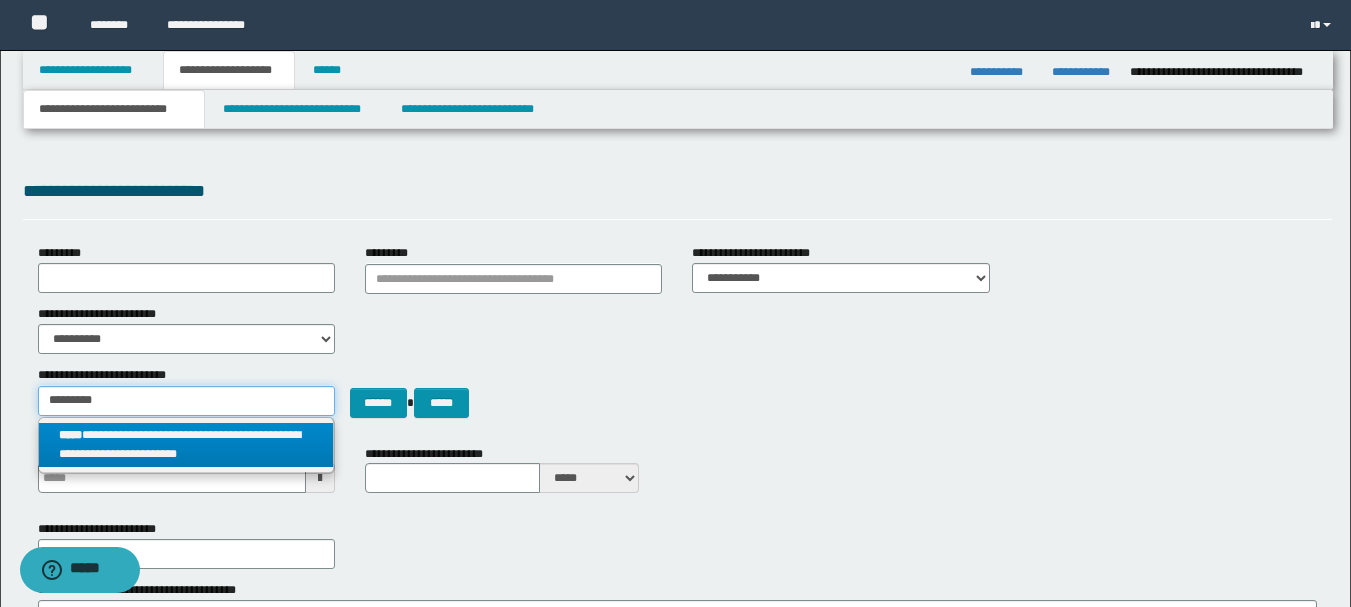 type on "*********" 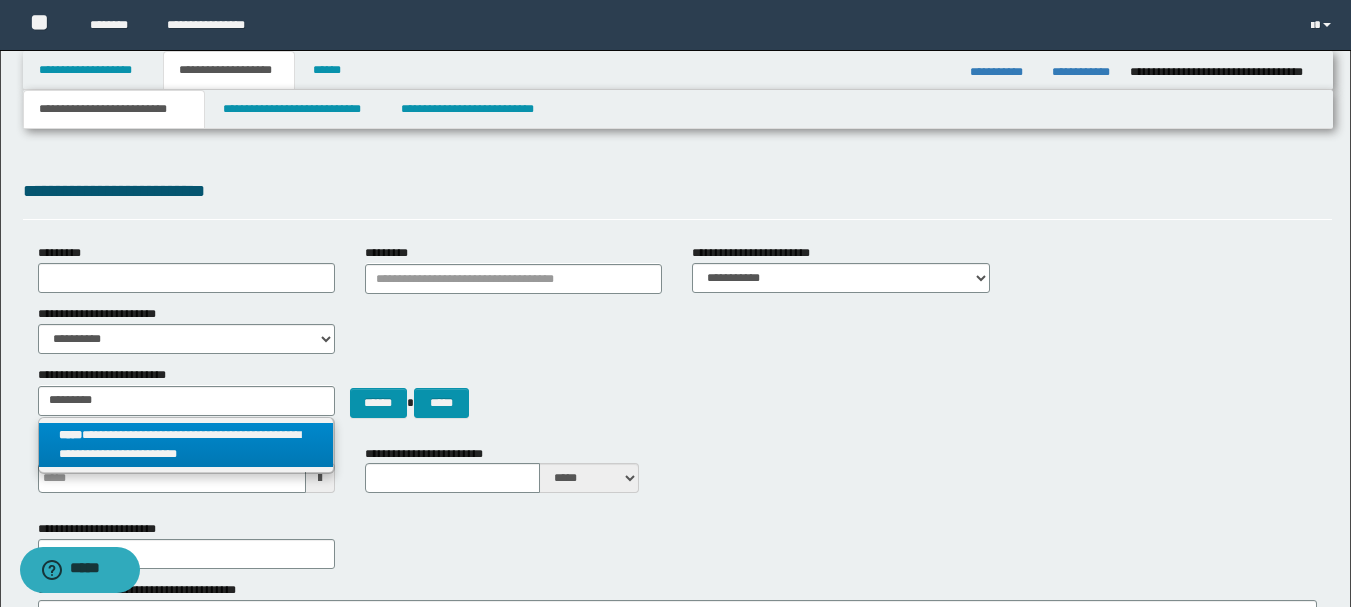 click on "**********" at bounding box center [186, 445] 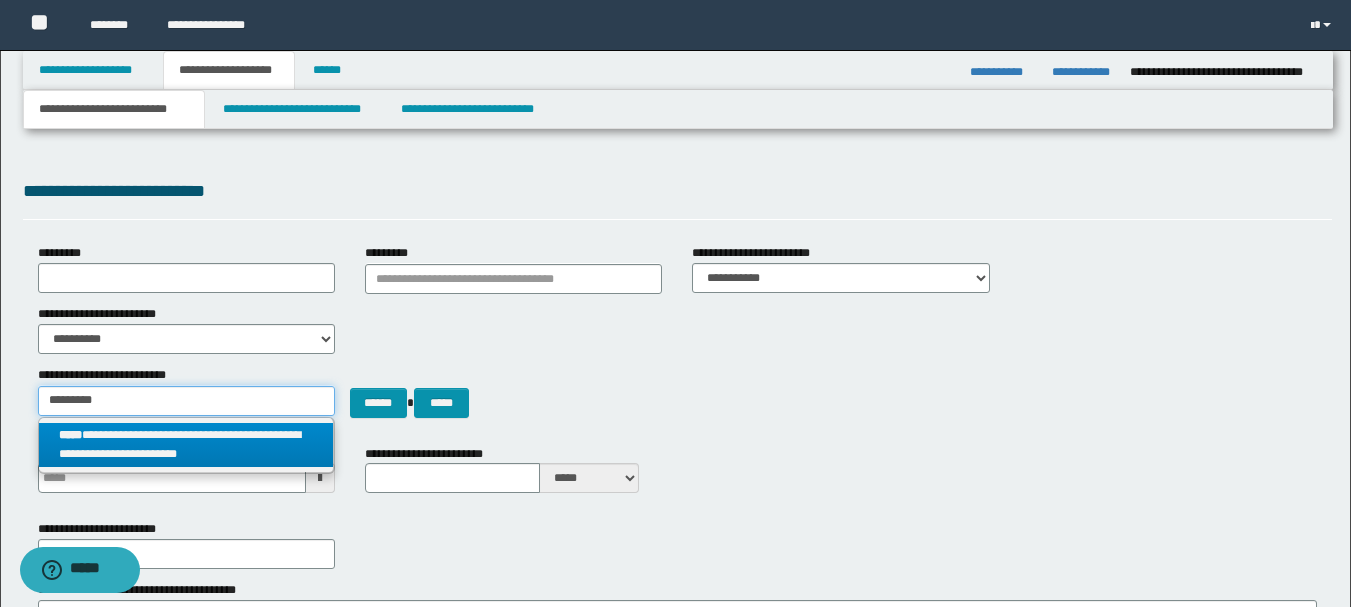 type 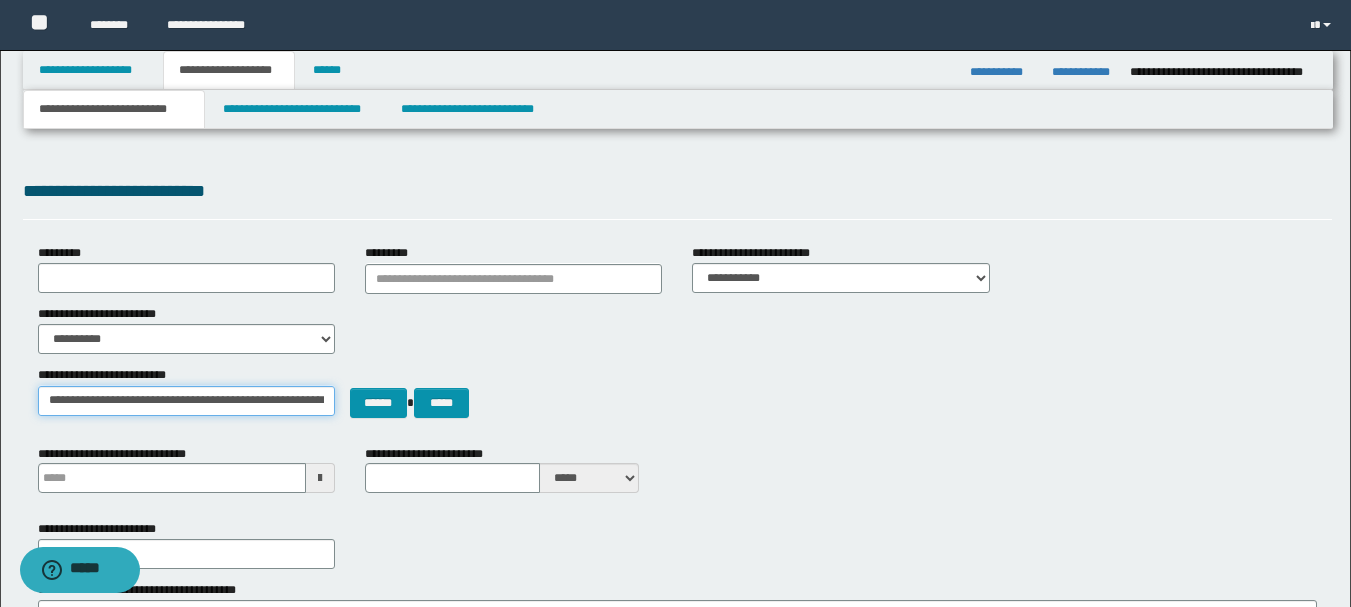 scroll, scrollTop: 0, scrollLeft: 12, axis: horizontal 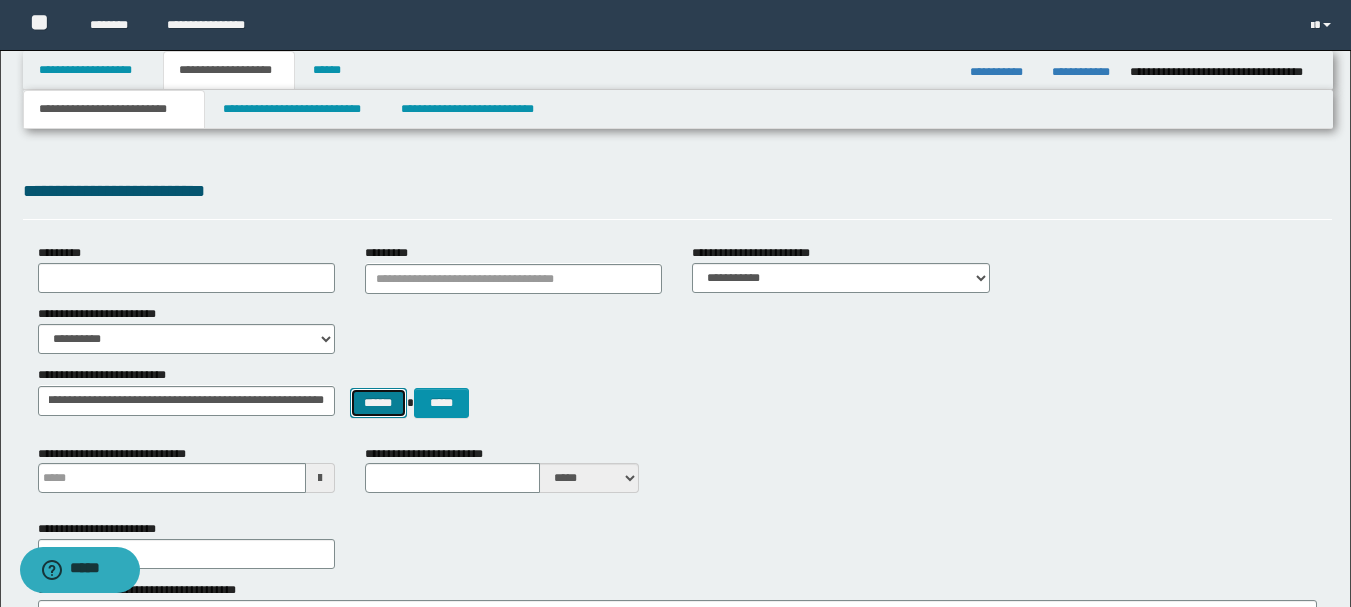 click on "******" at bounding box center (378, 403) 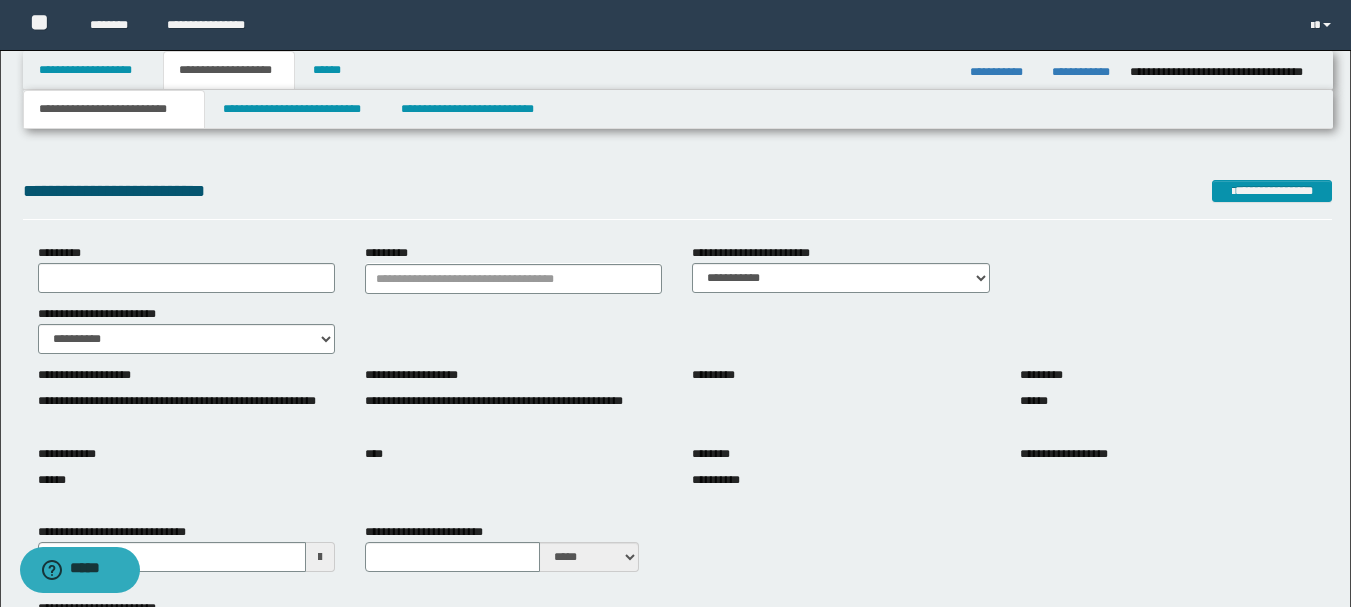 scroll, scrollTop: 100, scrollLeft: 0, axis: vertical 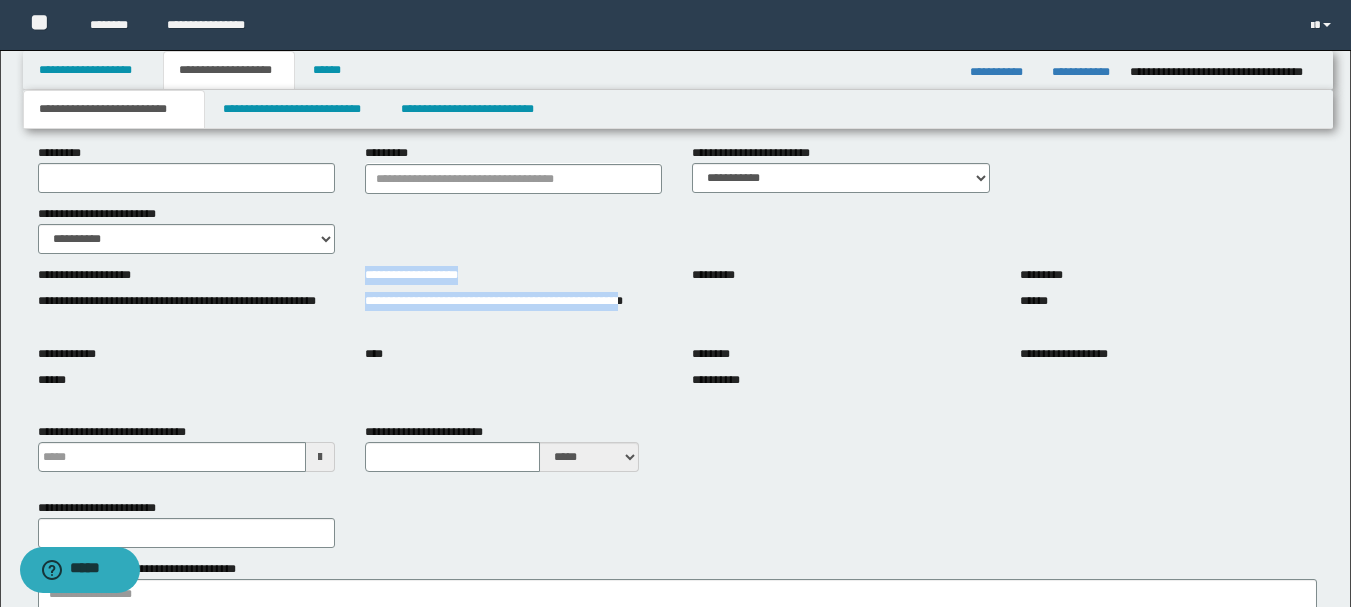 drag, startPoint x: 351, startPoint y: 281, endPoint x: 623, endPoint y: 318, distance: 274.505 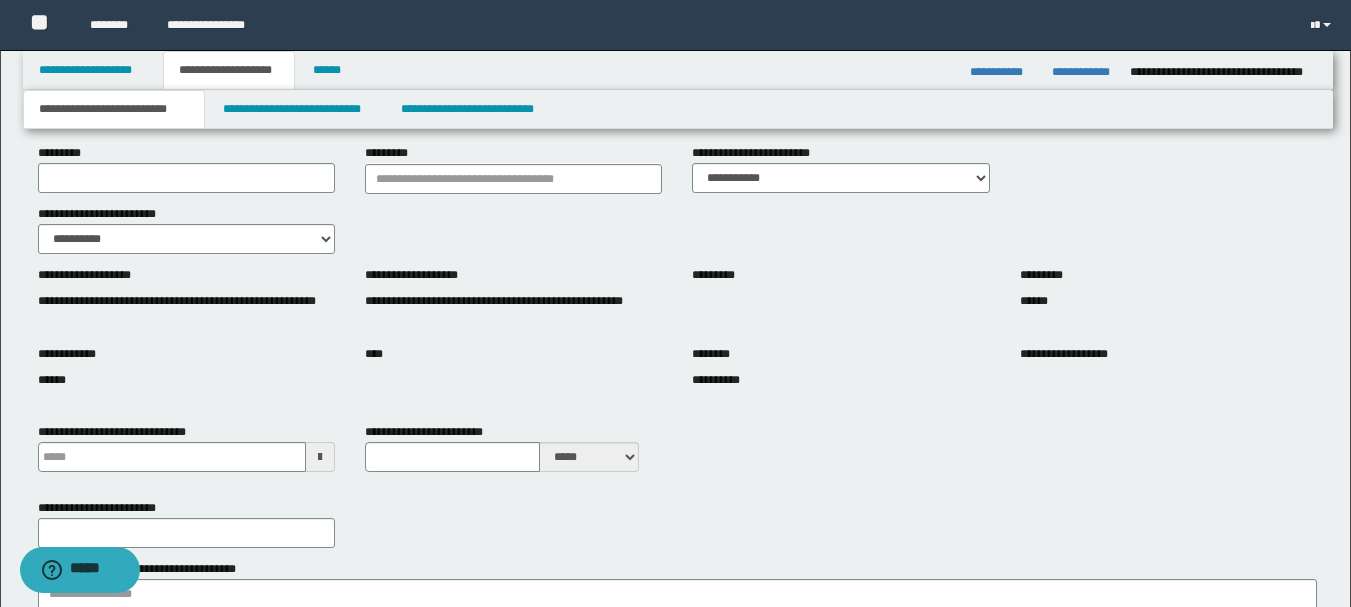 click on "**********" at bounding box center (677, 338) 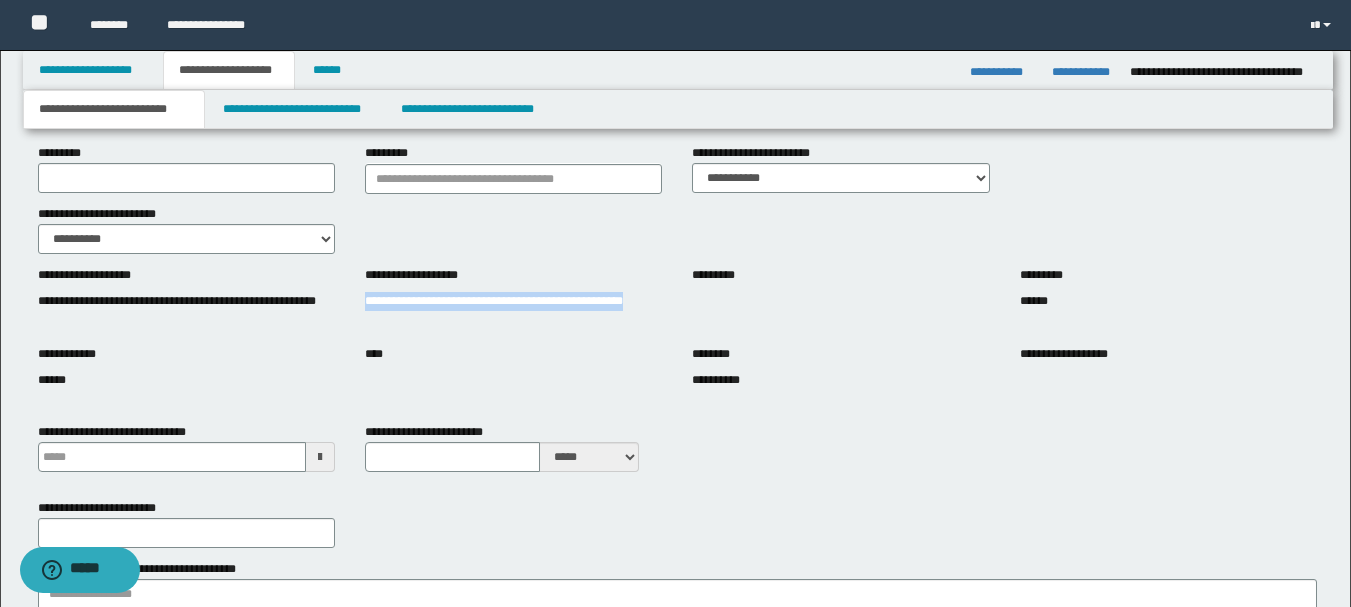 drag, startPoint x: 364, startPoint y: 296, endPoint x: 643, endPoint y: 307, distance: 279.21677 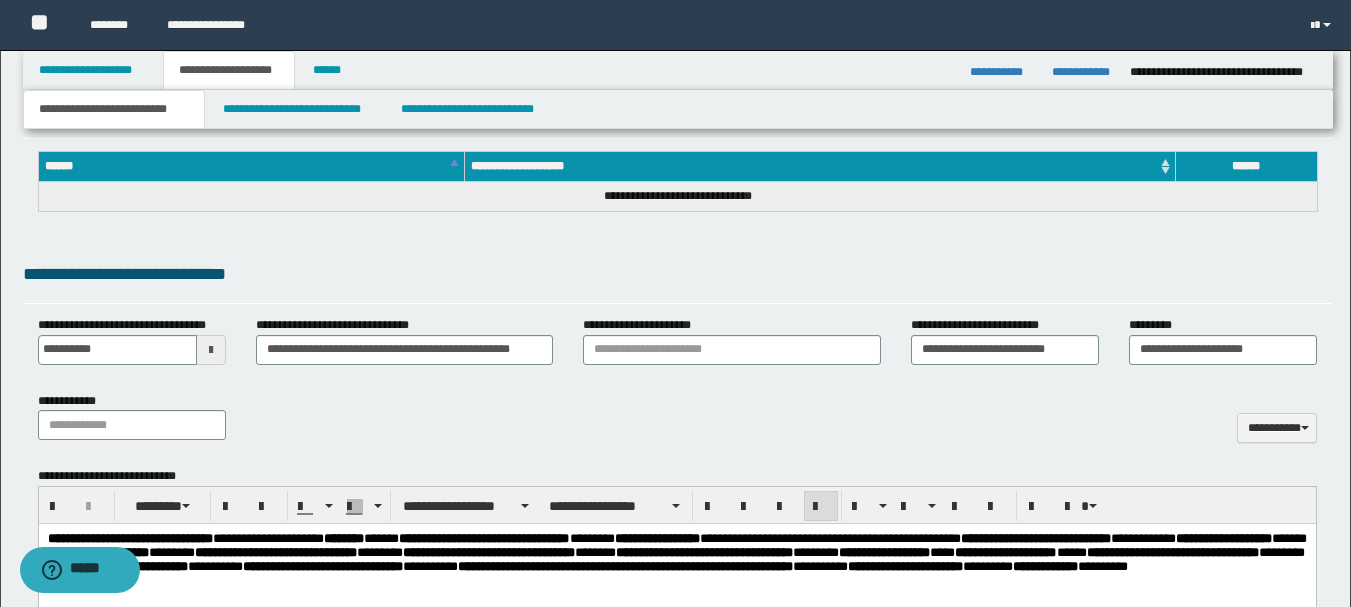 scroll, scrollTop: 900, scrollLeft: 0, axis: vertical 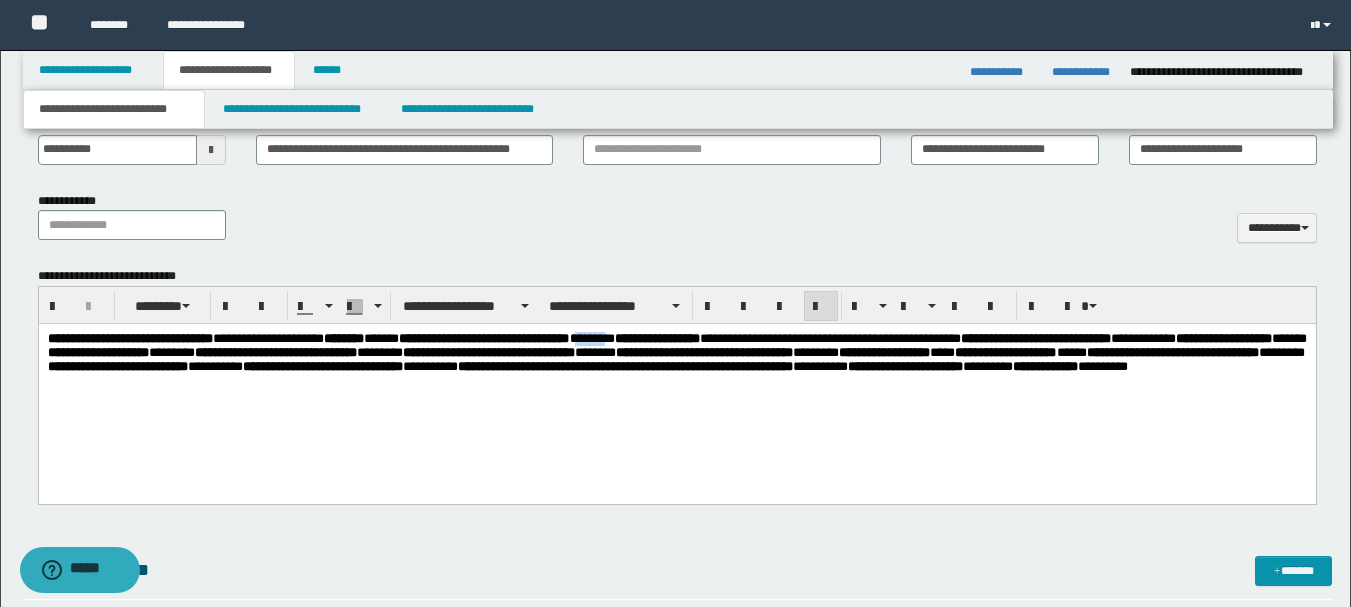 drag, startPoint x: 762, startPoint y: 340, endPoint x: 815, endPoint y: 333, distance: 53.460266 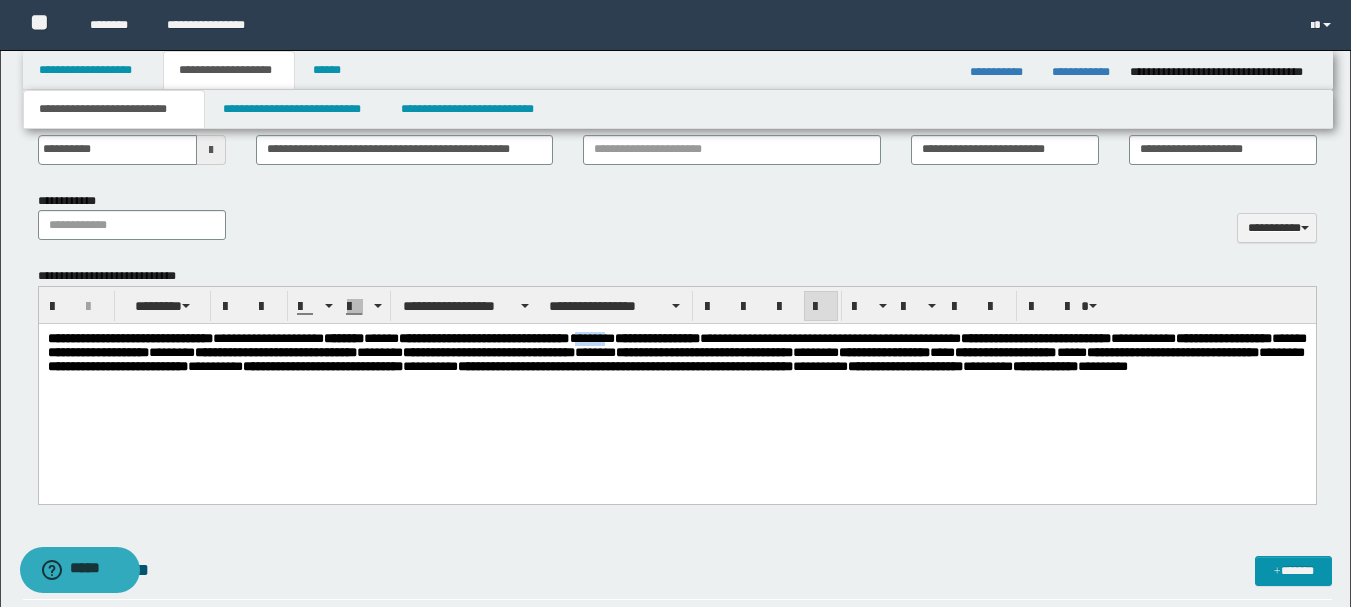 click on "**********" at bounding box center (676, 352) 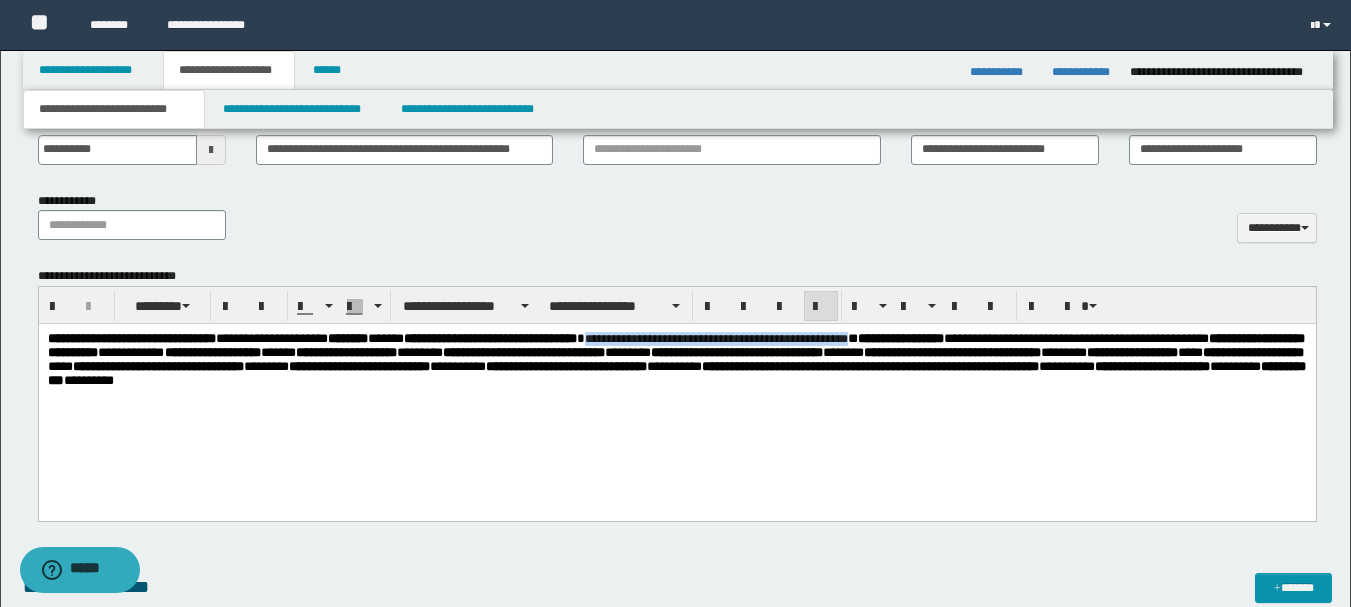 drag, startPoint x: 768, startPoint y: 335, endPoint x: 1010, endPoint y: 372, distance: 244.81218 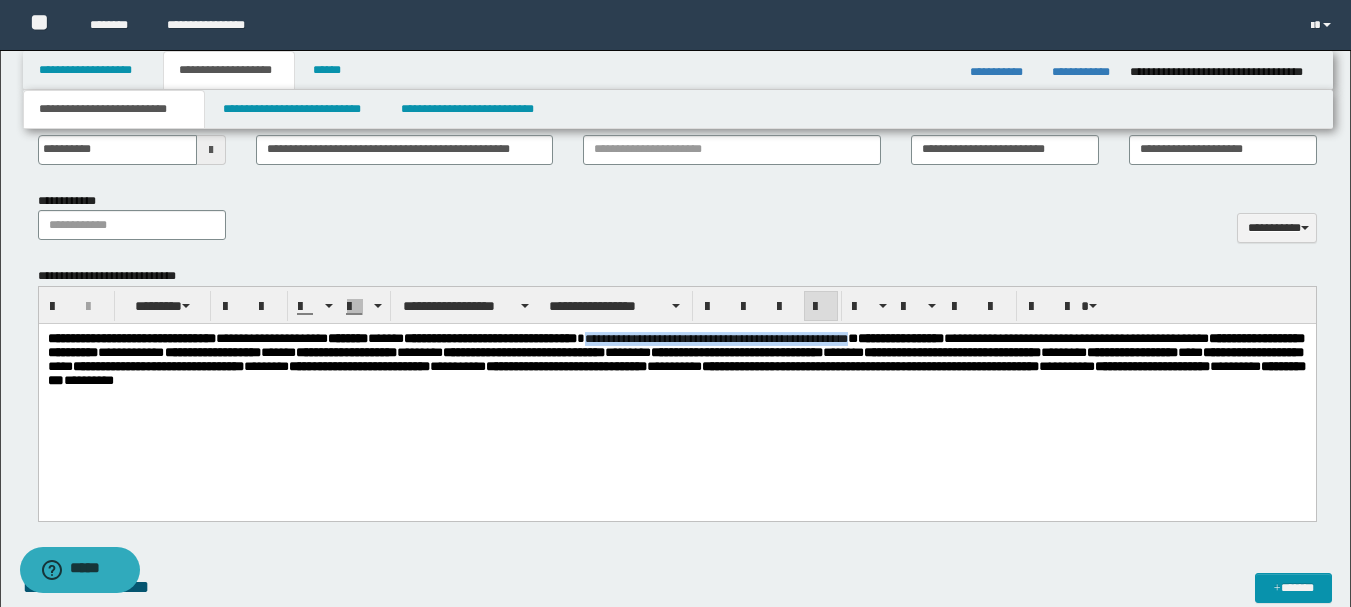 click on "**********" at bounding box center (676, 359) 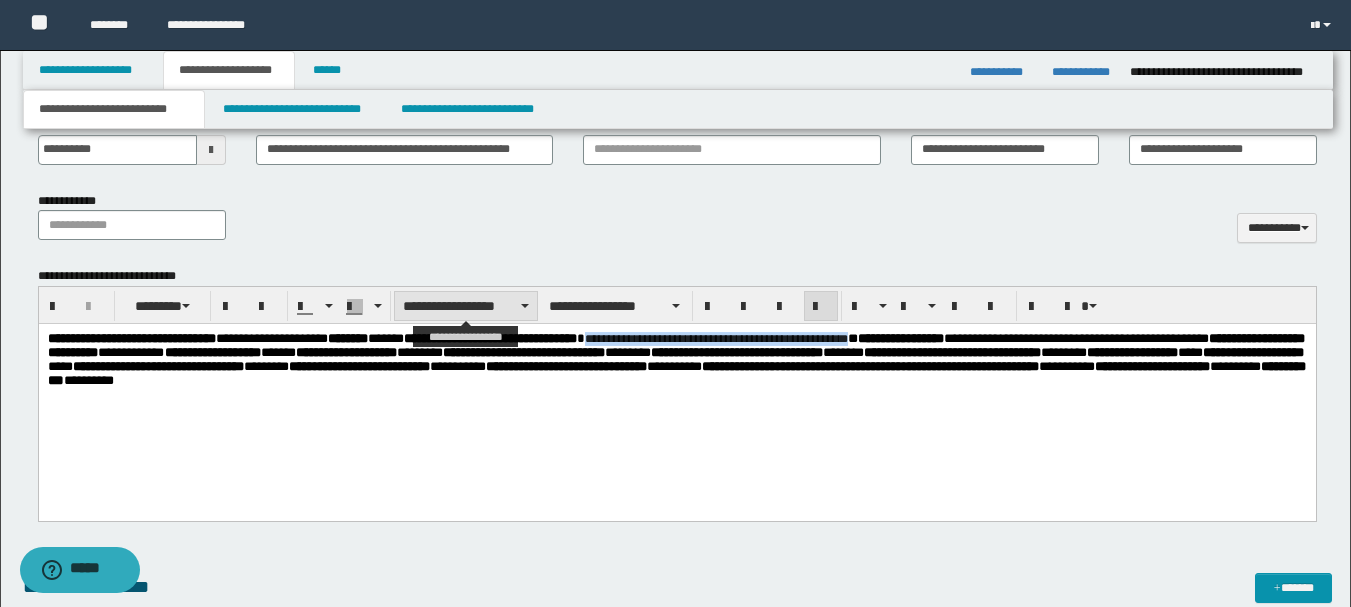 click on "**********" at bounding box center [466, 306] 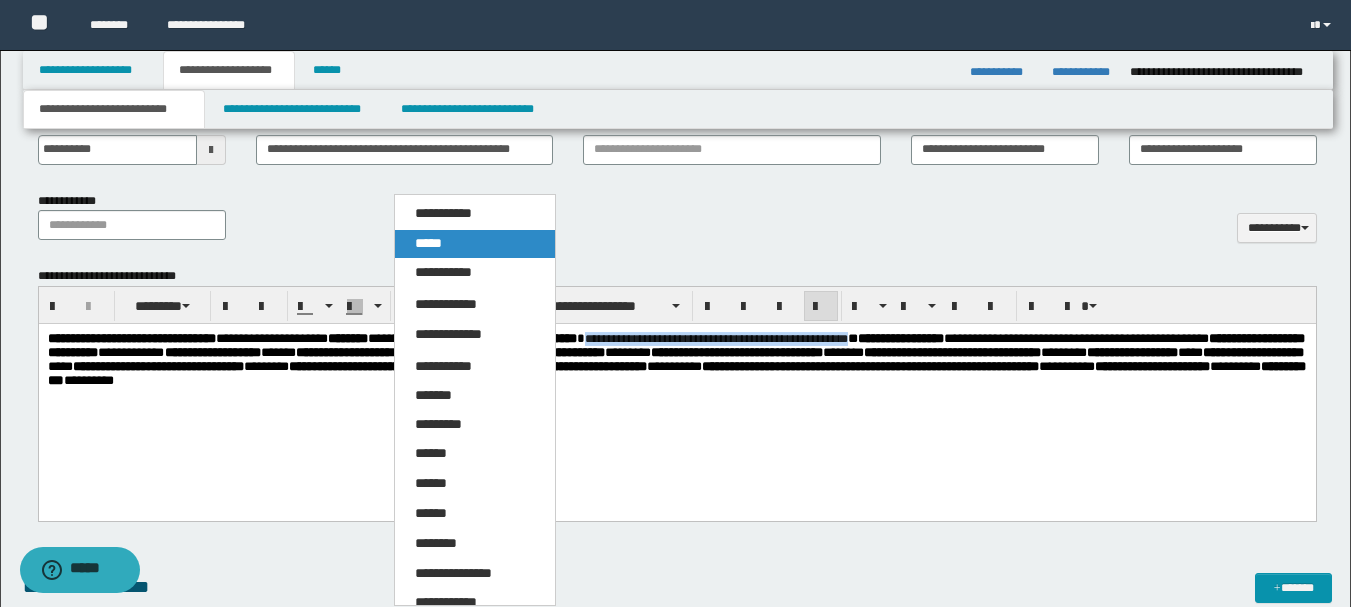 drag, startPoint x: 444, startPoint y: 249, endPoint x: 567, endPoint y: 17, distance: 262.58902 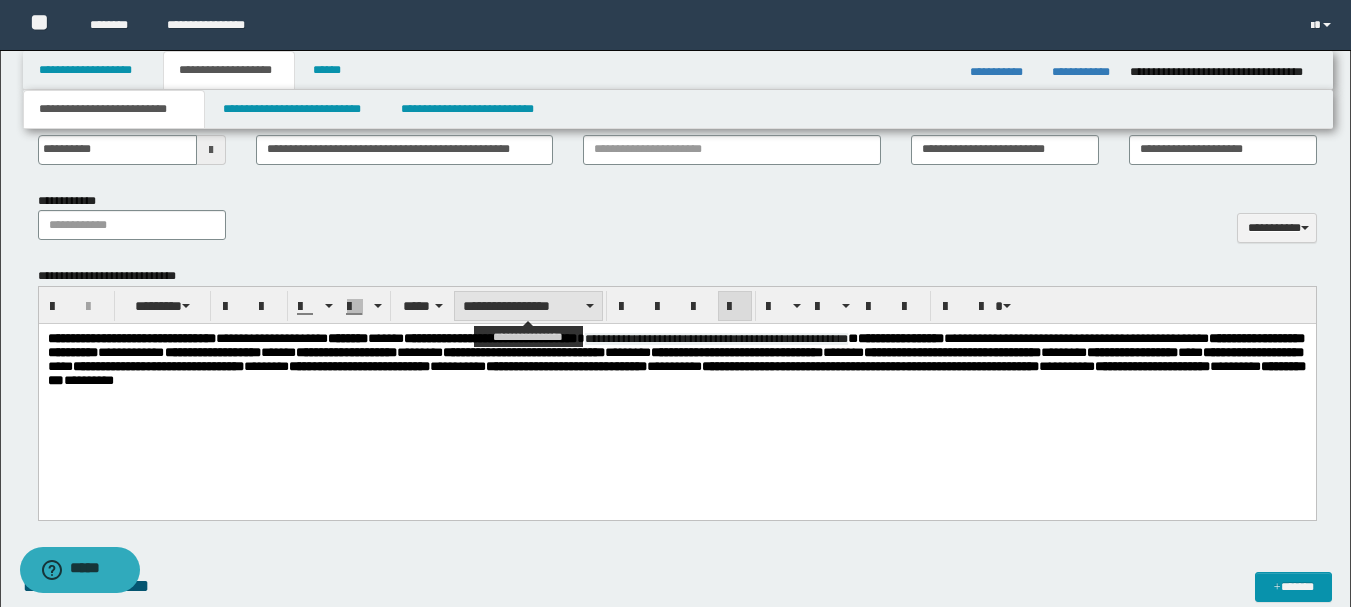 click on "**********" at bounding box center [528, 306] 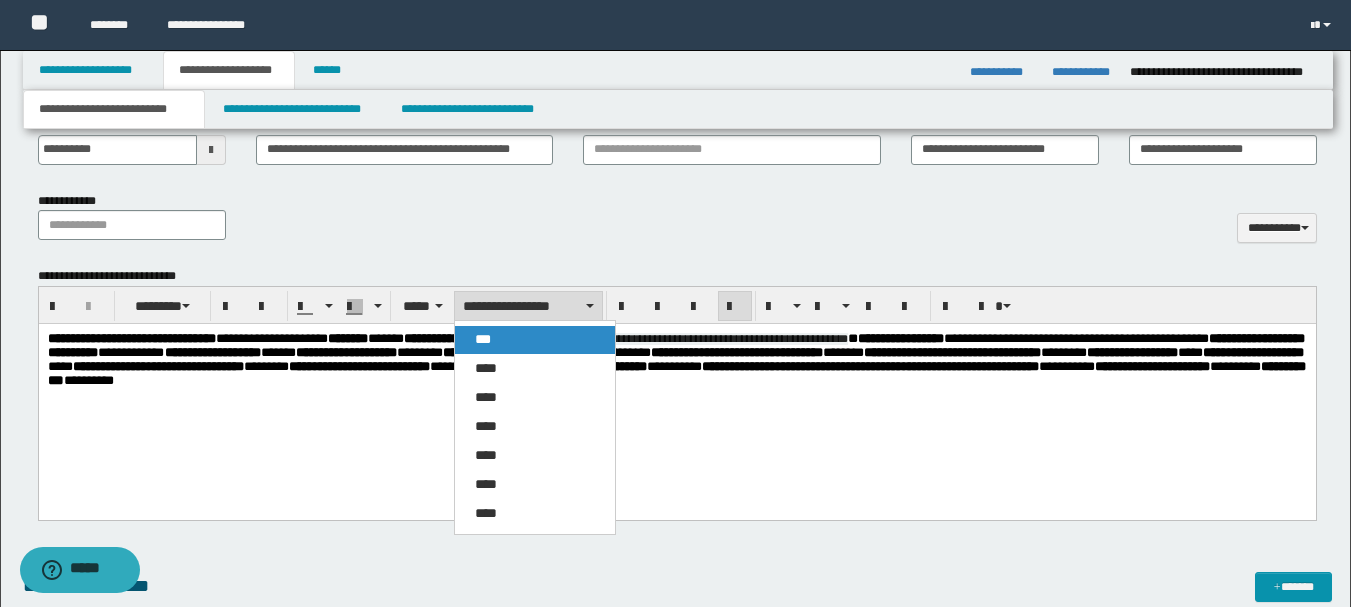 click on "***" at bounding box center [535, 340] 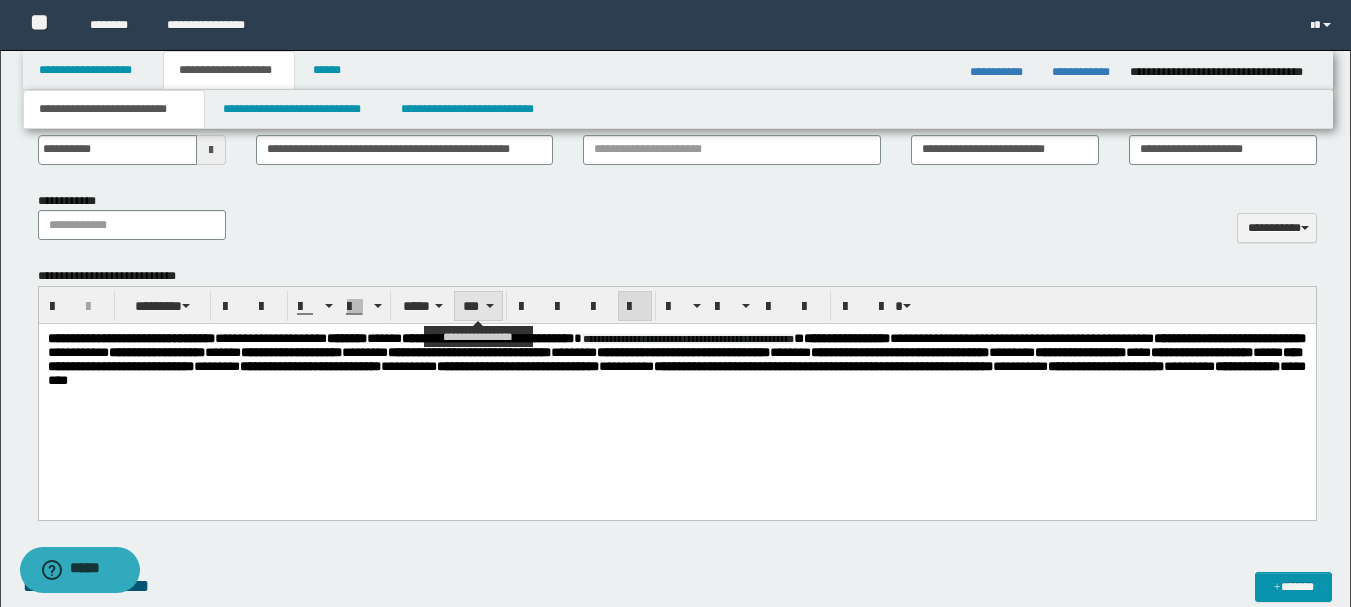 click on "***" at bounding box center (478, 306) 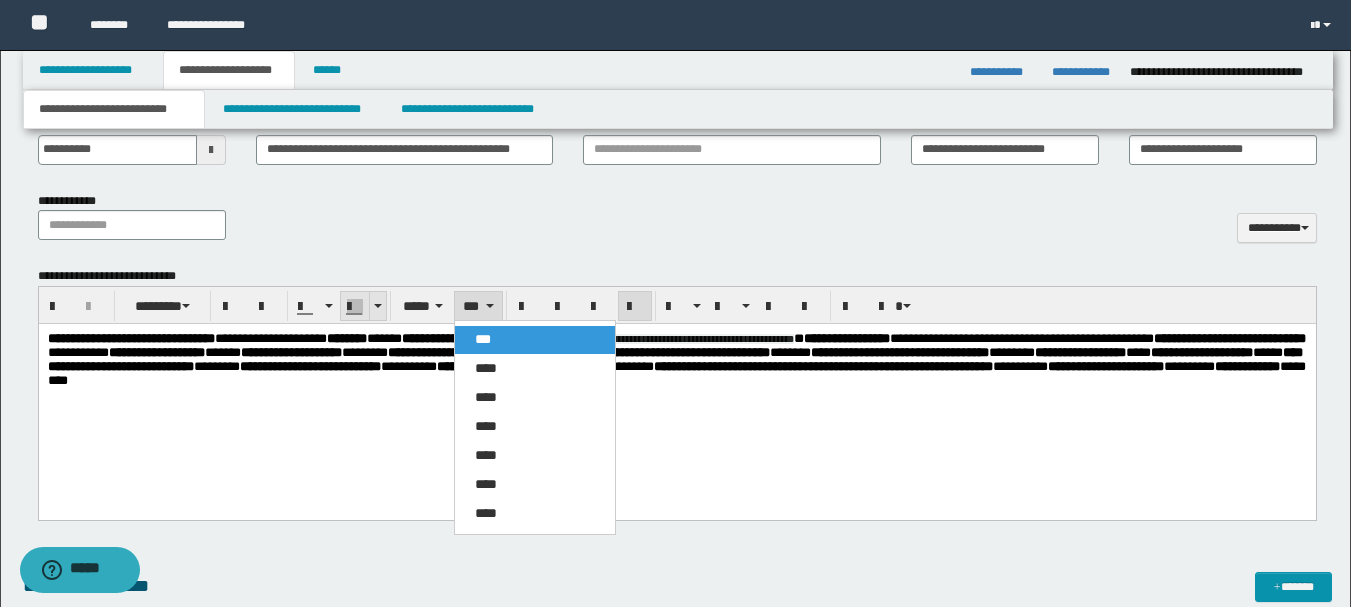 click on "****" at bounding box center [486, 368] 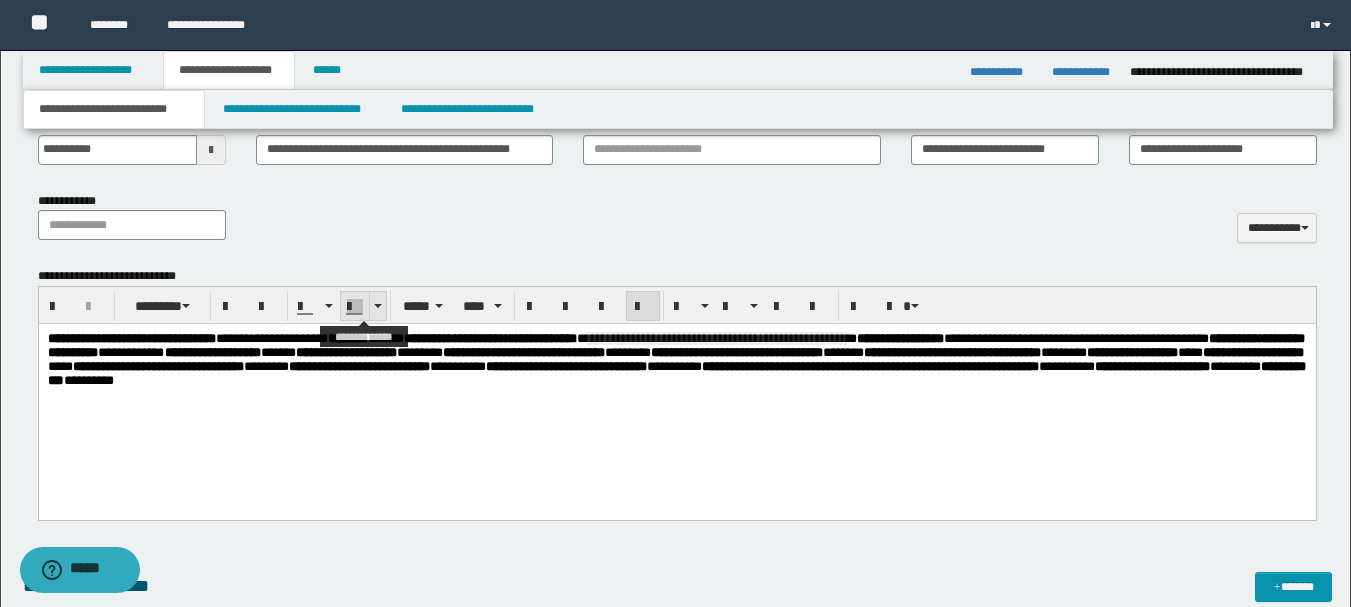 click at bounding box center [377, 306] 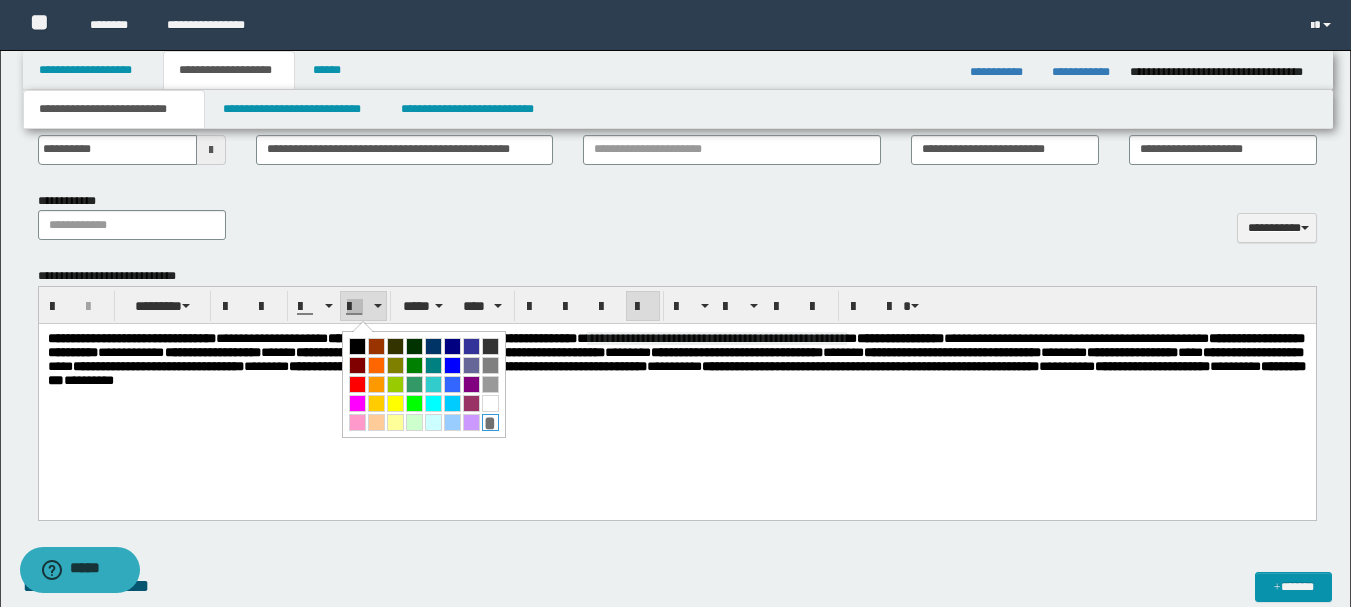 drag, startPoint x: 377, startPoint y: 45, endPoint x: 489, endPoint y: 416, distance: 387.5371 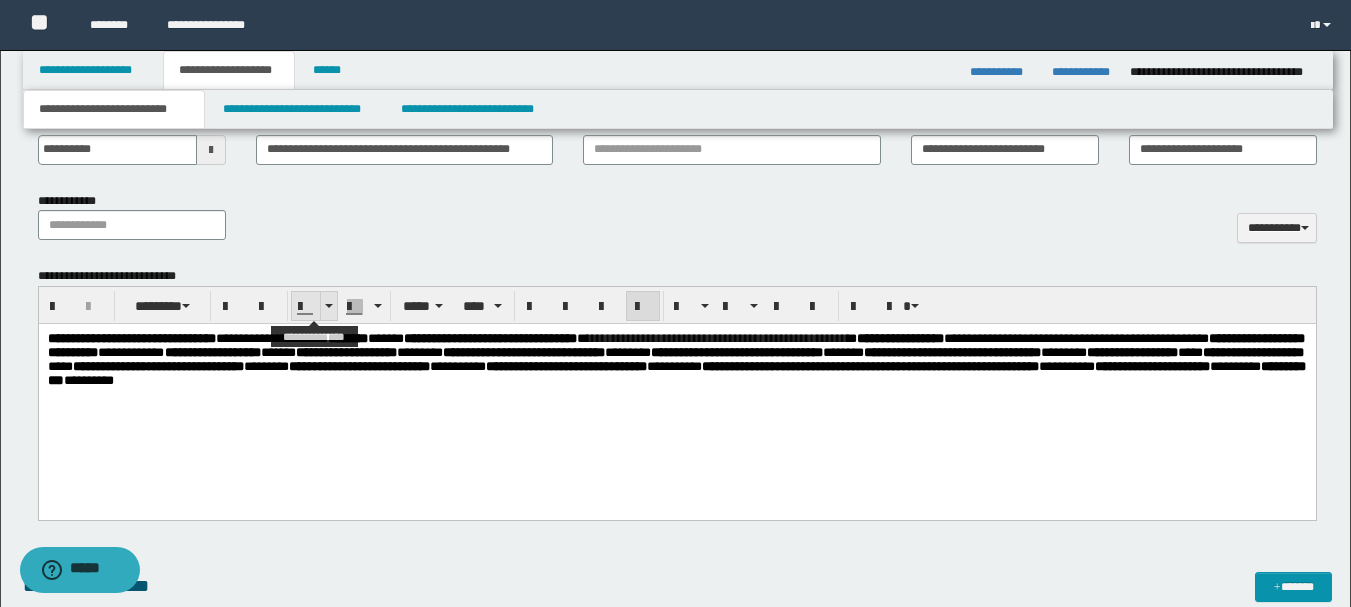 click at bounding box center [328, 306] 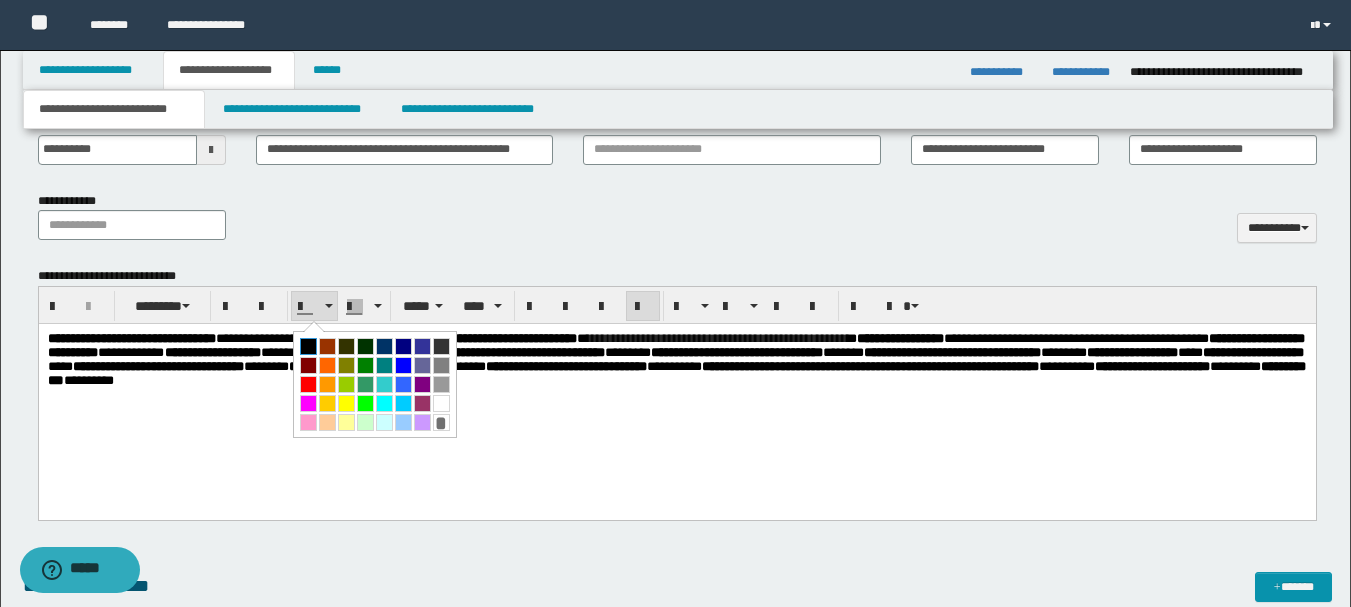 click at bounding box center (308, 346) 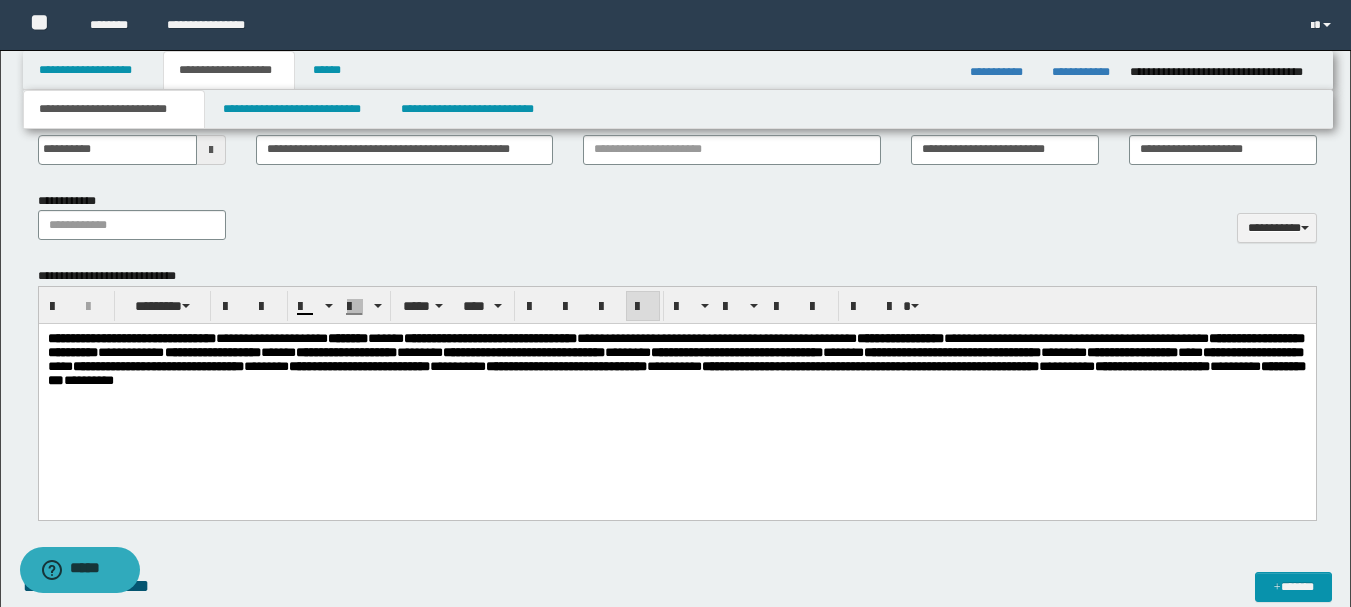 click on "**********" 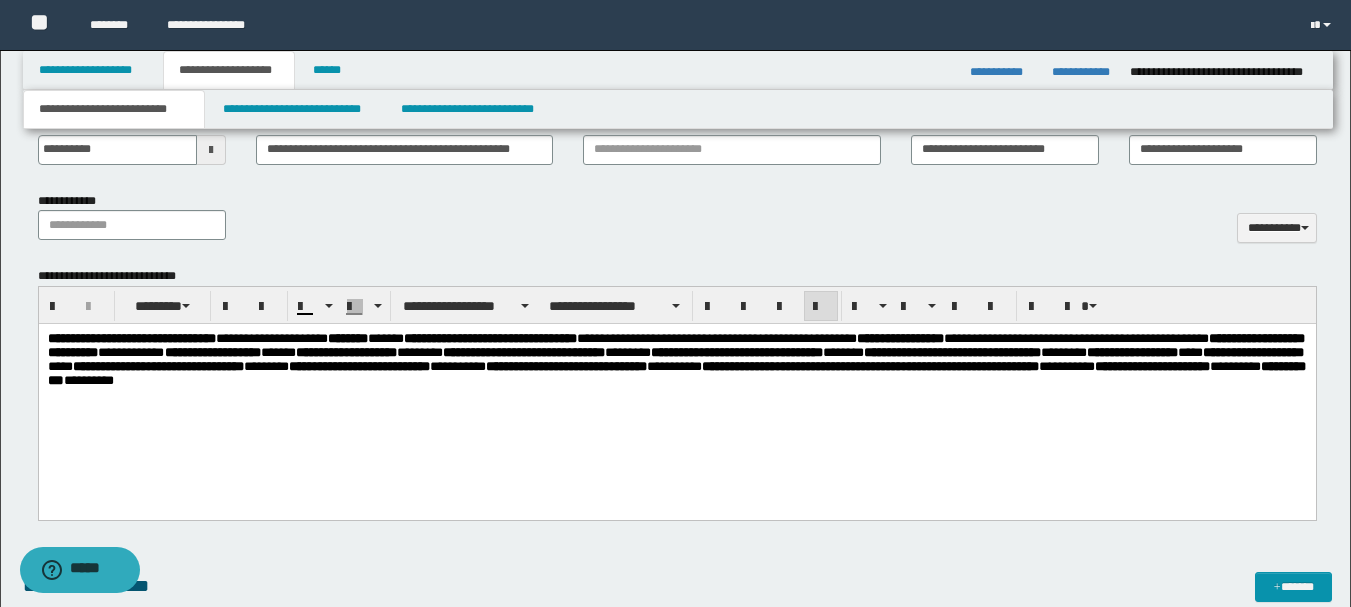 click on "**********" at bounding box center [676, 359] 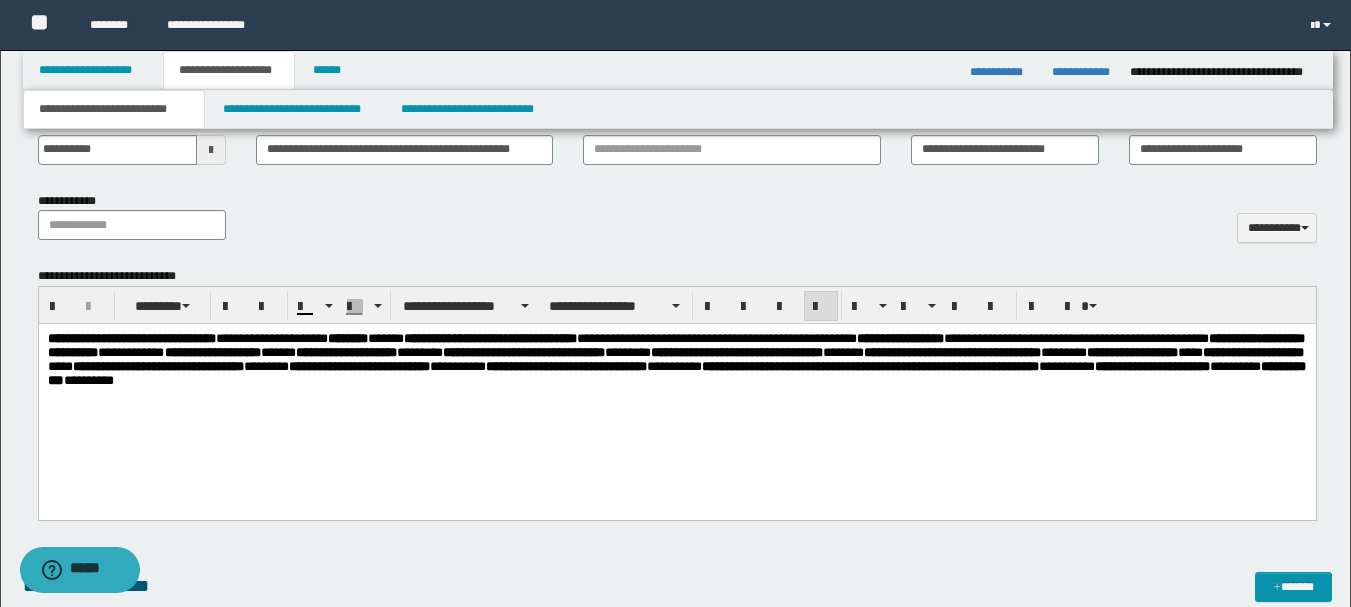 click on "**********" at bounding box center (869, 366) 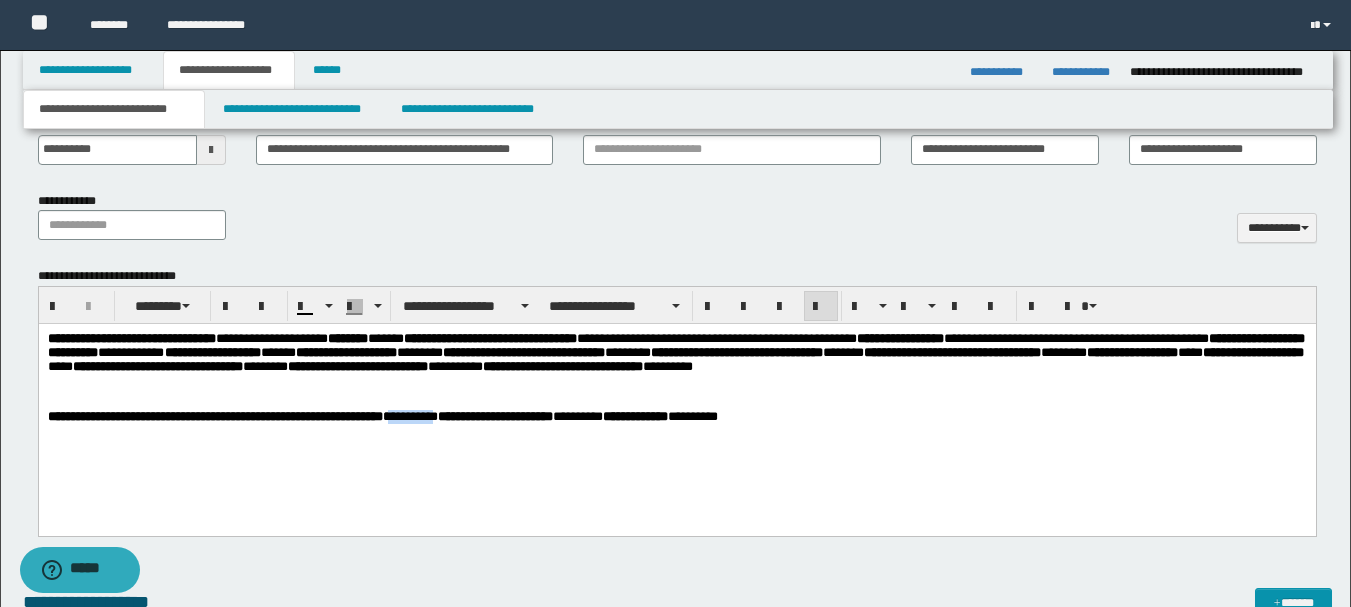 drag, startPoint x: 427, startPoint y: 421, endPoint x: 507, endPoint y: 416, distance: 80.1561 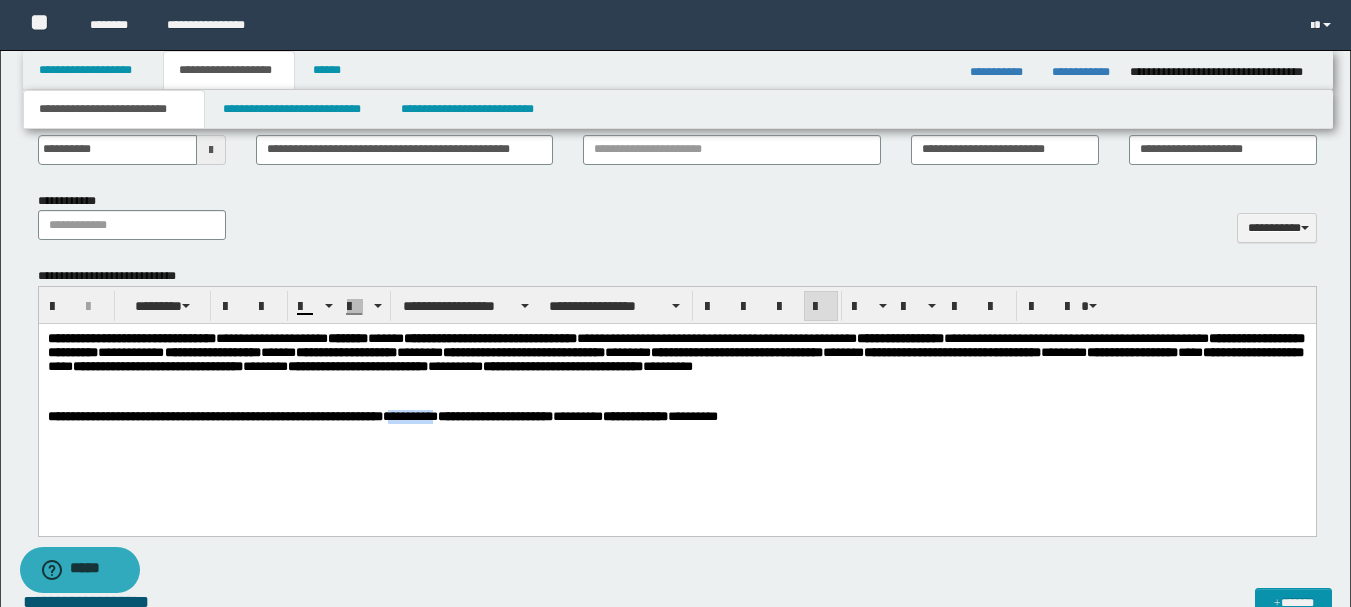 click on "**********" at bounding box center (676, 418) 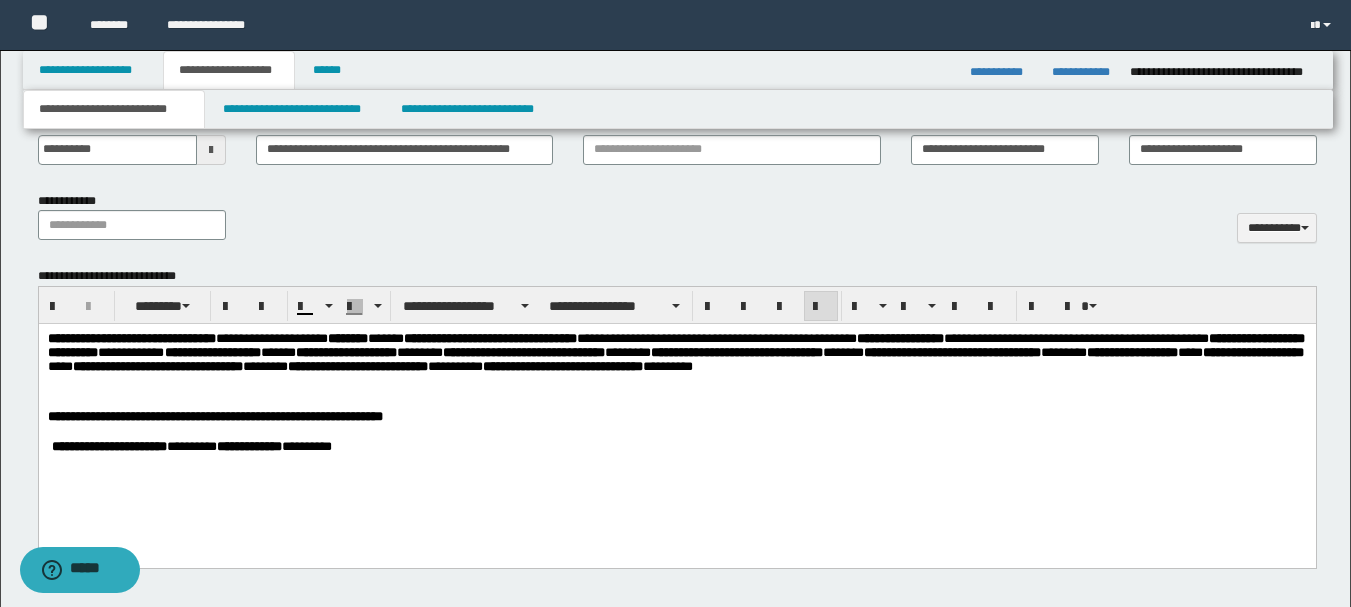 click on "**********" at bounding box center (676, 418) 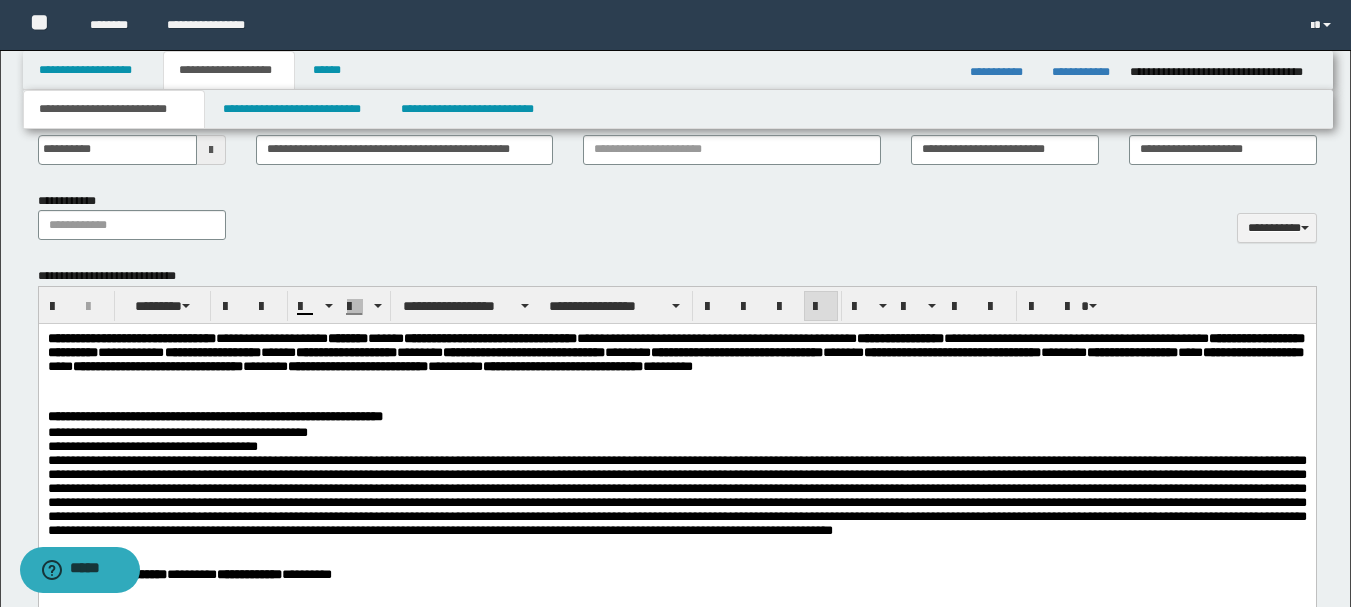 scroll, scrollTop: 1000, scrollLeft: 0, axis: vertical 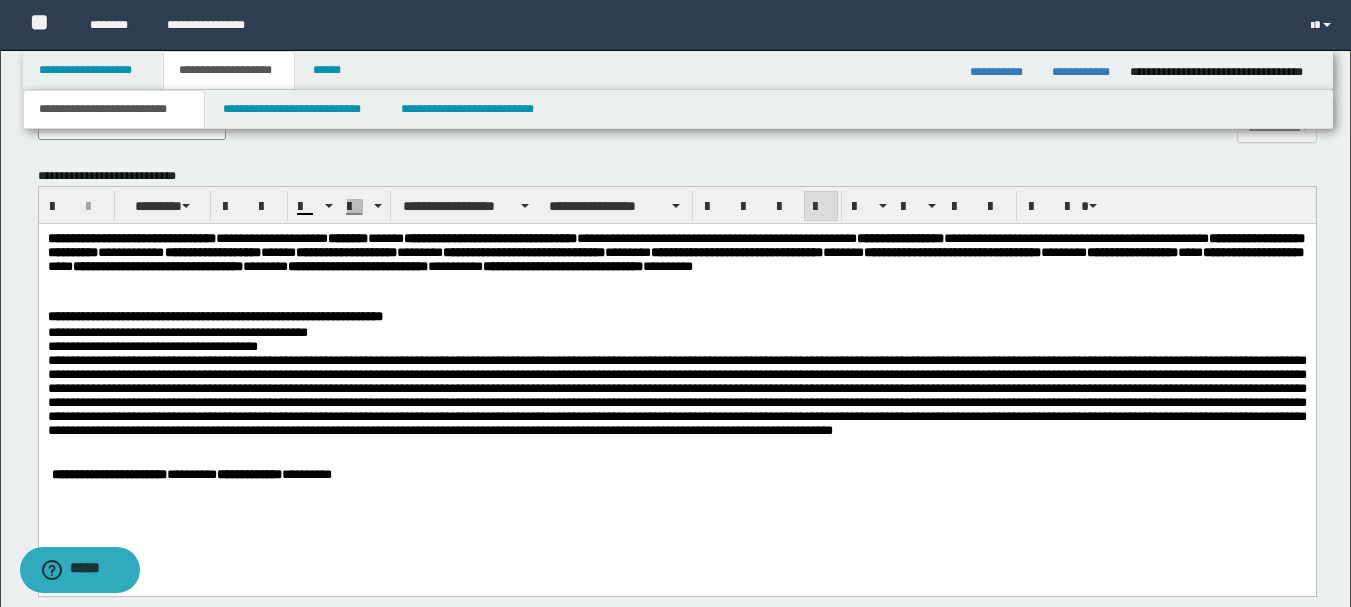 click on "**********" at bounding box center (676, 390) 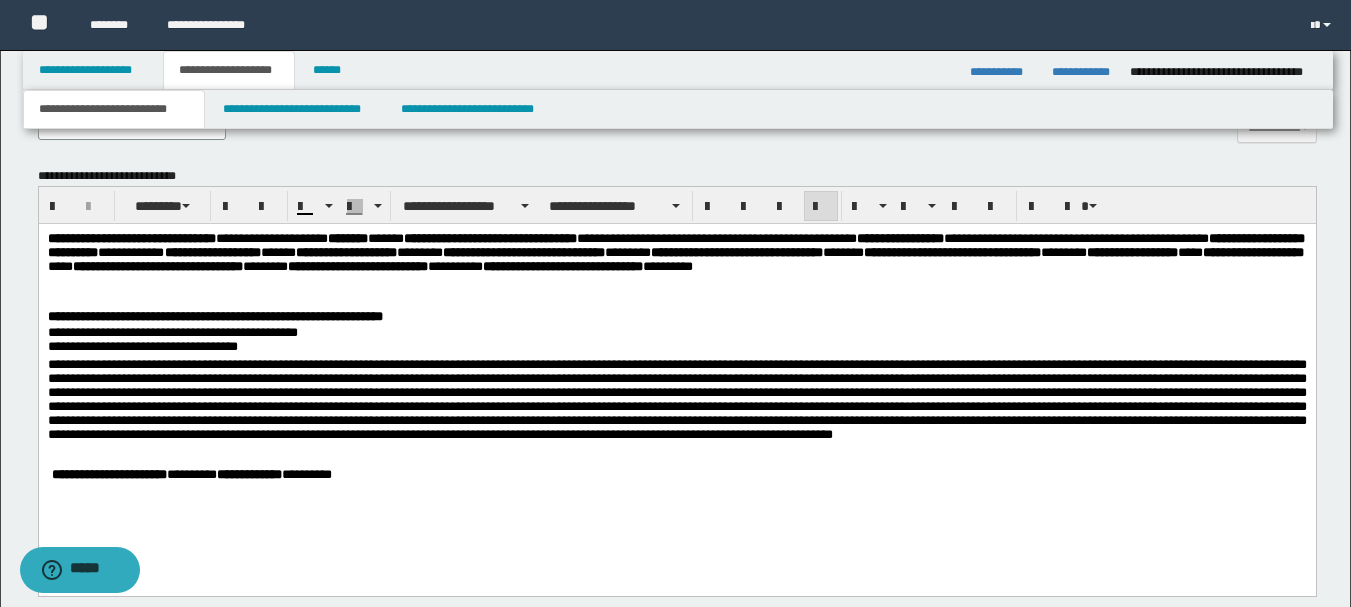 click at bounding box center (676, 406) 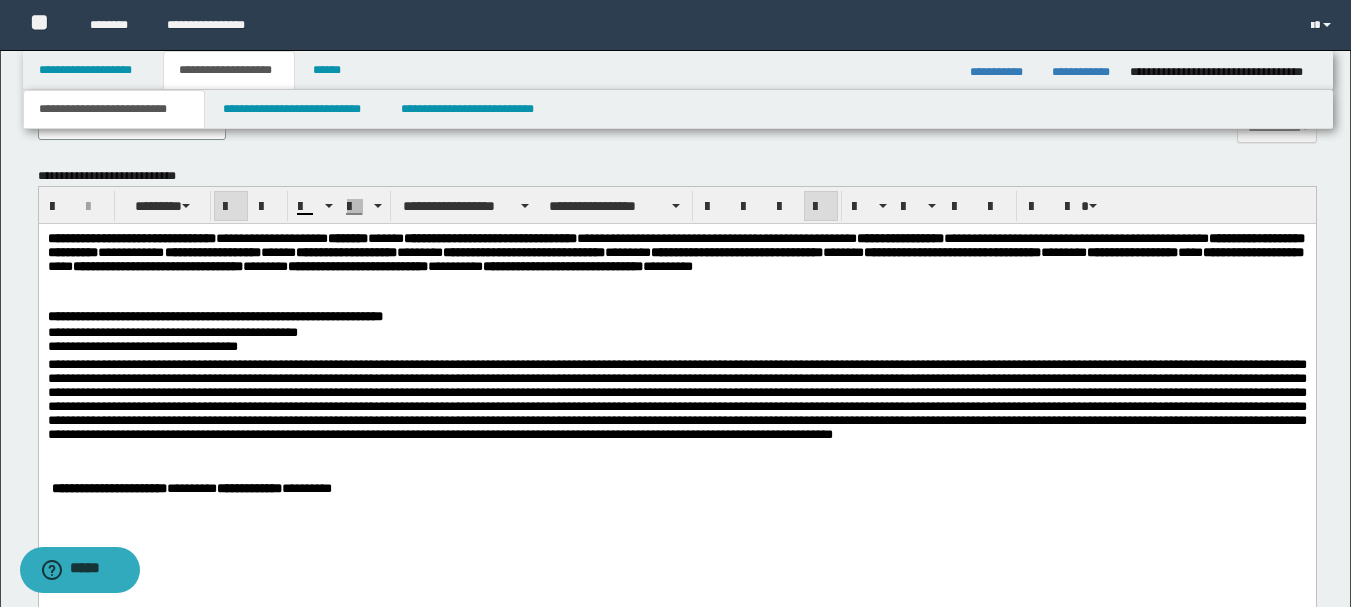 click on "**********" at bounding box center [676, 390] 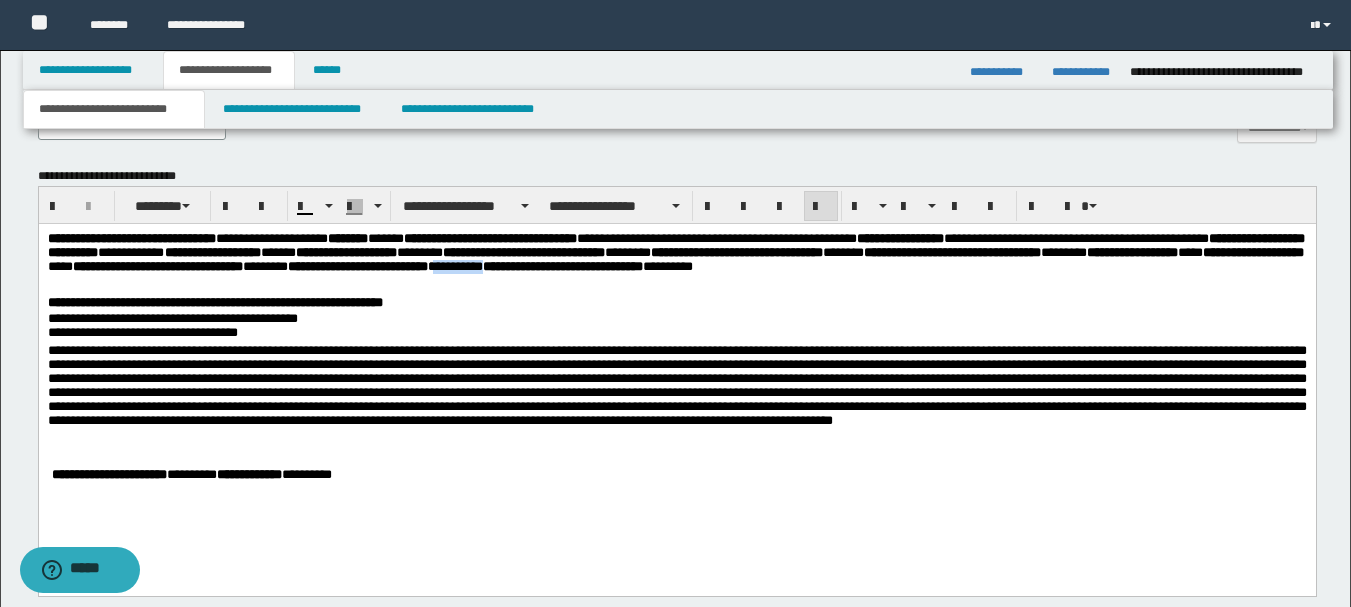 drag, startPoint x: 111, startPoint y: 283, endPoint x: 195, endPoint y: 289, distance: 84.21401 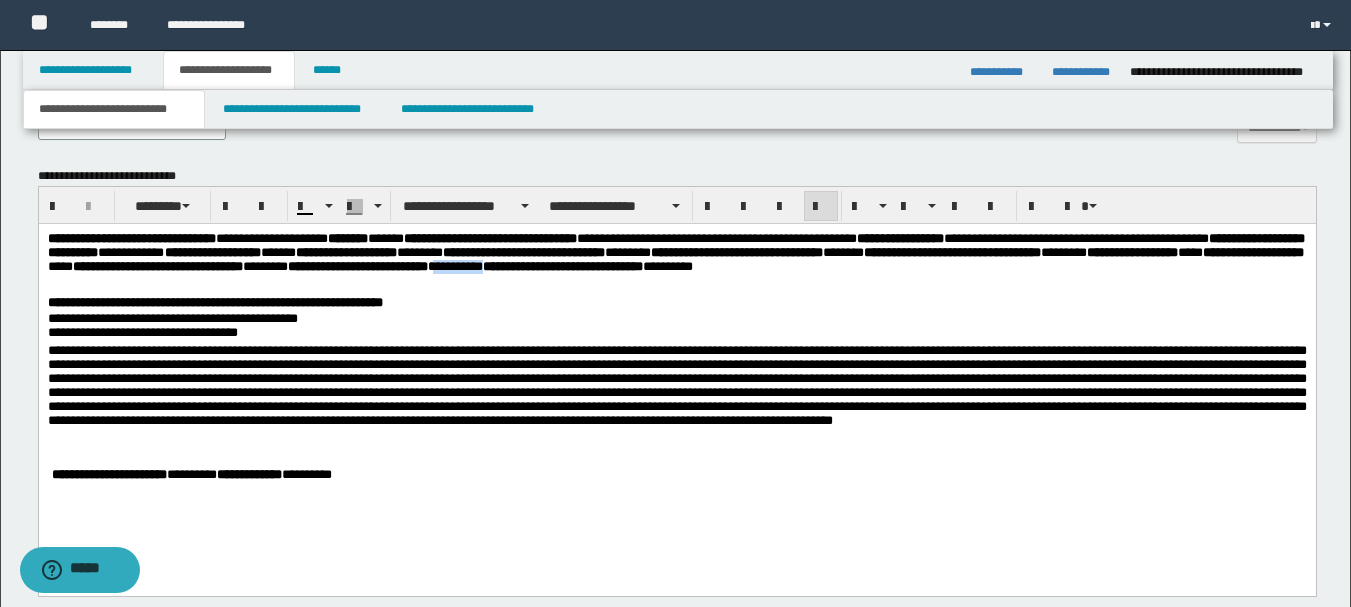 click on "**********" at bounding box center [676, 264] 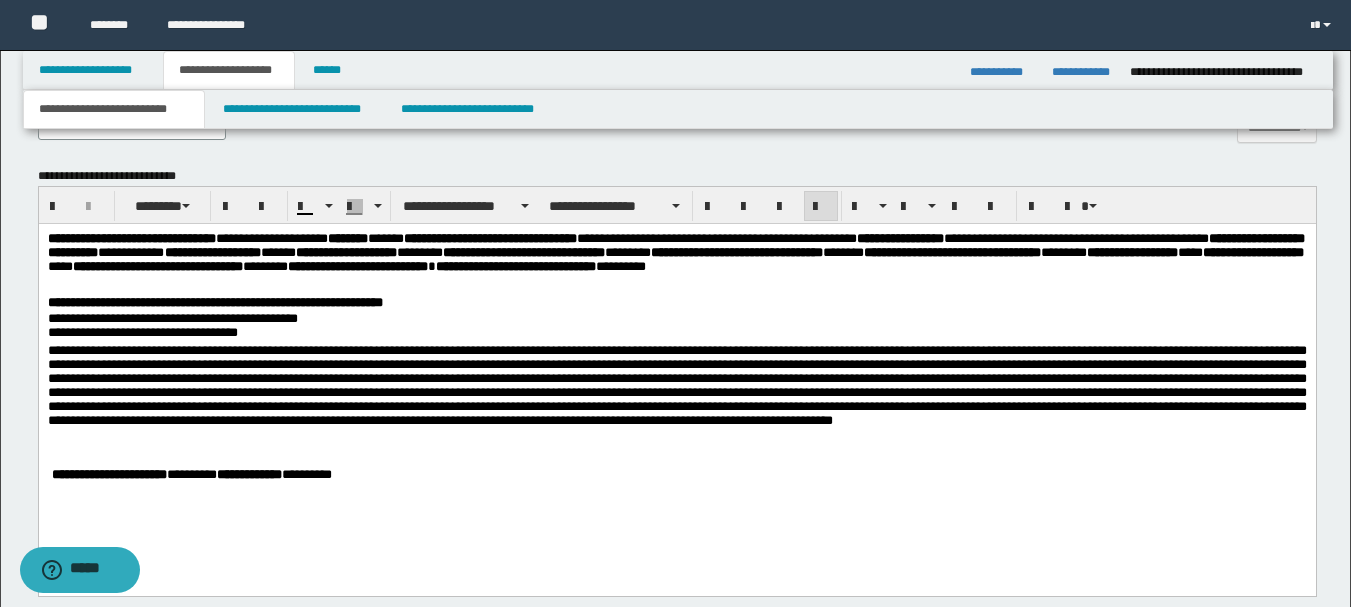 click on "**********" at bounding box center [357, 266] 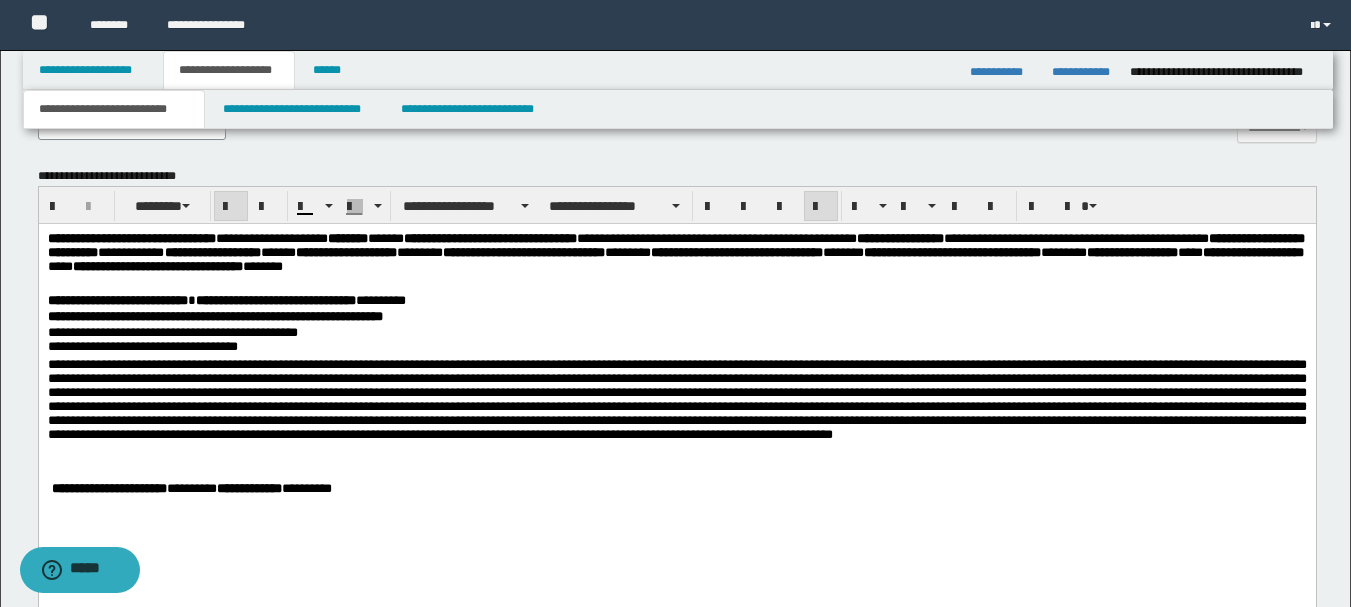 click on "**********" at bounding box center [676, 302] 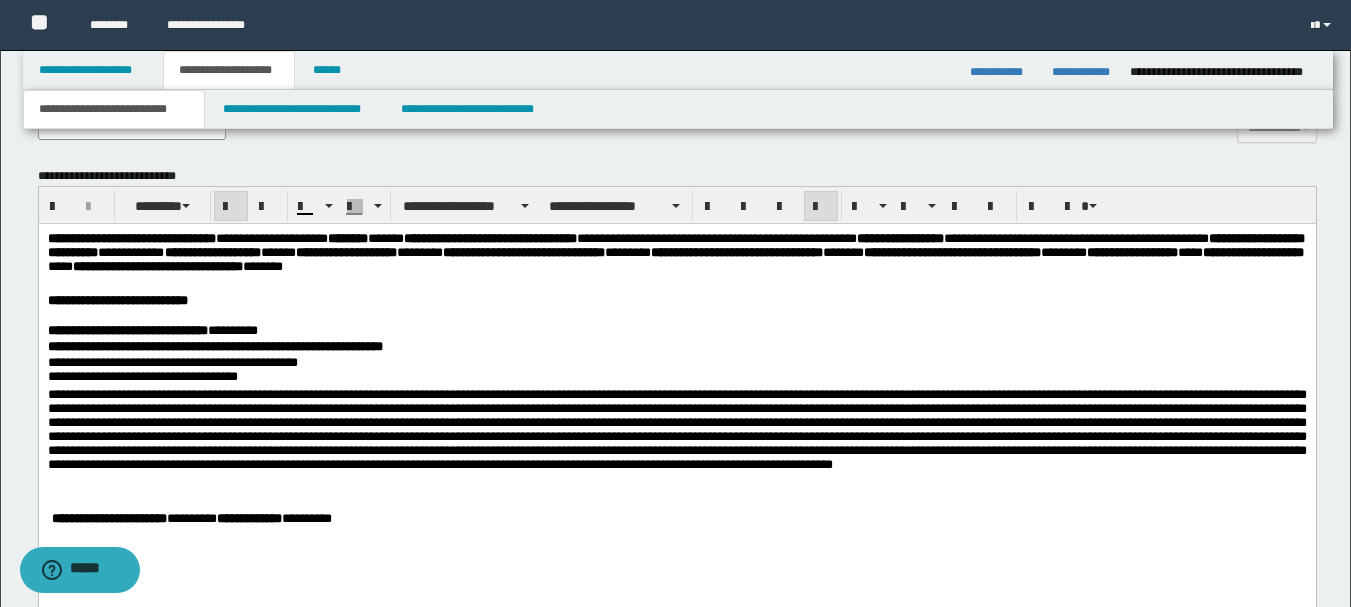 click on "**********" at bounding box center (676, 302) 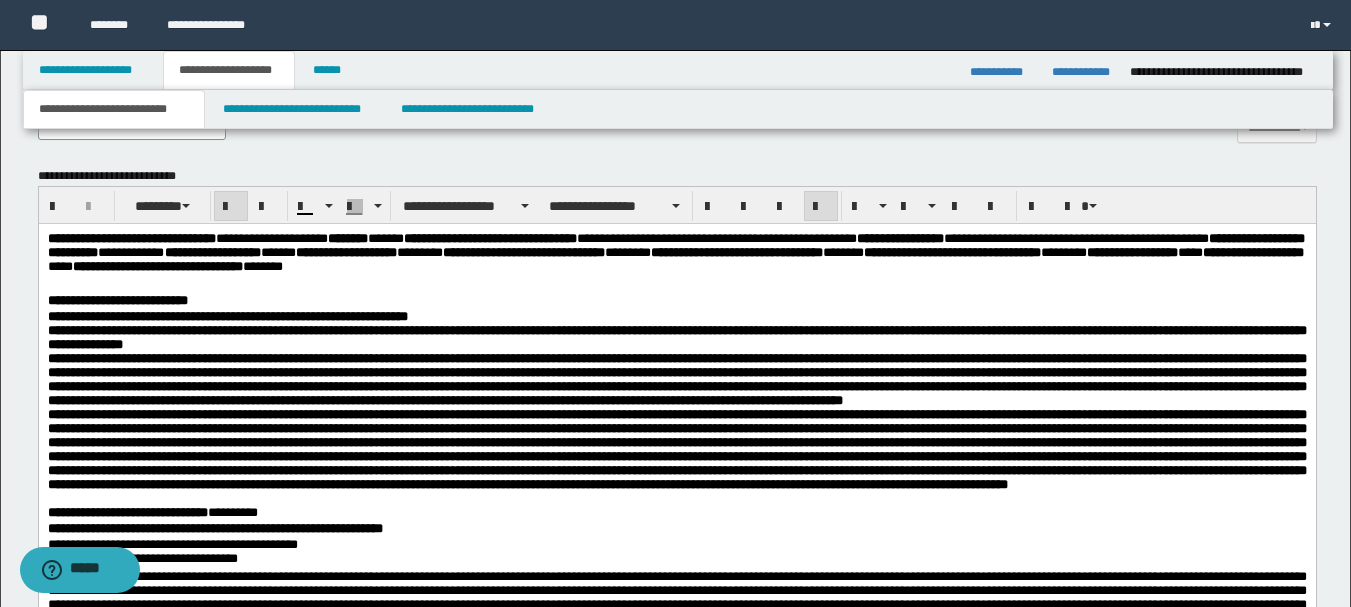 scroll, scrollTop: 1100, scrollLeft: 0, axis: vertical 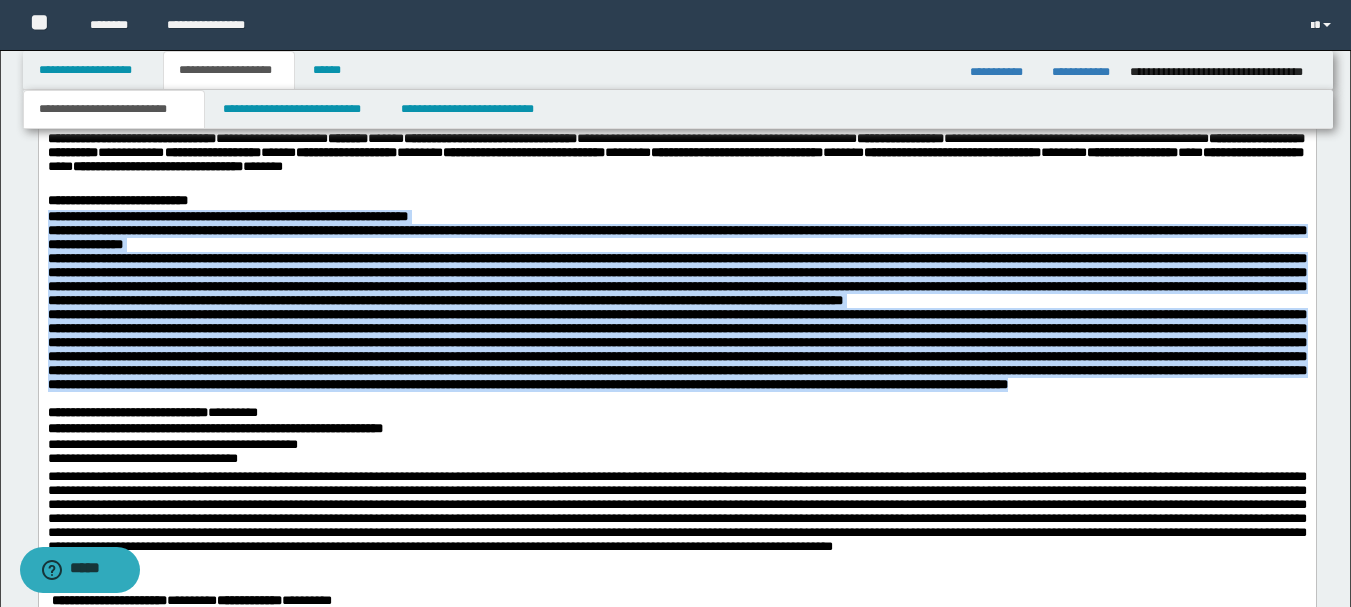 drag, startPoint x: 752, startPoint y: 452, endPoint x: 46, endPoint y: 213, distance: 745.35693 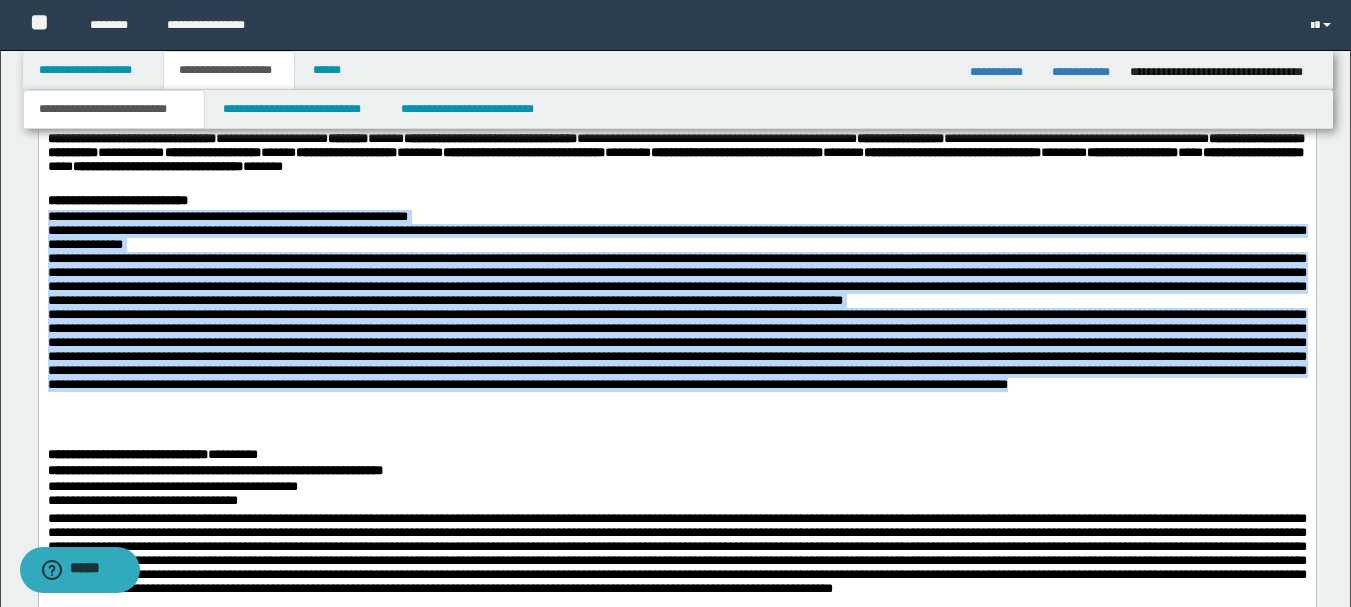 scroll, scrollTop: 1000, scrollLeft: 0, axis: vertical 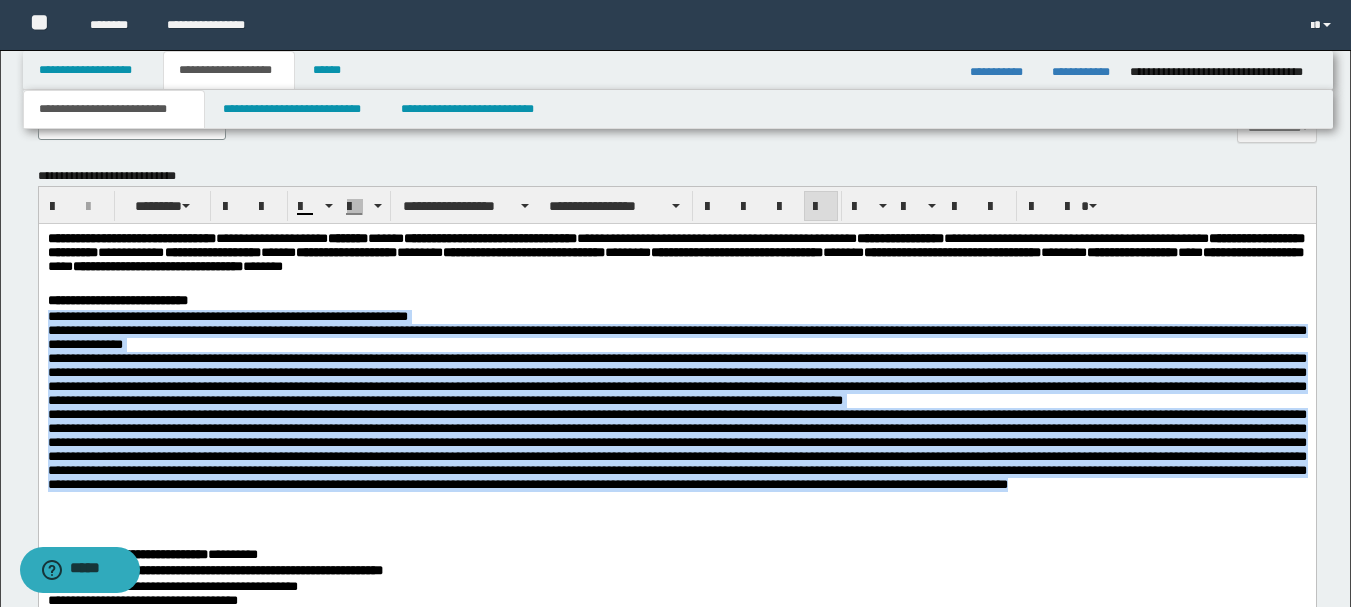 click on "**********" at bounding box center (676, 422) 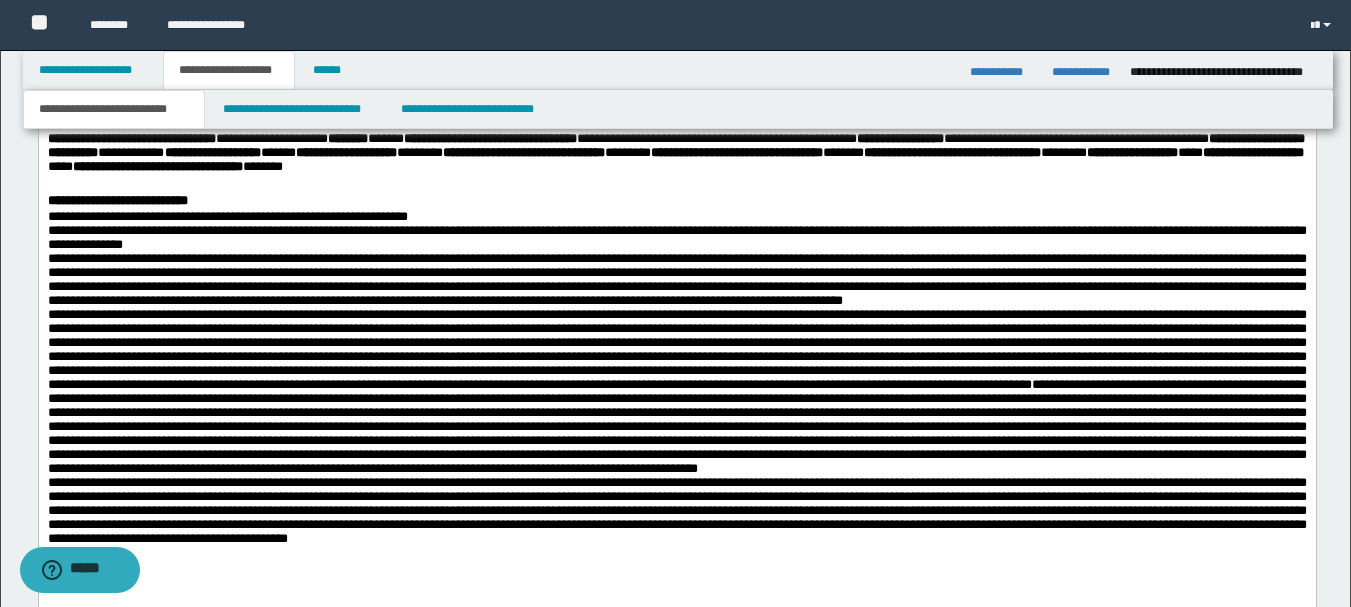 scroll, scrollTop: 1200, scrollLeft: 0, axis: vertical 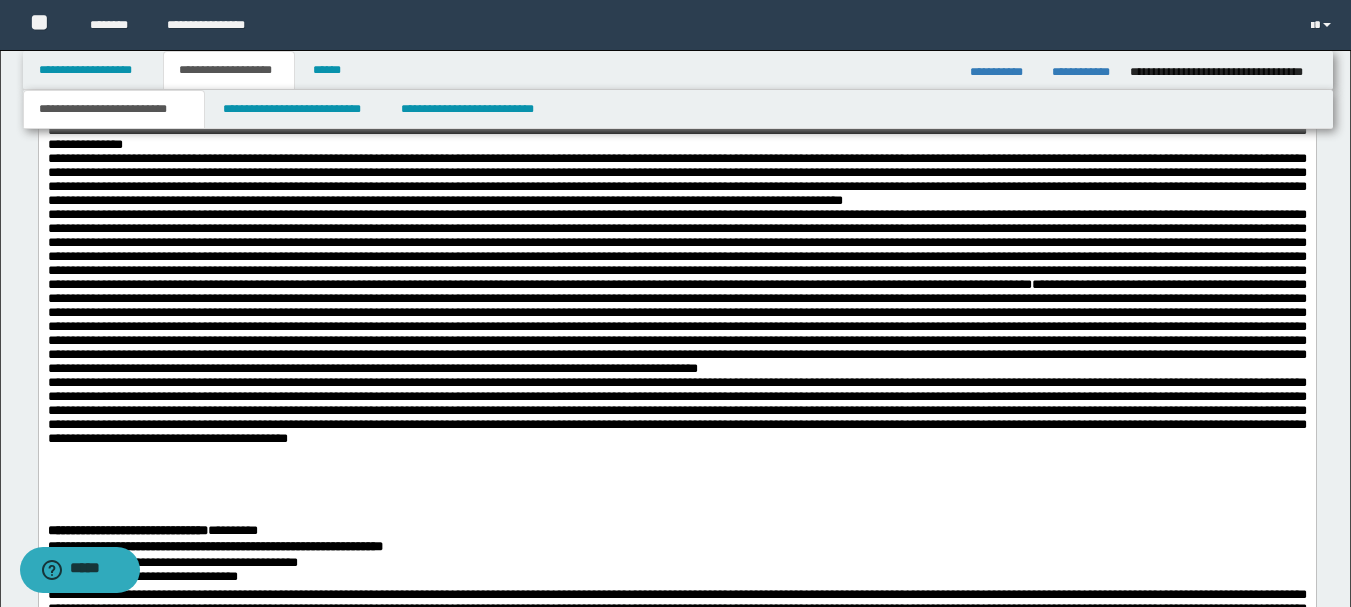 drag, startPoint x: 252, startPoint y: 417, endPoint x: 242, endPoint y: 406, distance: 14.866069 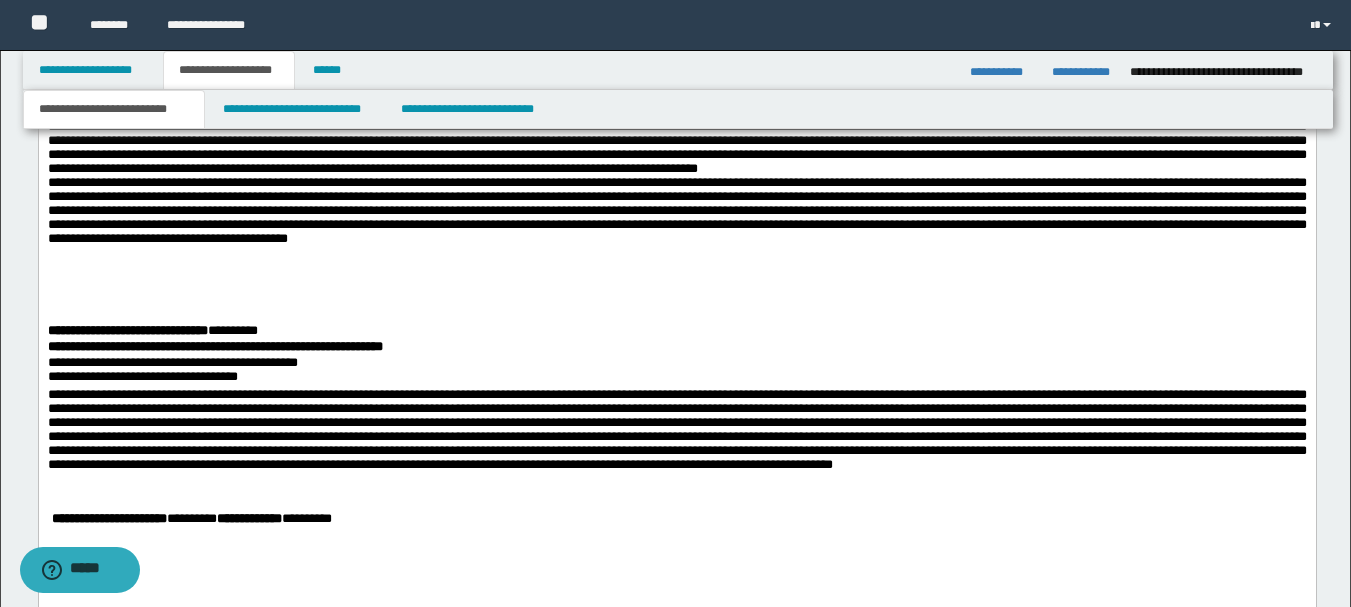 scroll, scrollTop: 1500, scrollLeft: 0, axis: vertical 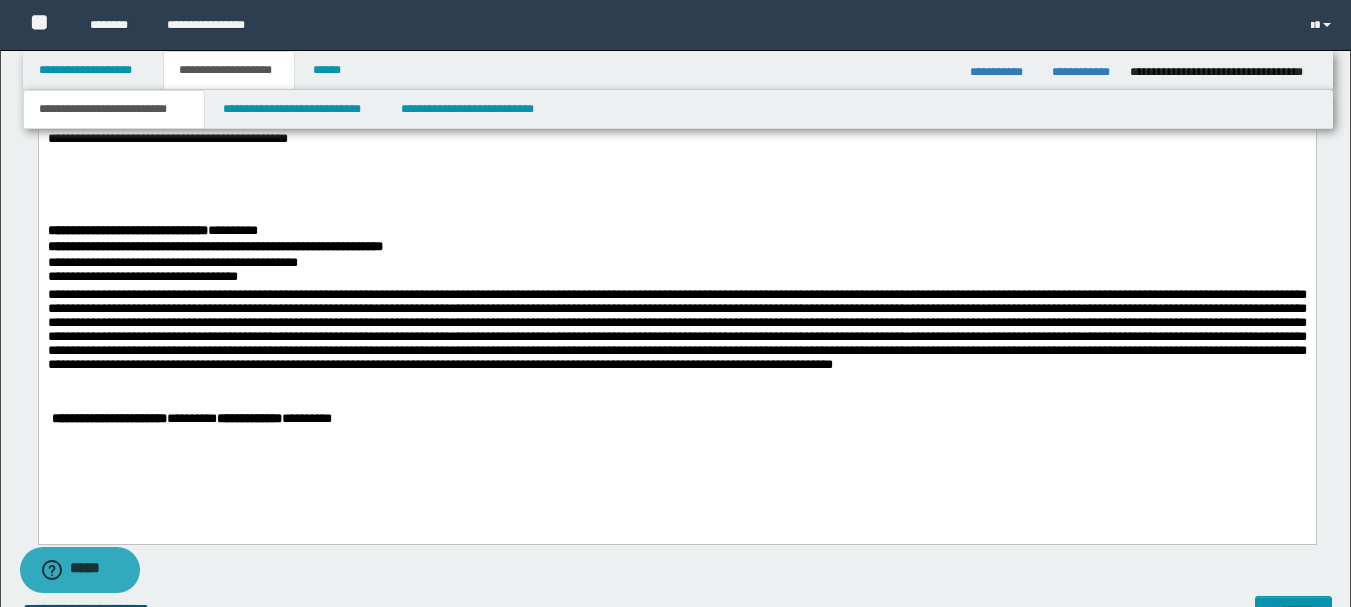 click at bounding box center (676, 337) 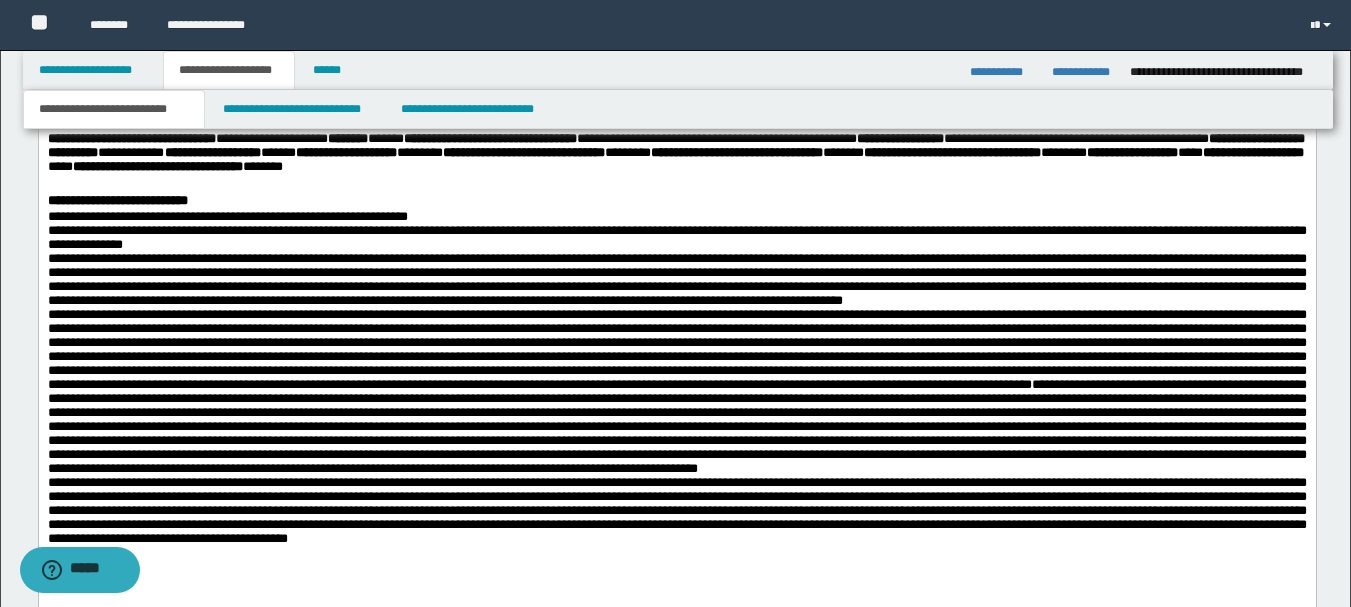 scroll, scrollTop: 900, scrollLeft: 0, axis: vertical 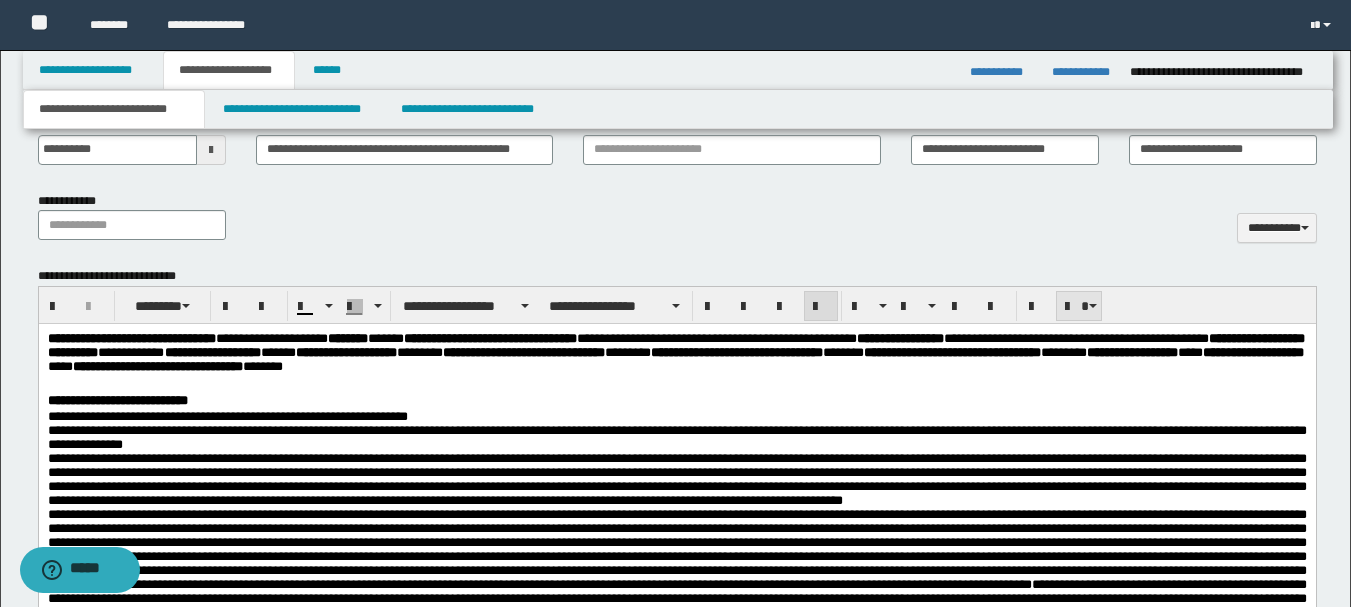 click at bounding box center [1079, 306] 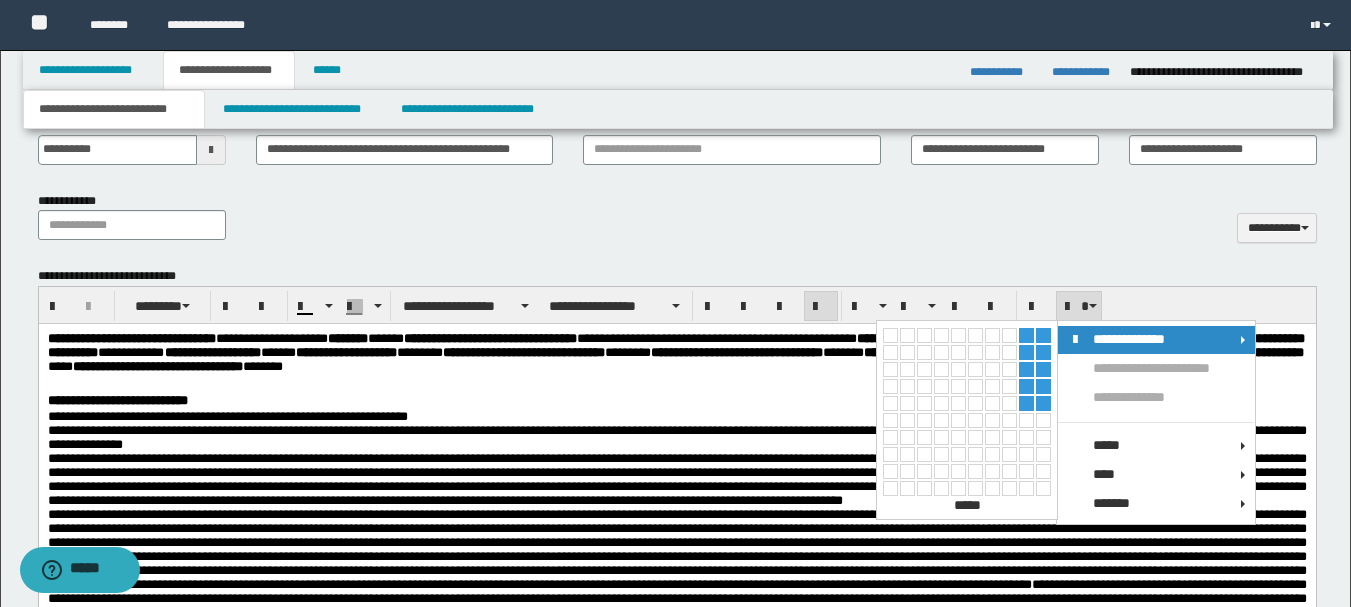 drag, startPoint x: 1022, startPoint y: 404, endPoint x: 980, endPoint y: 79, distance: 327.7026 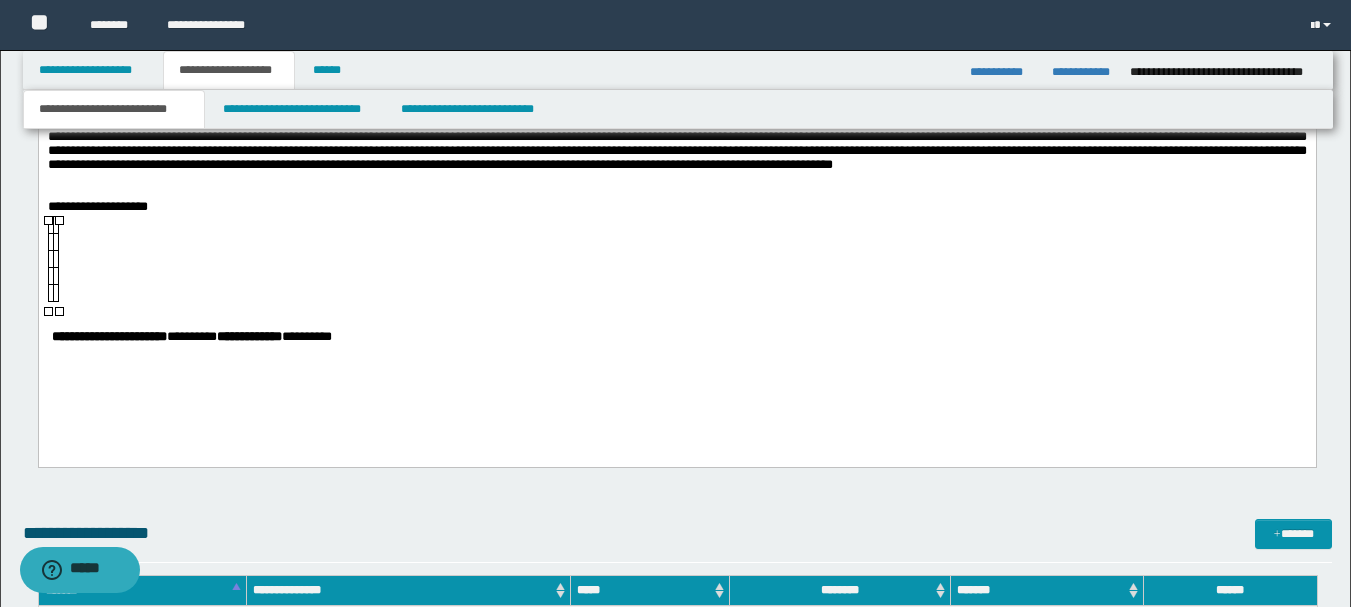scroll, scrollTop: 1500, scrollLeft: 0, axis: vertical 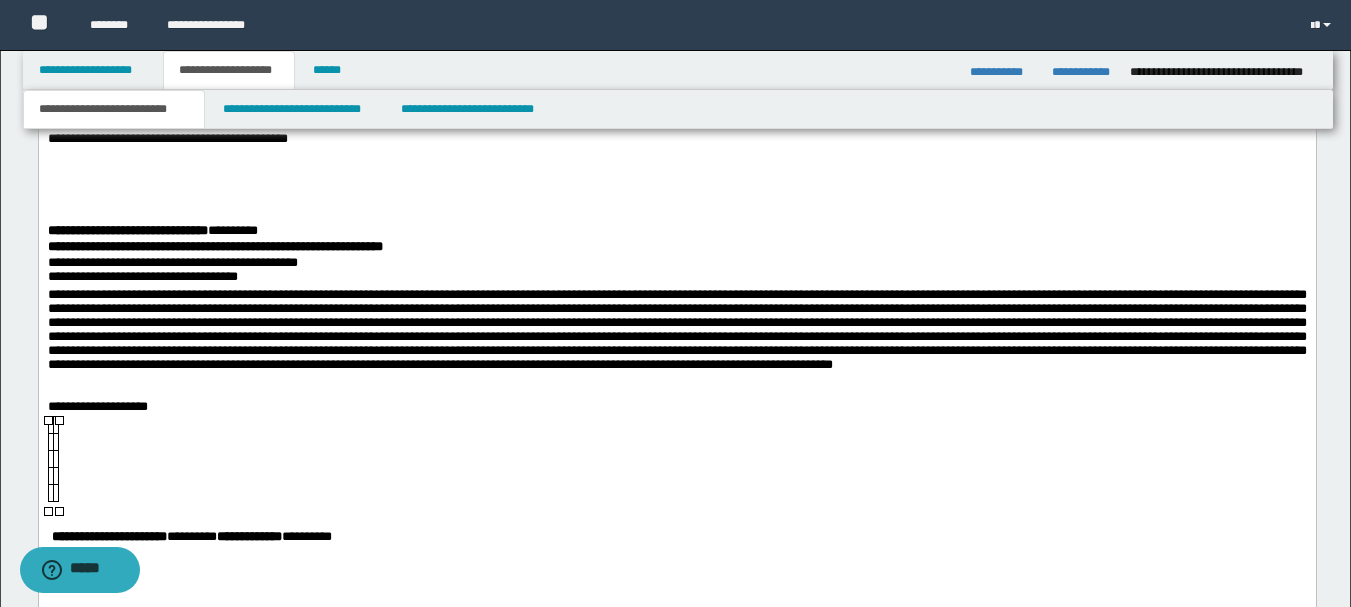 click at bounding box center (50, 426) 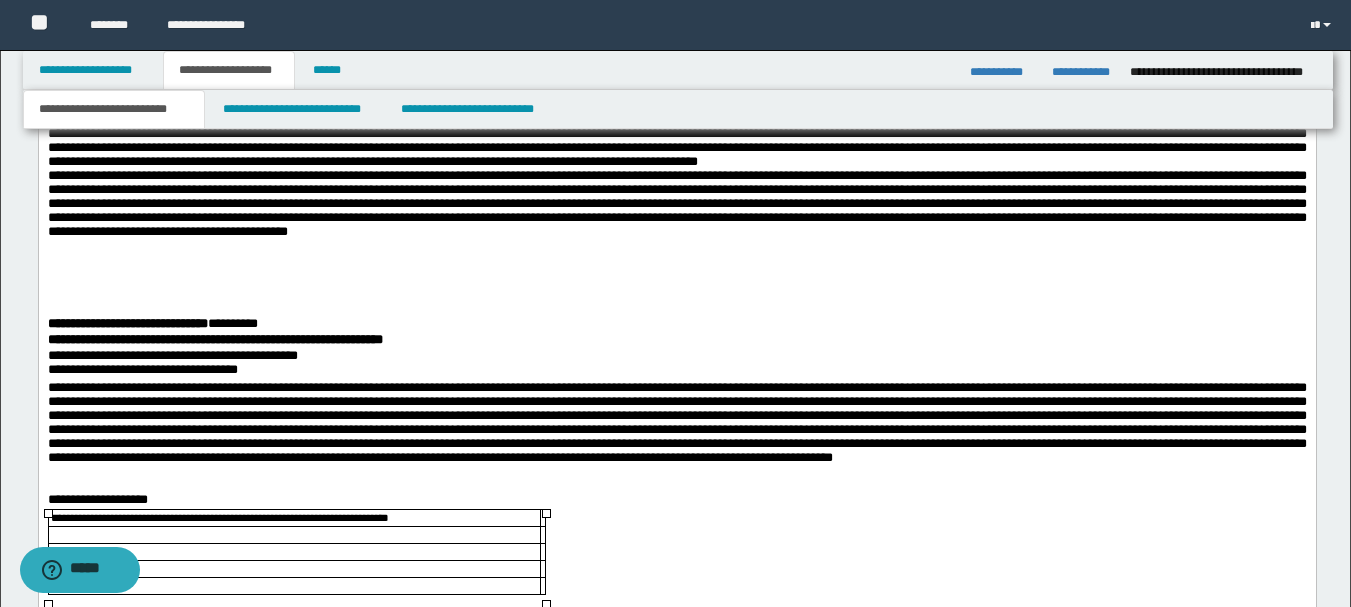 scroll, scrollTop: 1707, scrollLeft: 0, axis: vertical 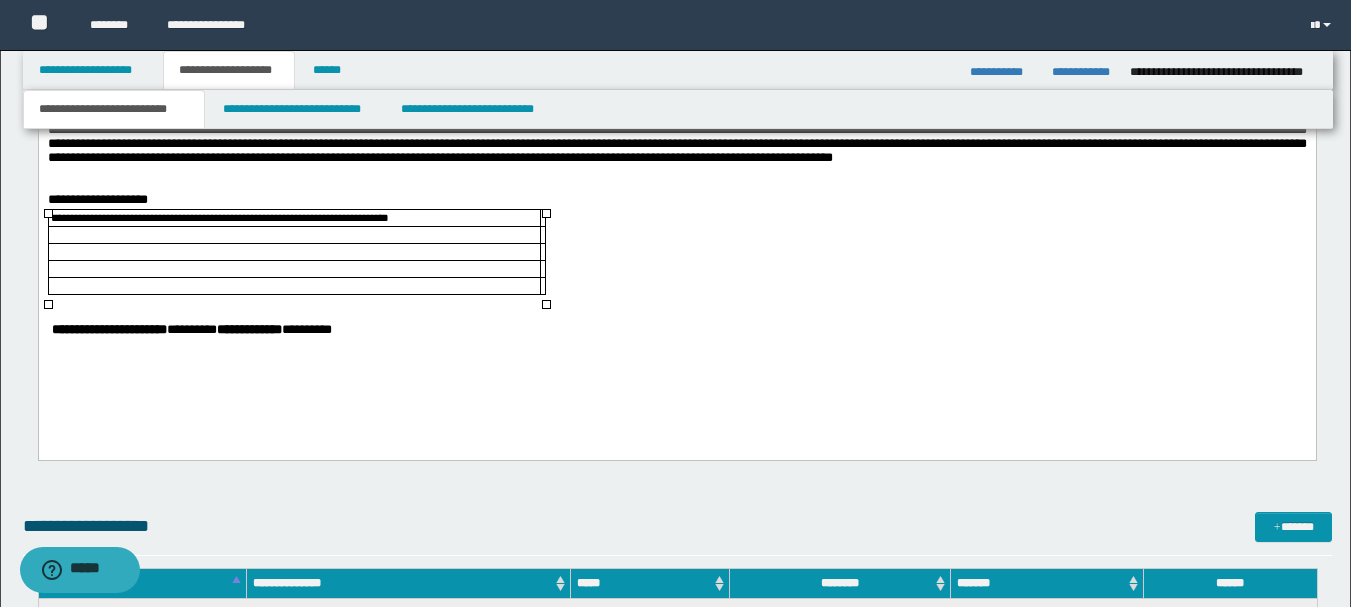 click at bounding box center (294, 236) 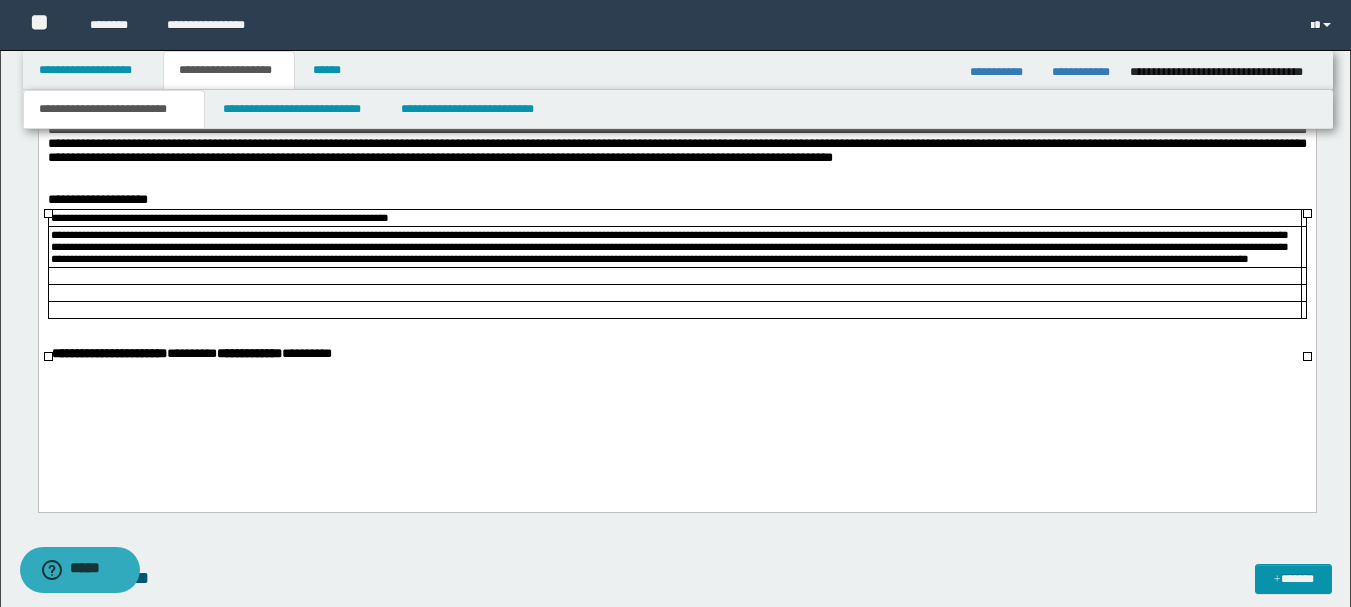 click at bounding box center [674, 277] 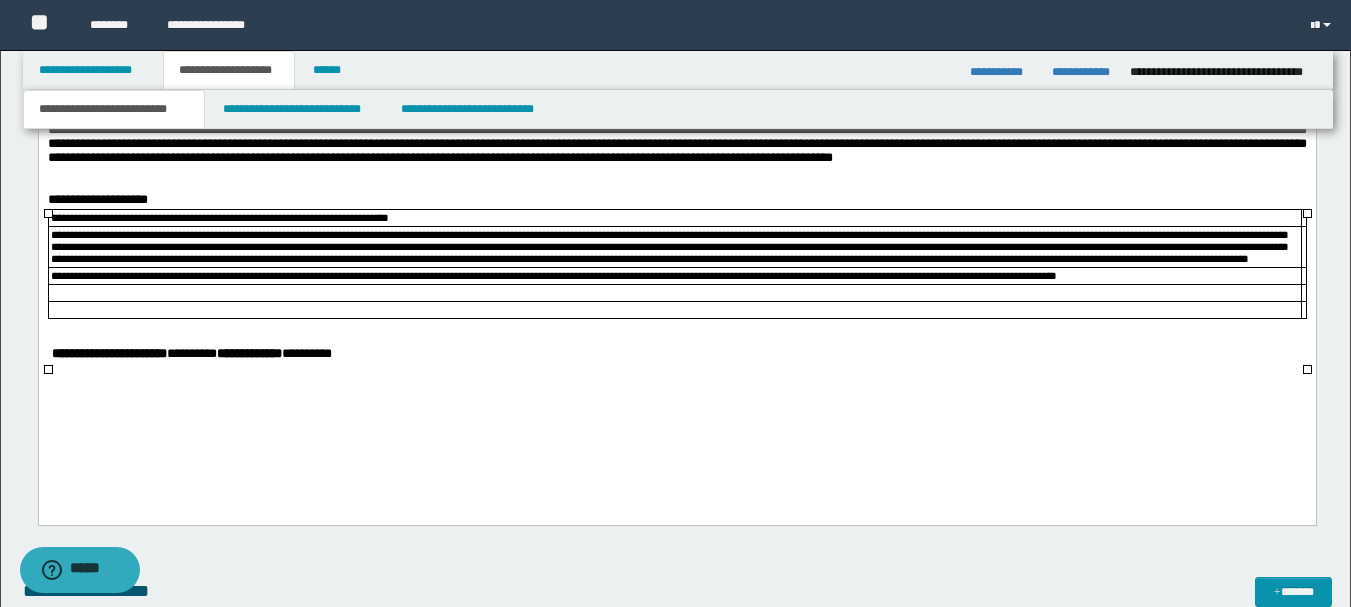 click at bounding box center (674, 294) 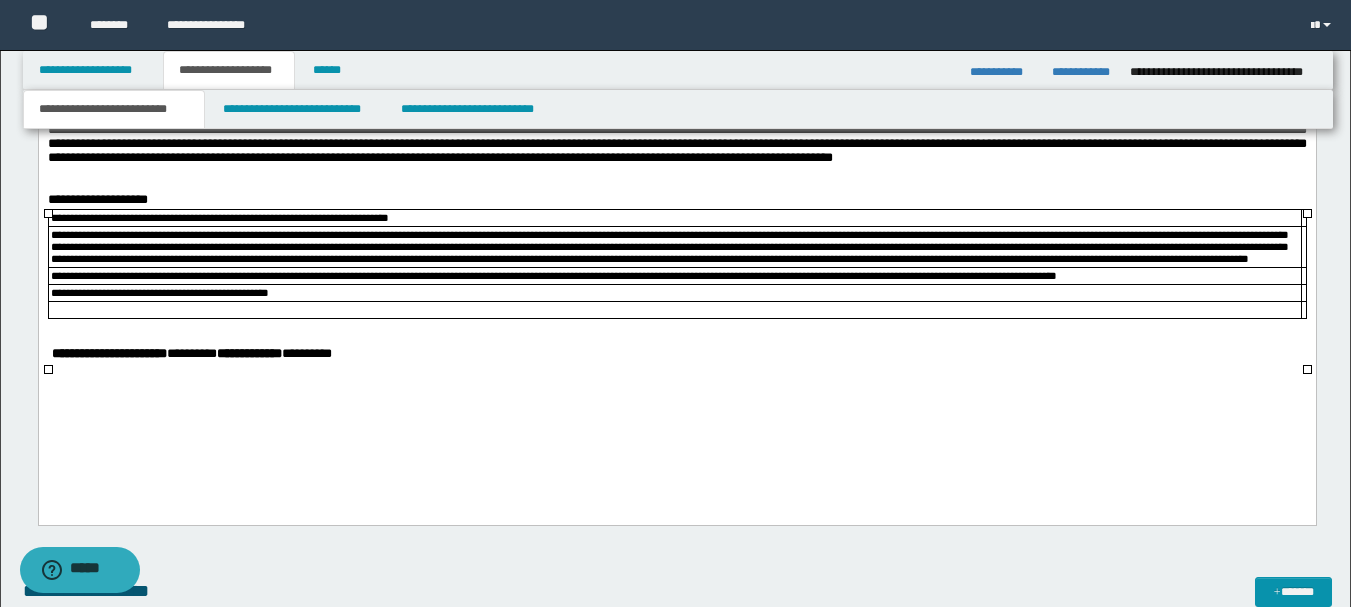 click at bounding box center [674, 311] 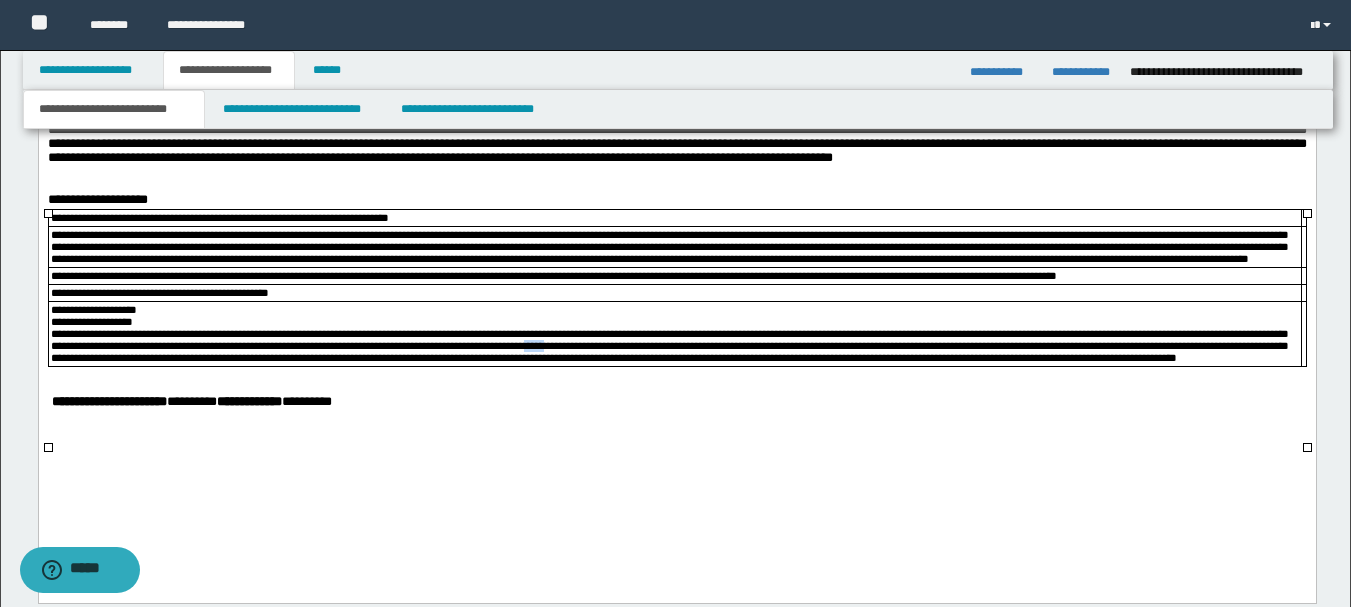 drag, startPoint x: 1244, startPoint y: 397, endPoint x: 1284, endPoint y: 405, distance: 40.792156 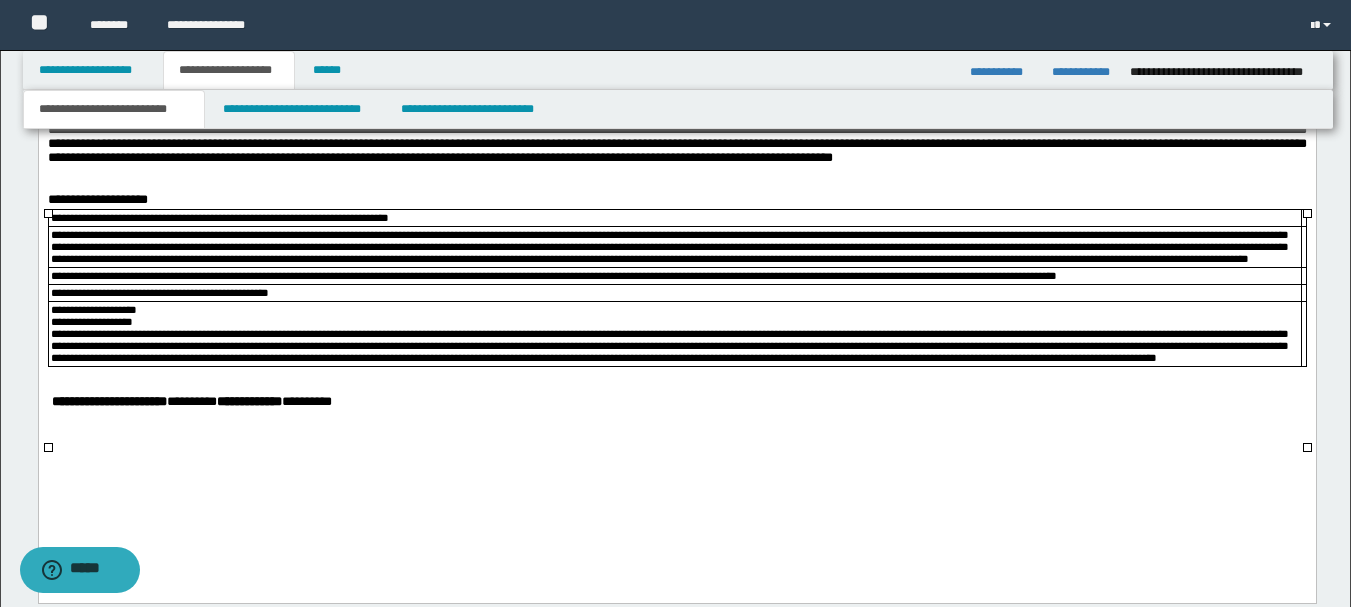 click at bounding box center [1303, 335] 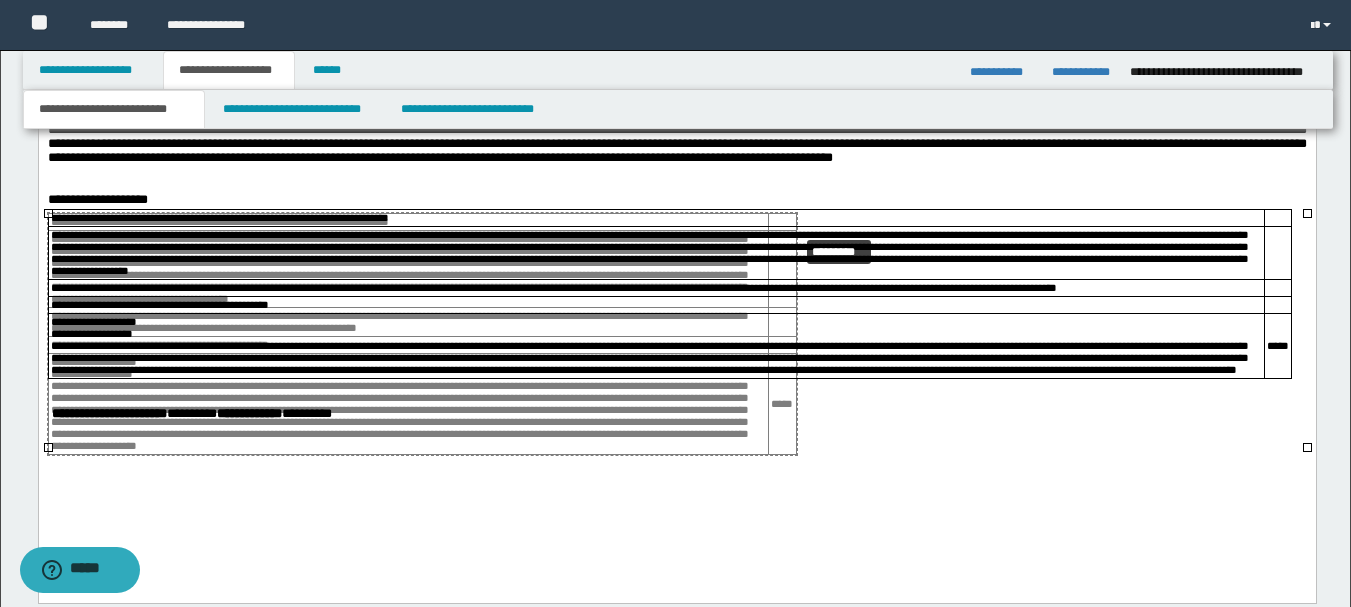 drag, startPoint x: 1306, startPoint y: 213, endPoint x: 794, endPoint y: 235, distance: 512.4724 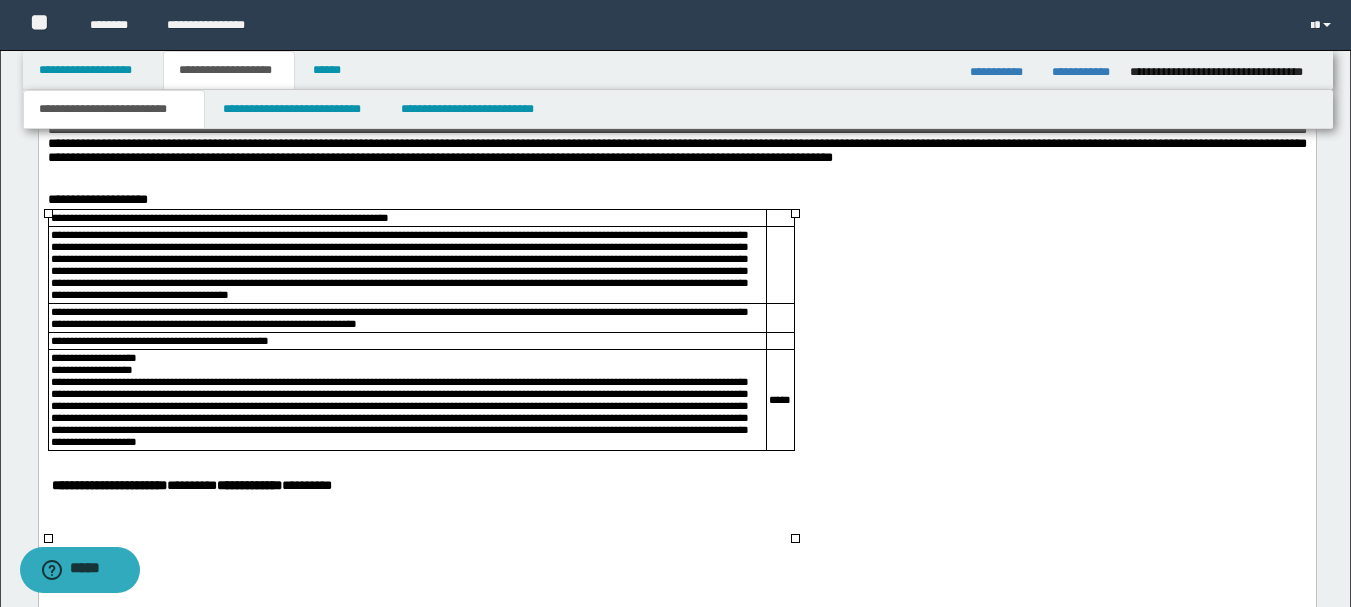 scroll, scrollTop: 1807, scrollLeft: 0, axis: vertical 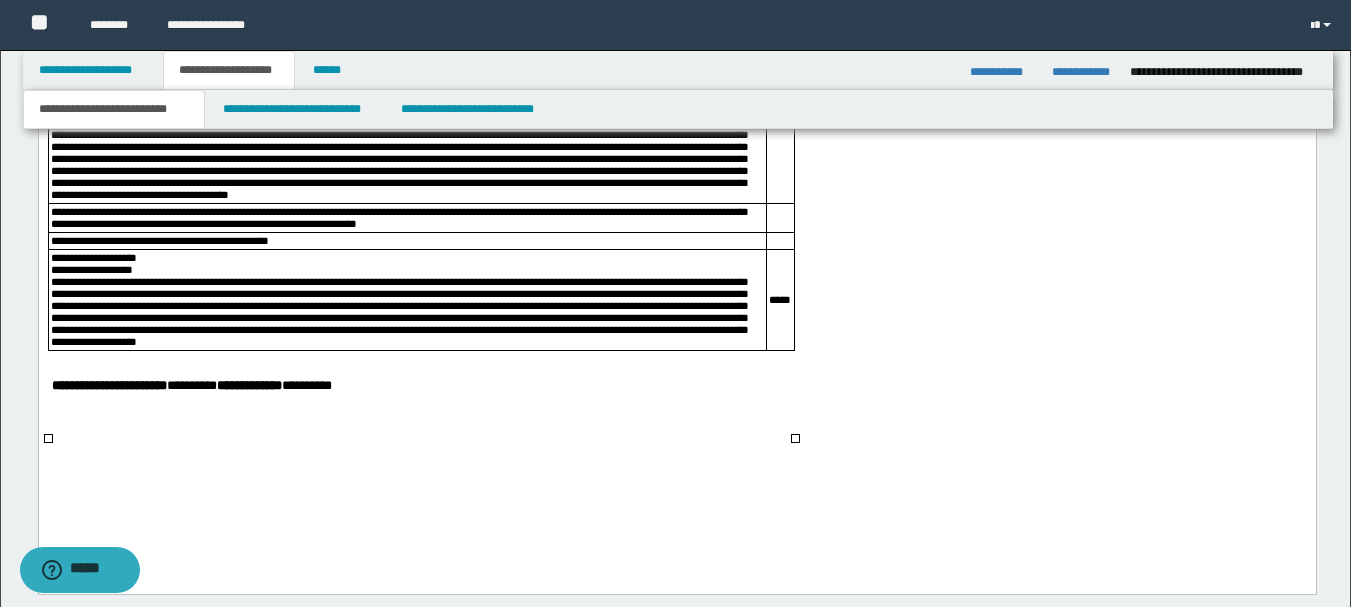 drag, startPoint x: 358, startPoint y: 316, endPoint x: 338, endPoint y: 339, distance: 30.479502 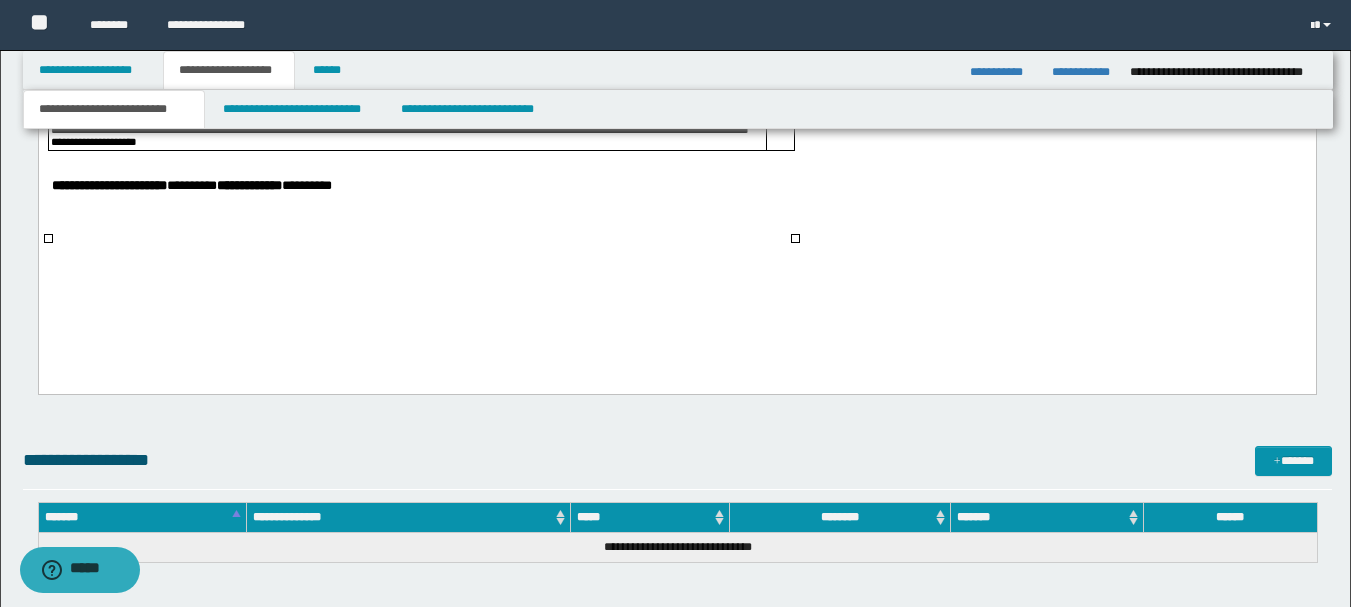 scroll, scrollTop: 1907, scrollLeft: 0, axis: vertical 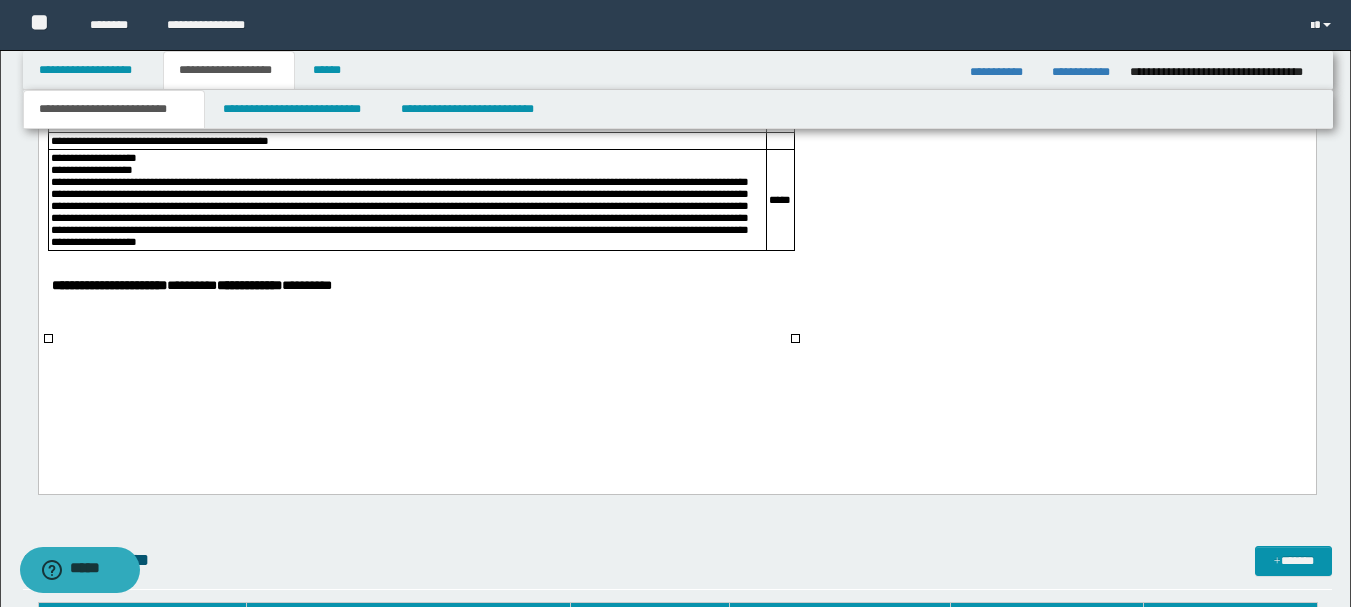 drag, startPoint x: 284, startPoint y: 234, endPoint x: 188, endPoint y: 238, distance: 96.0833 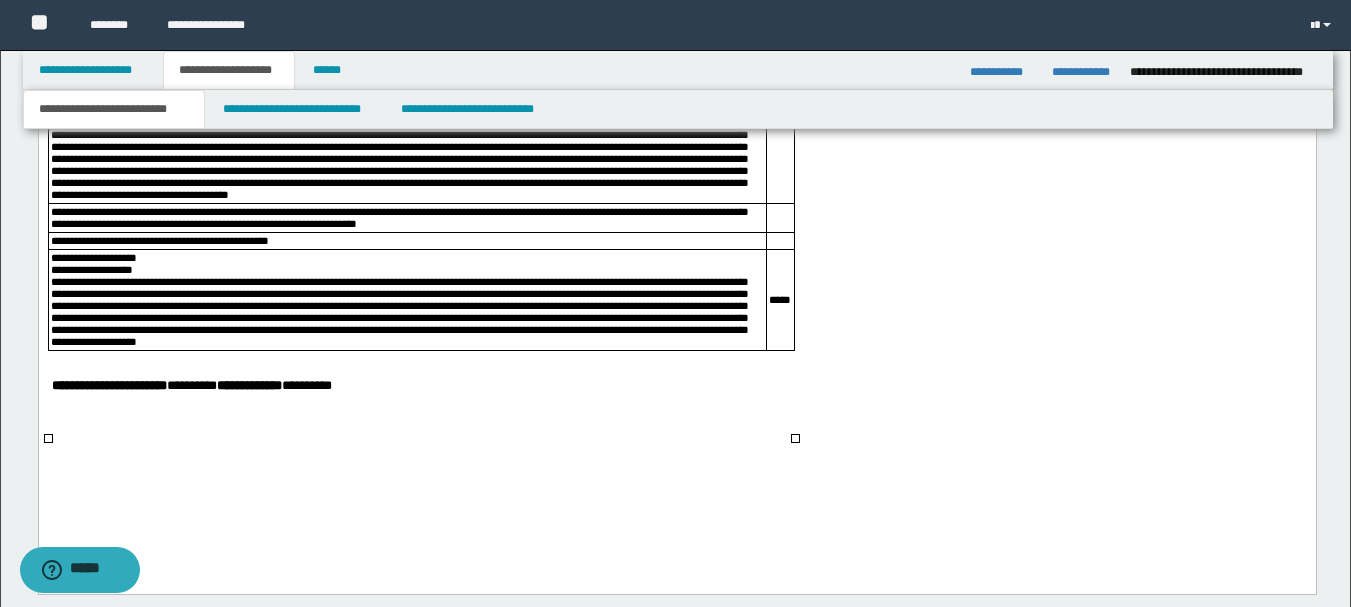scroll, scrollTop: 1707, scrollLeft: 0, axis: vertical 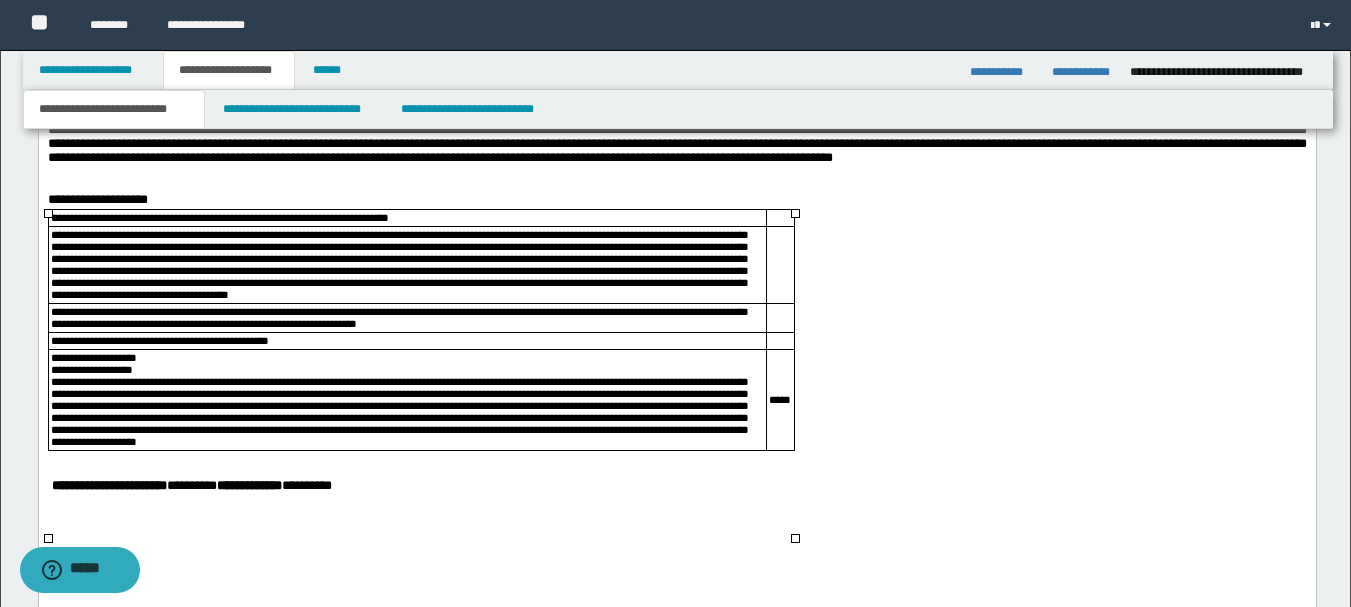 click on "**********" at bounding box center [407, 401] 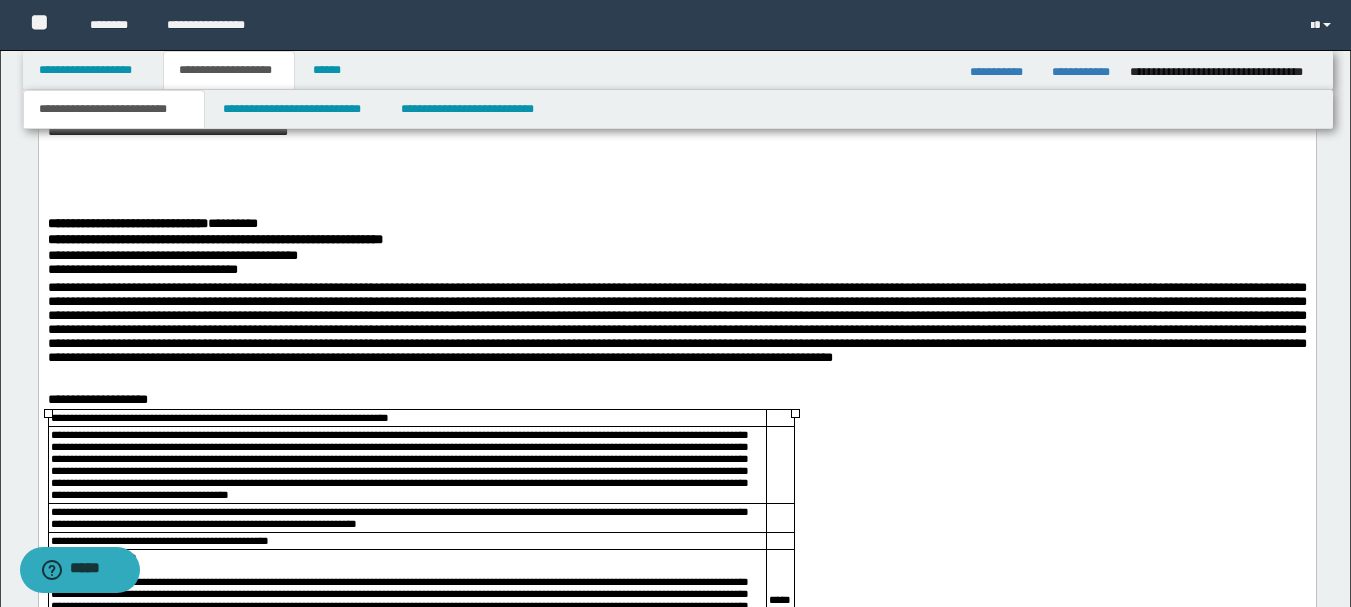 scroll, scrollTop: 1407, scrollLeft: 0, axis: vertical 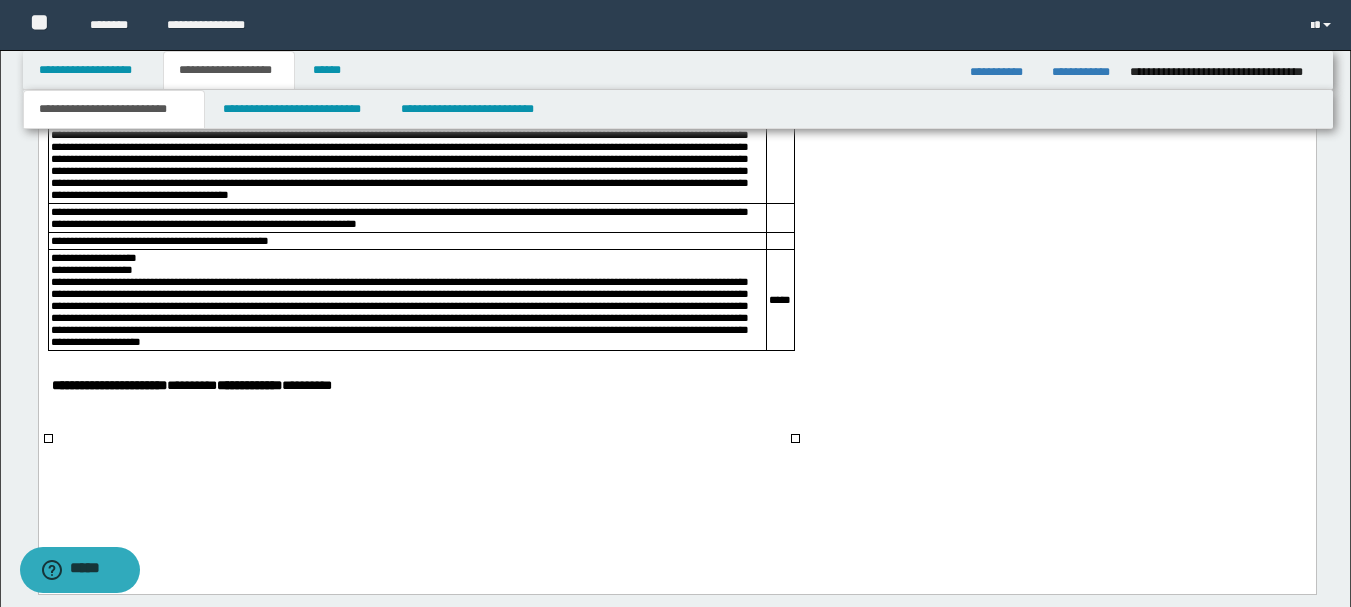 click on "**********" at bounding box center [407, 301] 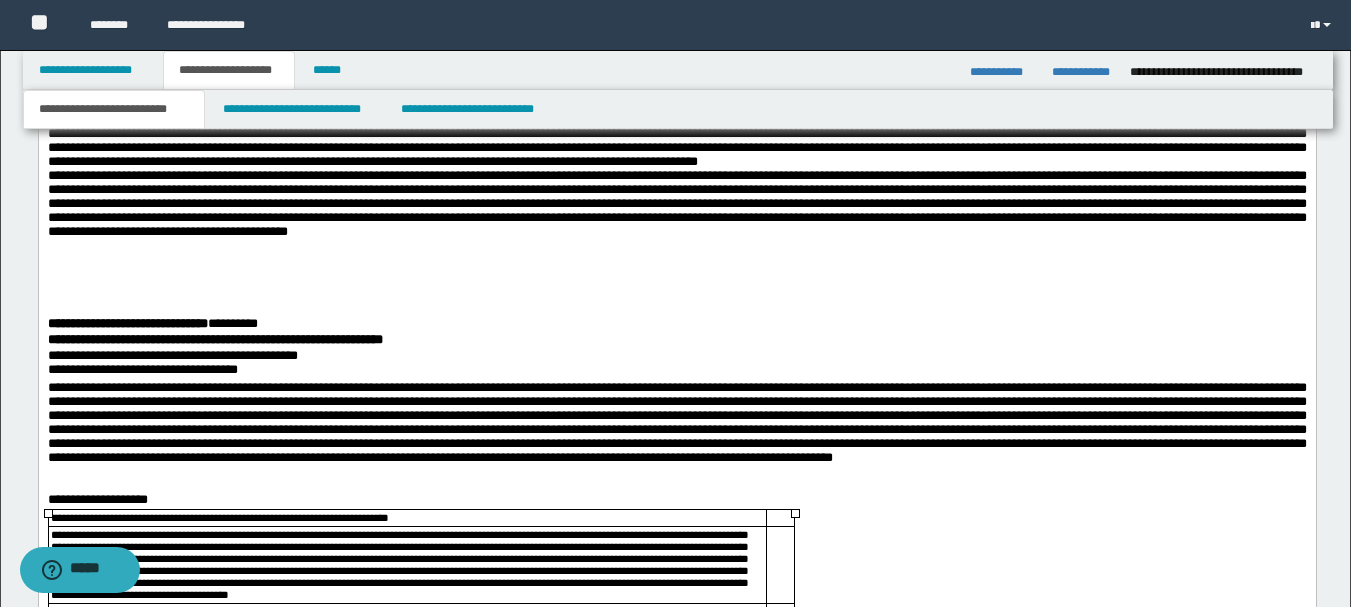 scroll, scrollTop: 1007, scrollLeft: 0, axis: vertical 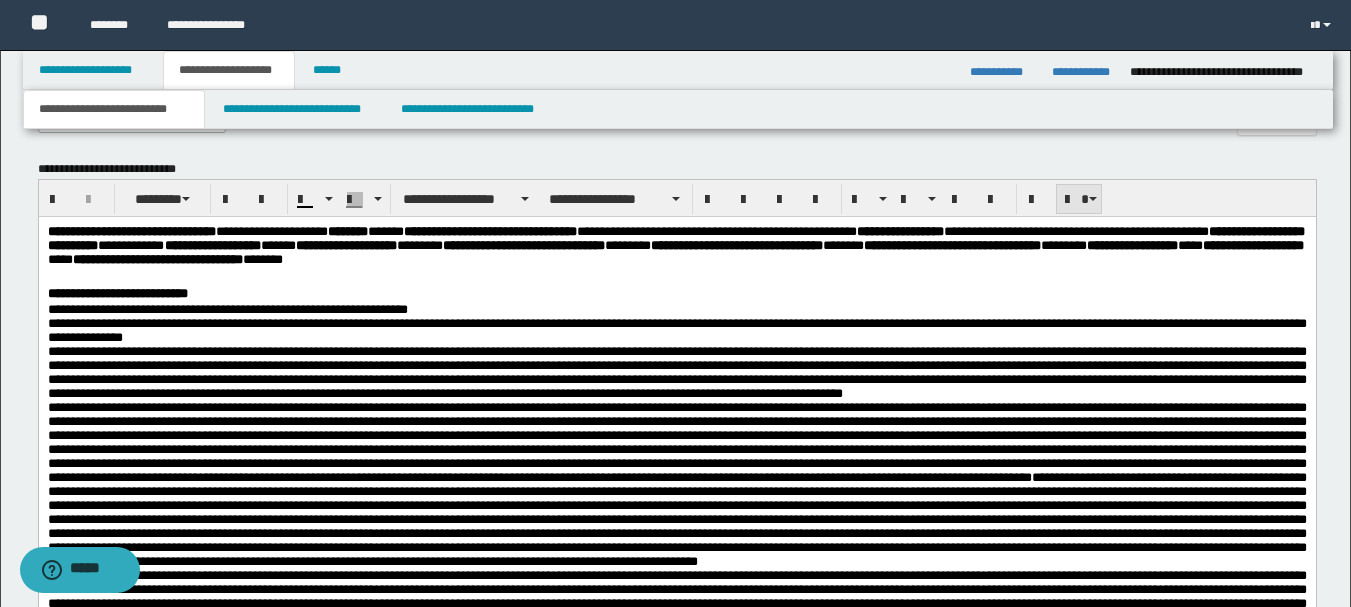 click at bounding box center (1079, 199) 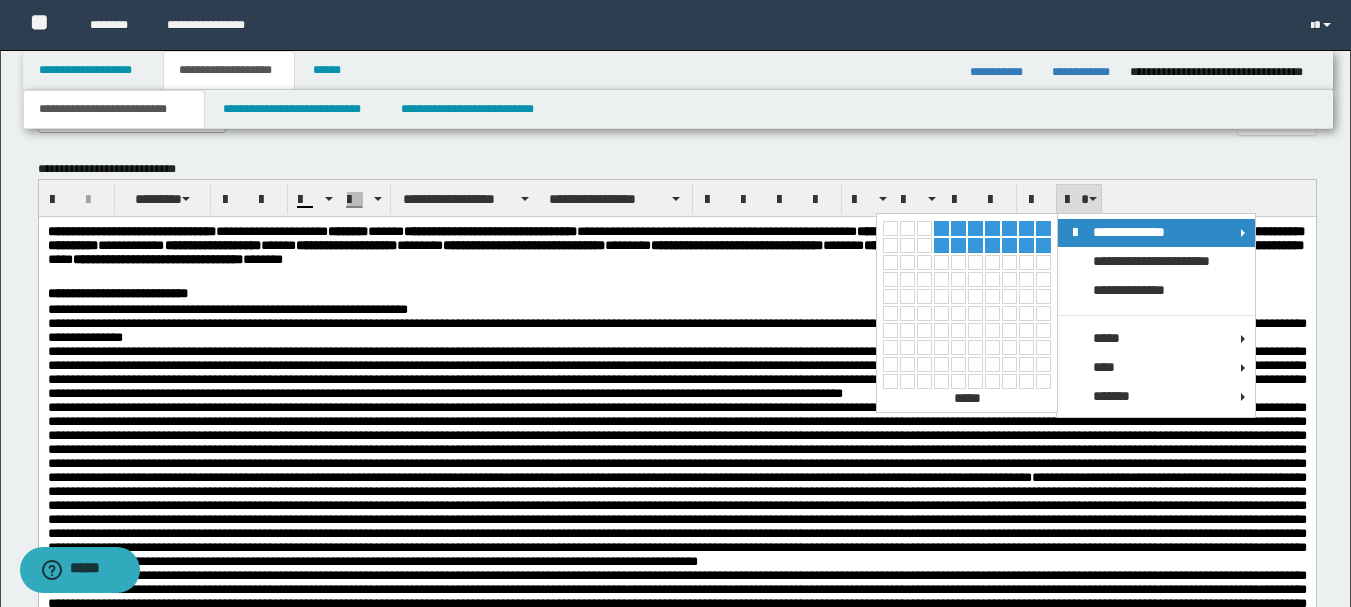 click at bounding box center [941, 245] 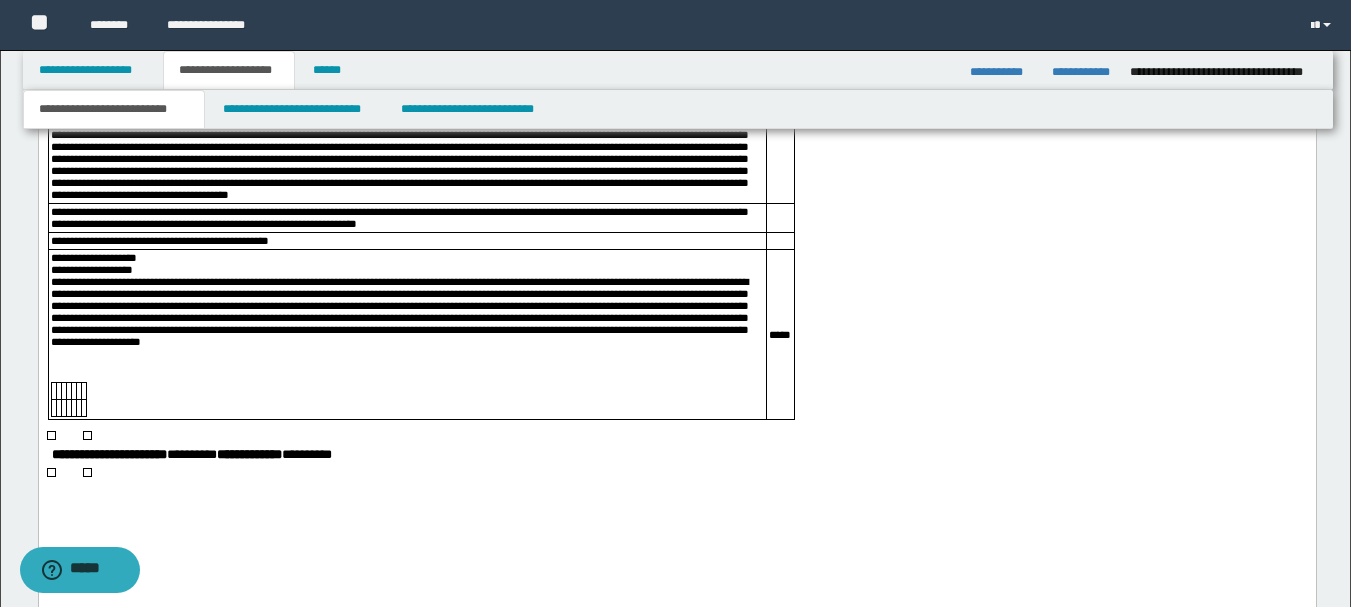 scroll, scrollTop: 1907, scrollLeft: 0, axis: vertical 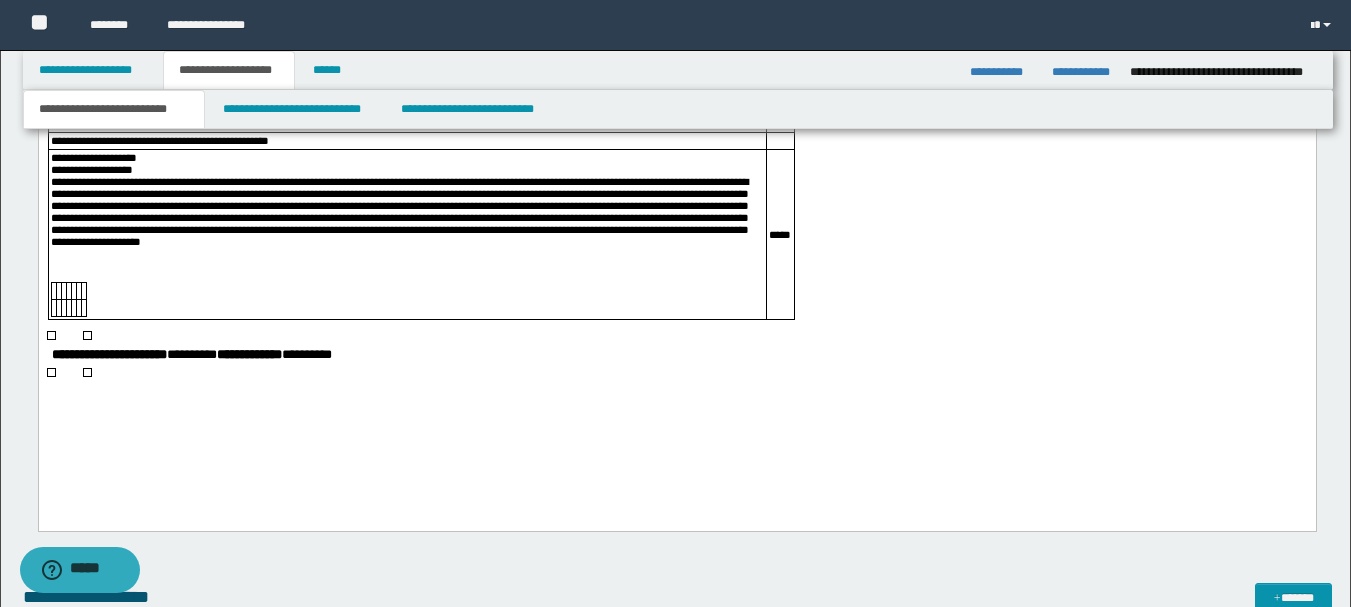 click at bounding box center (53, 292) 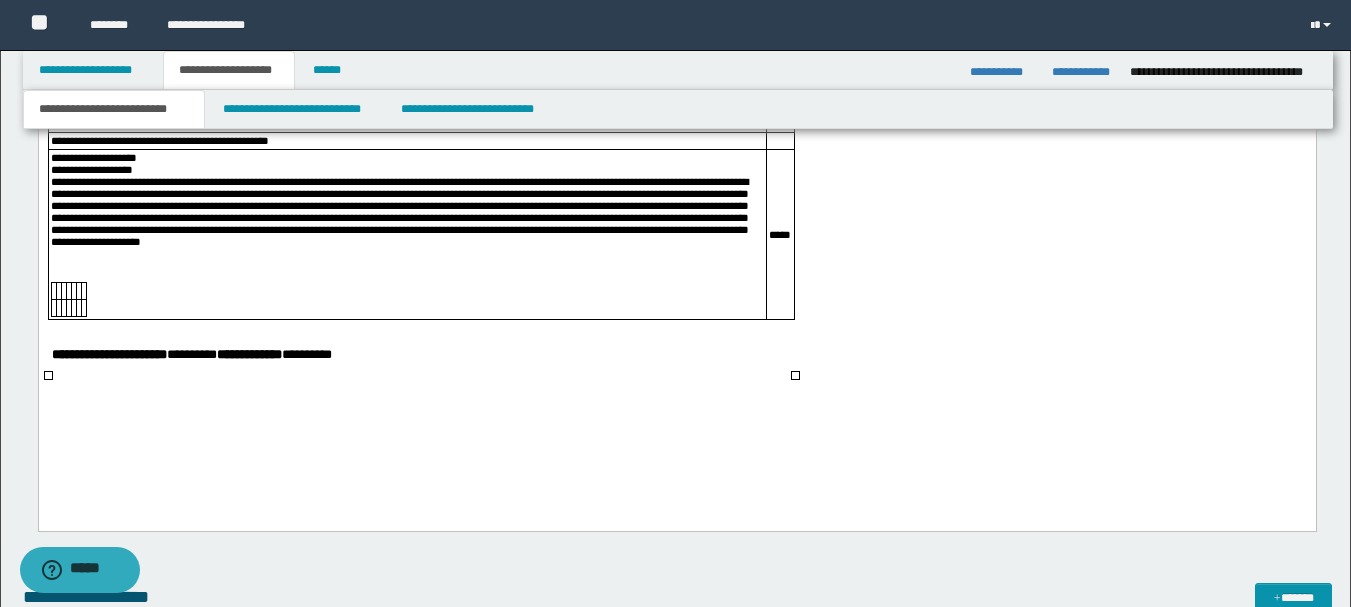 click at bounding box center (53, 292) 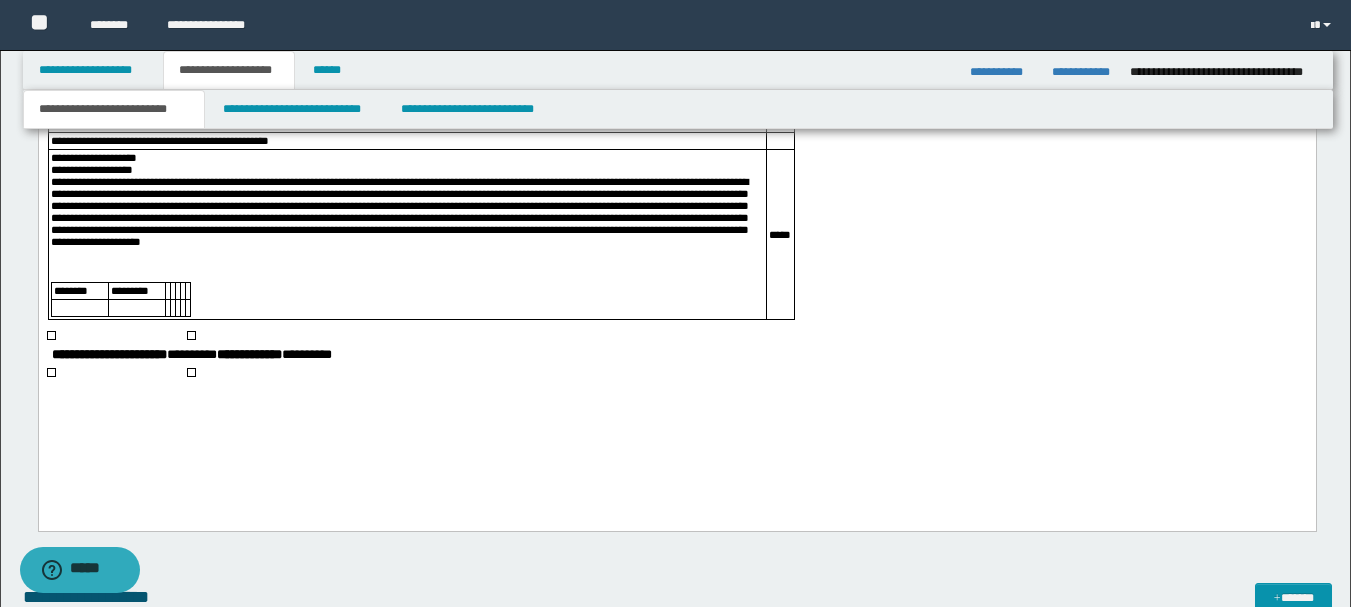 click at bounding box center (167, 292) 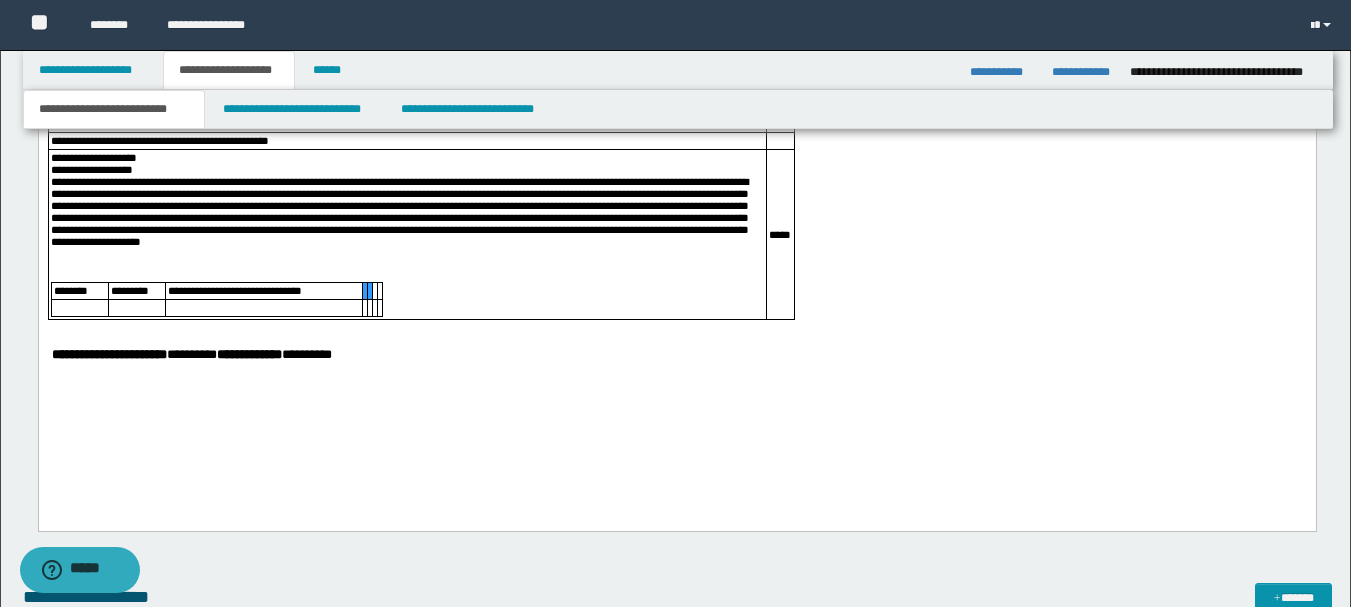 click on "**********" at bounding box center [216, 292] 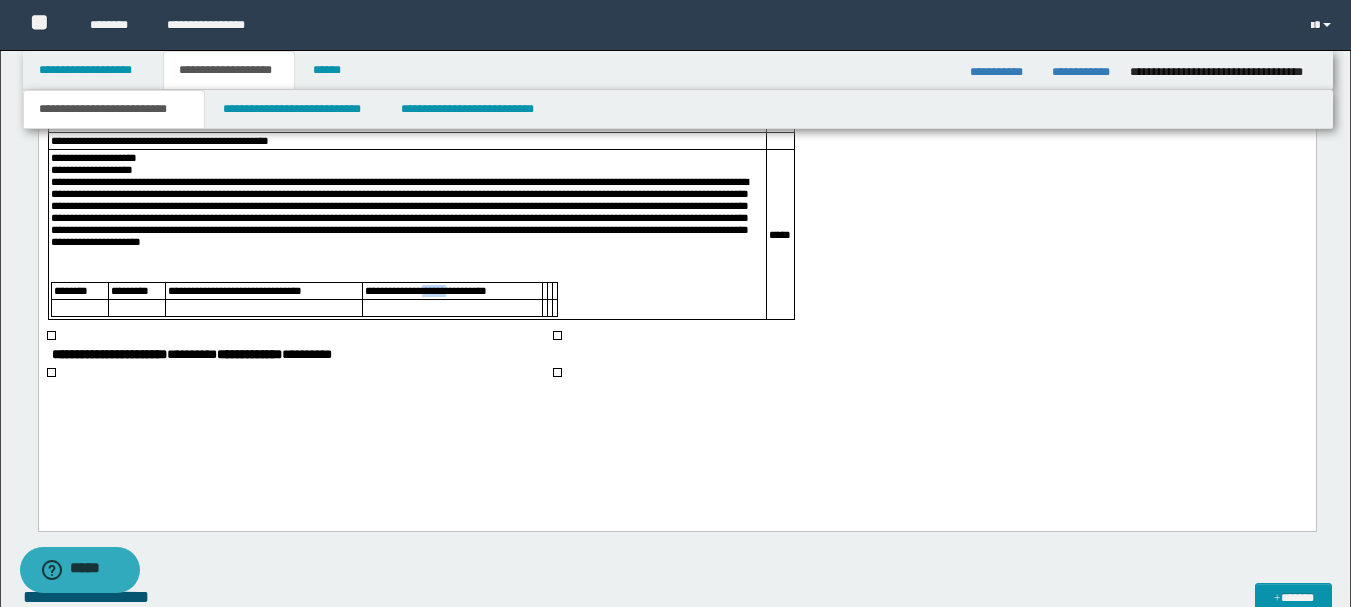drag, startPoint x: 439, startPoint y: 344, endPoint x: 478, endPoint y: 351, distance: 39.623226 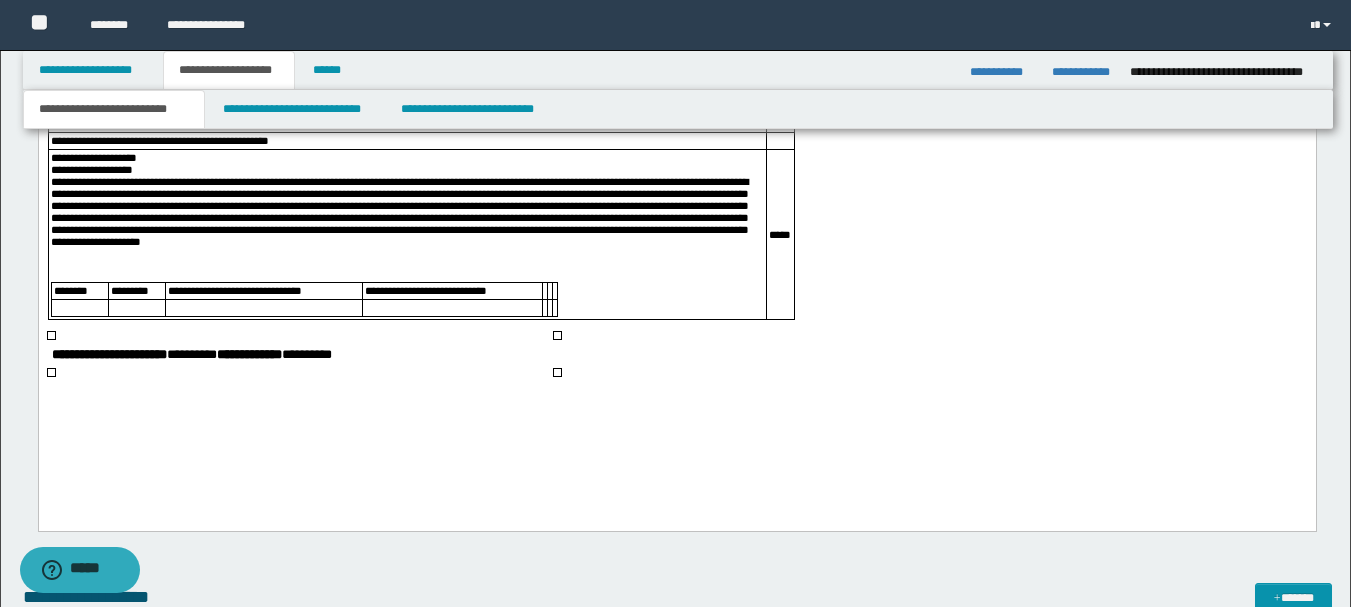 click at bounding box center [543, 292] 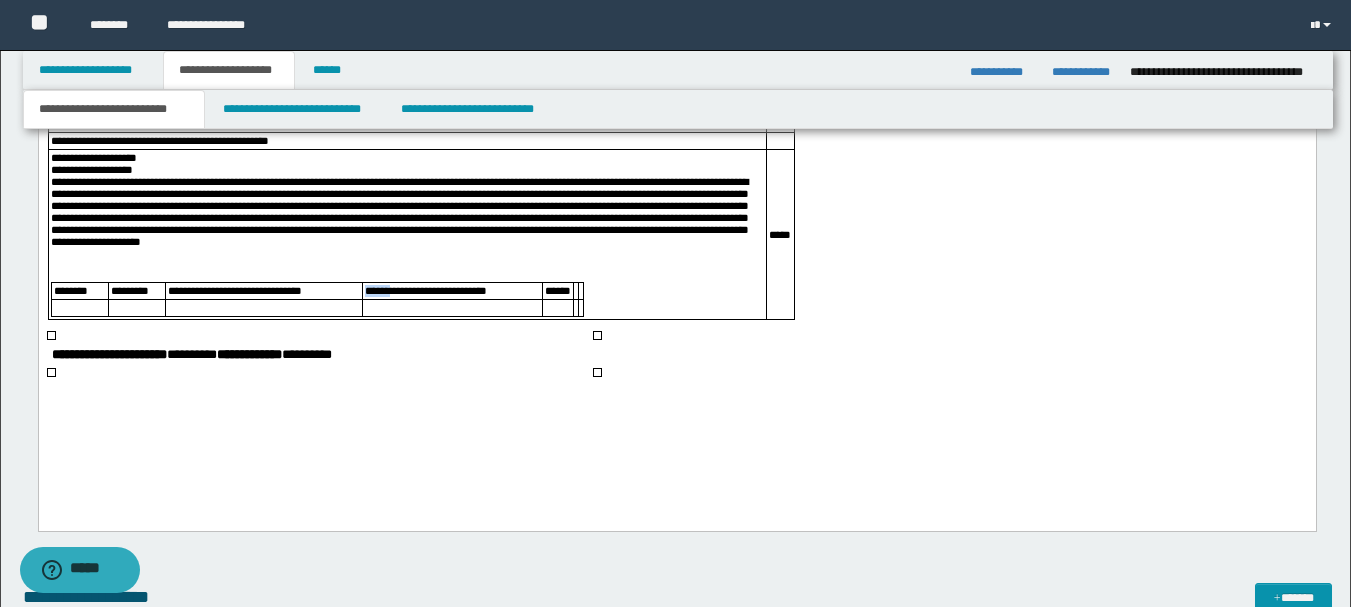 drag, startPoint x: 372, startPoint y: 342, endPoint x: 394, endPoint y: 347, distance: 22.561028 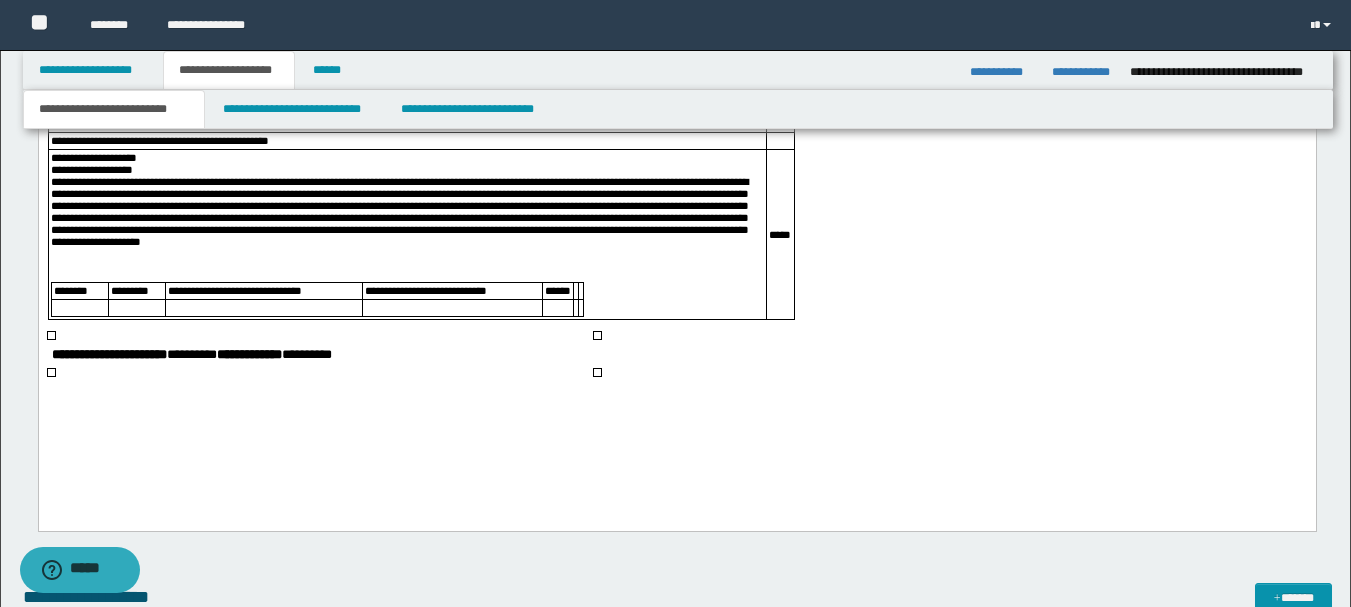 click on "******" at bounding box center [557, 291] 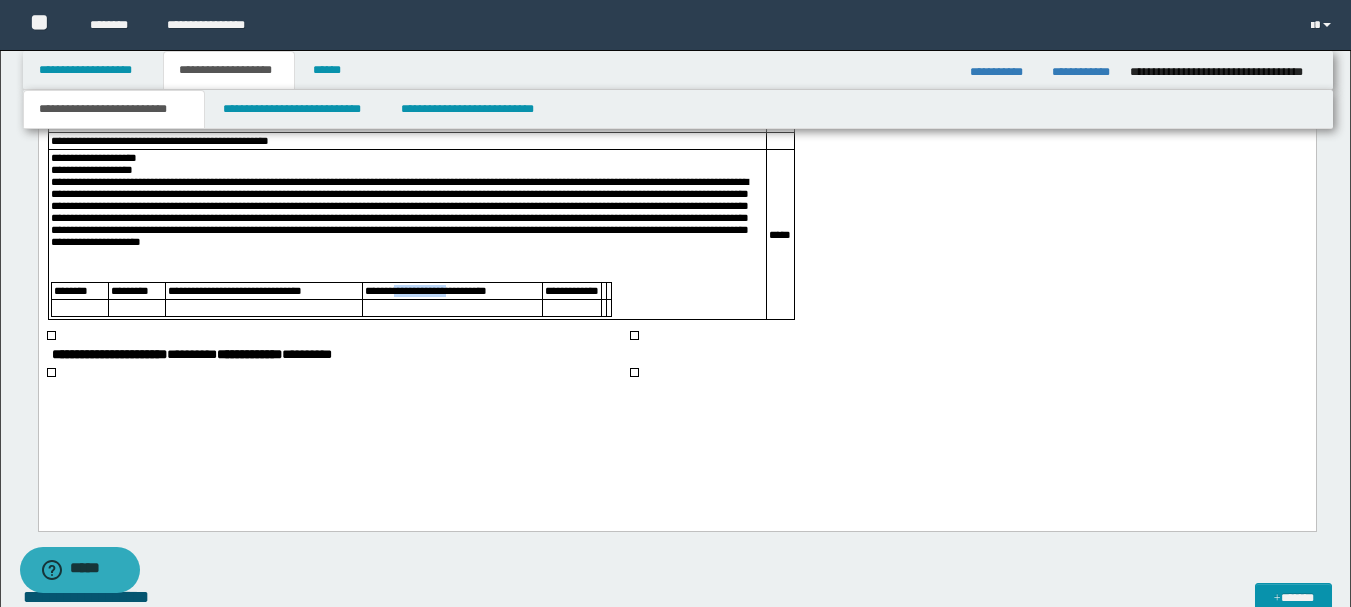 drag, startPoint x: 403, startPoint y: 345, endPoint x: 474, endPoint y: 343, distance: 71.02816 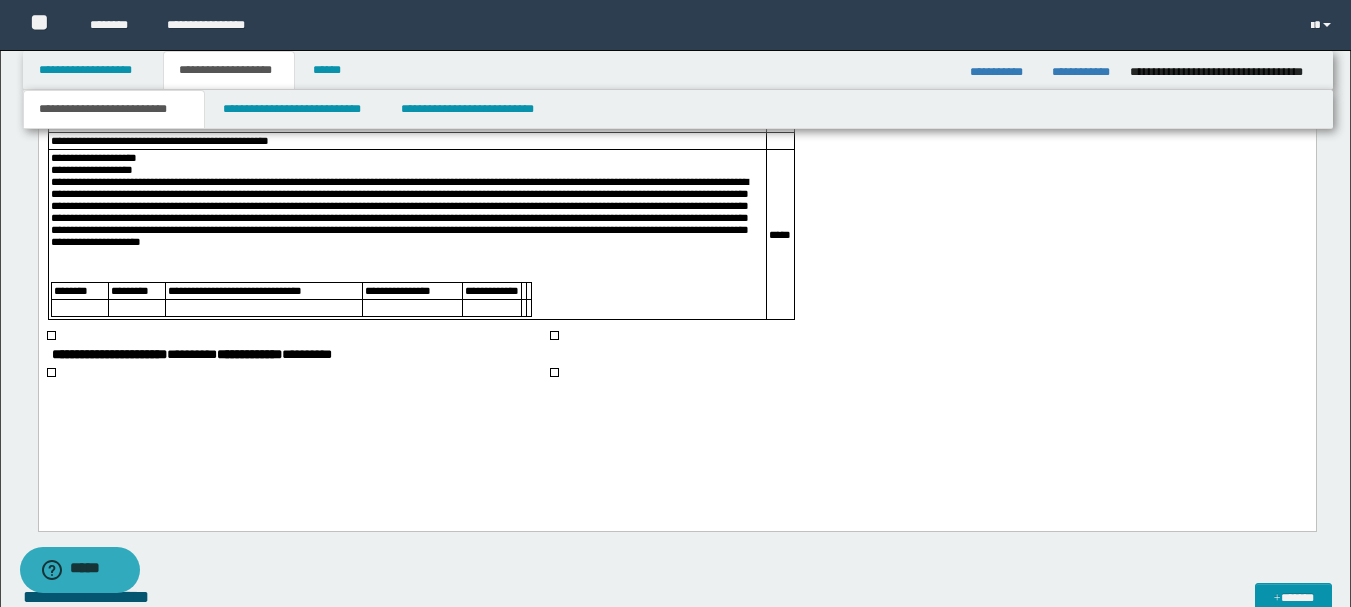 click at bounding box center [522, 292] 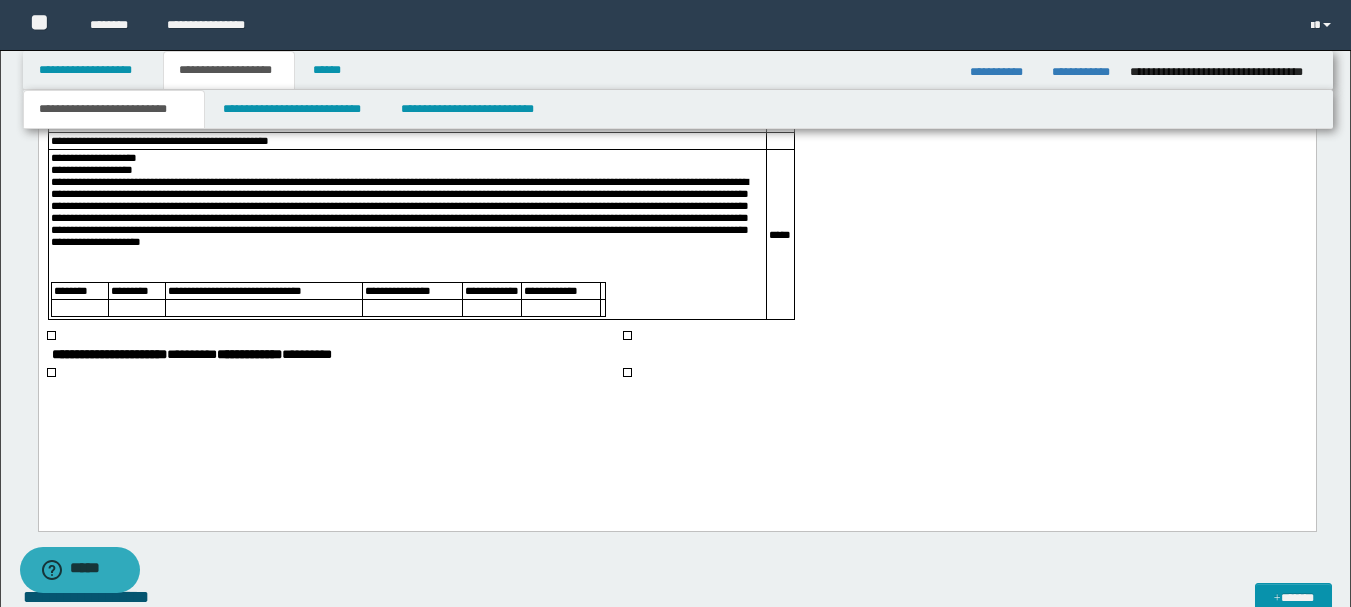 click at bounding box center (601, 292) 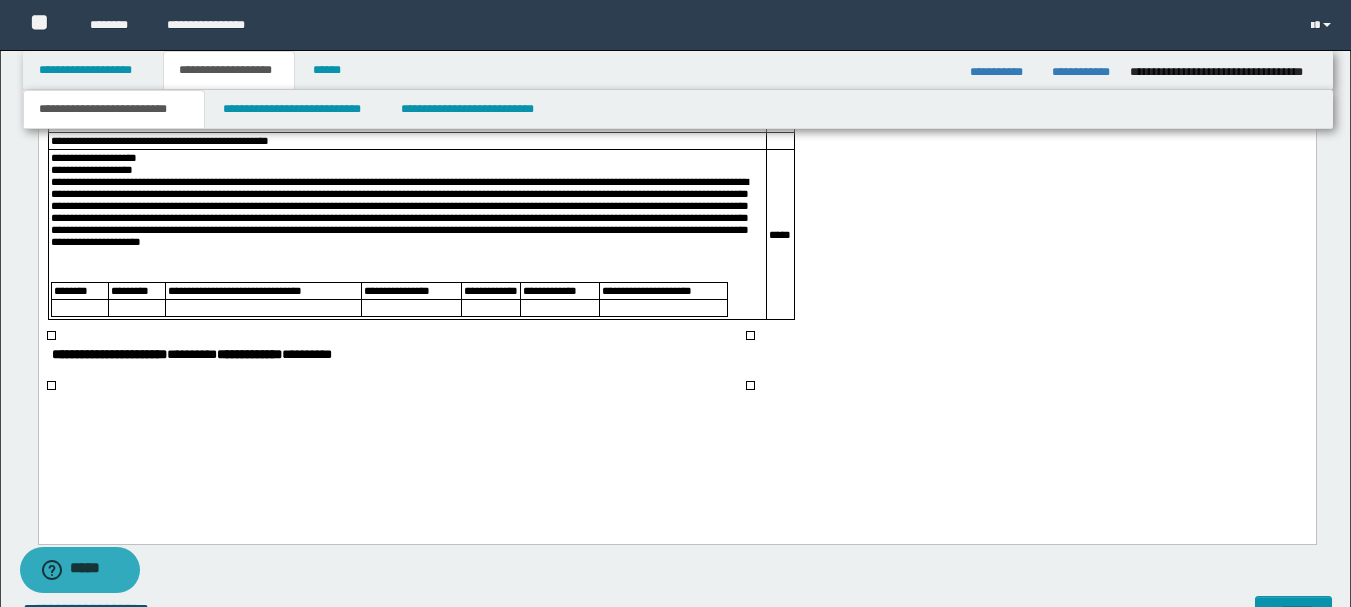click at bounding box center (79, 309) 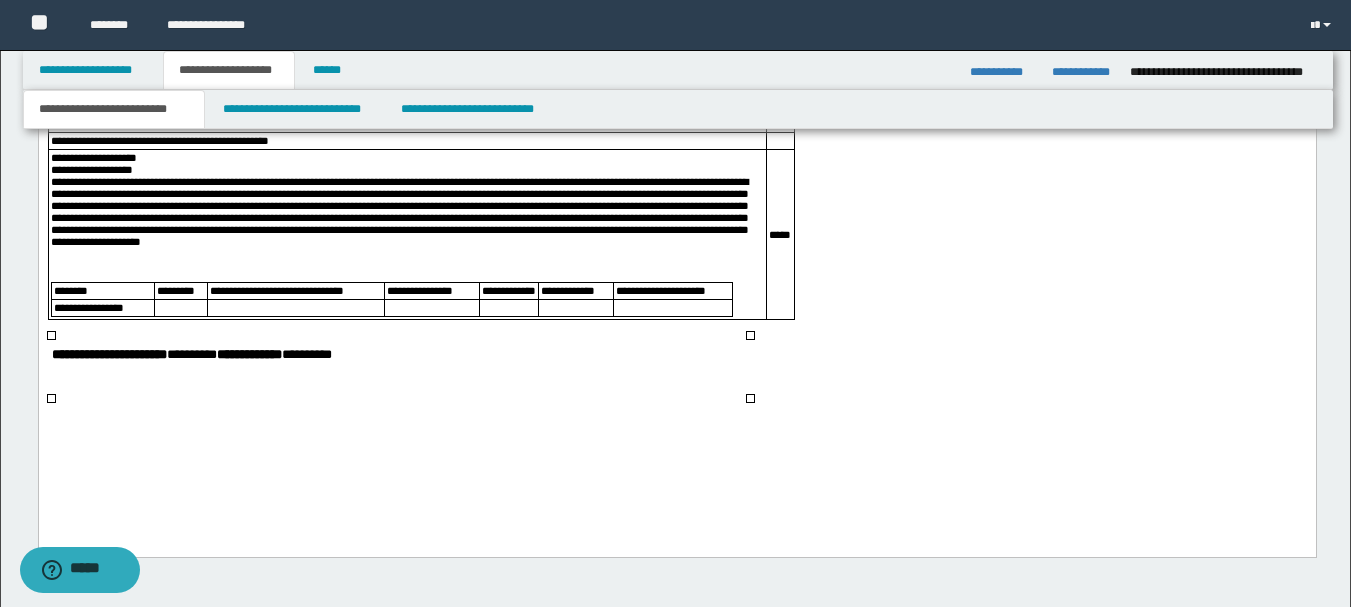 click at bounding box center [180, 309] 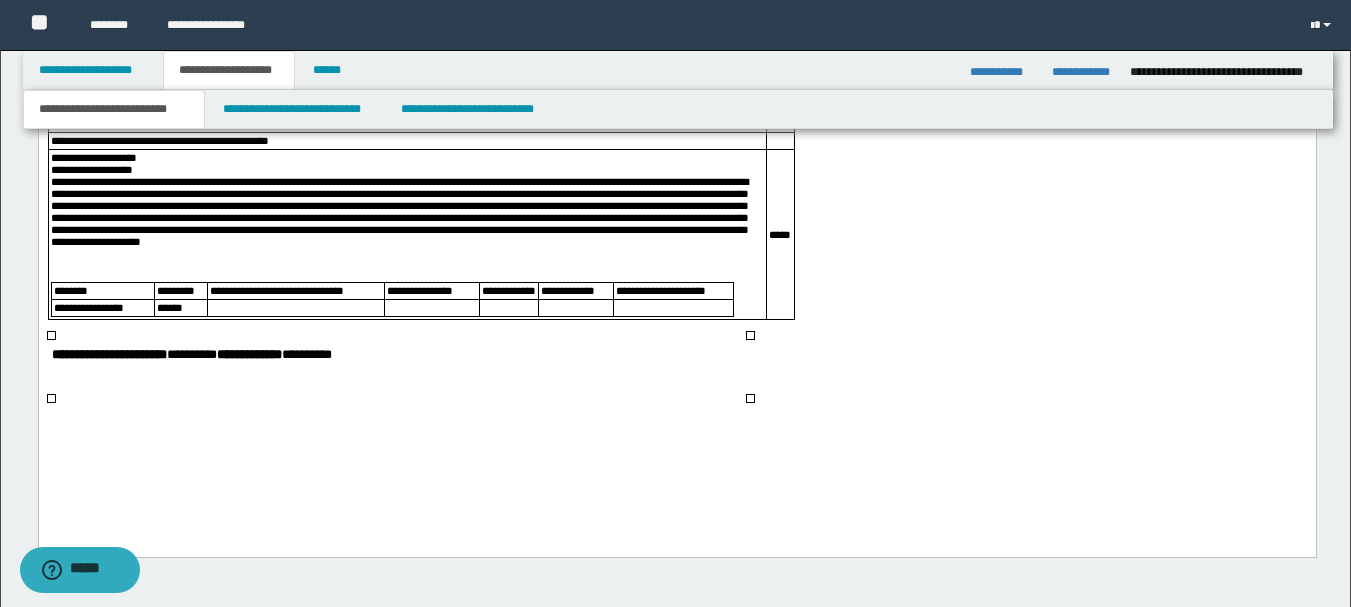 click at bounding box center (295, 309) 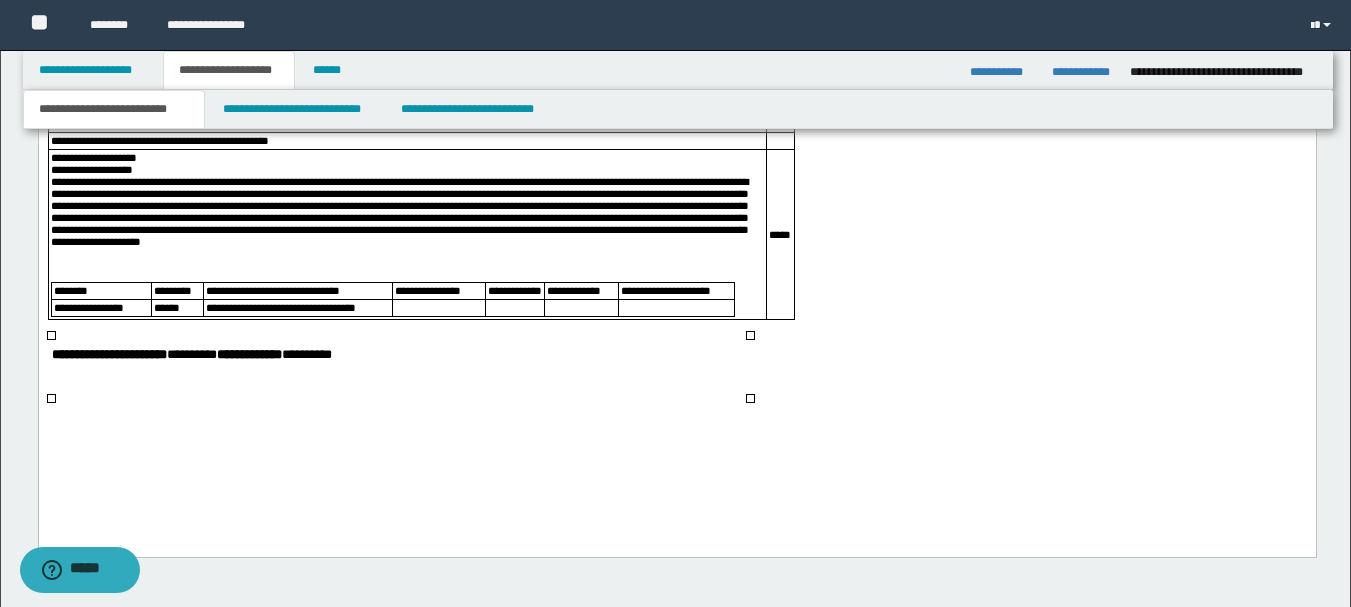 click at bounding box center [513, 309] 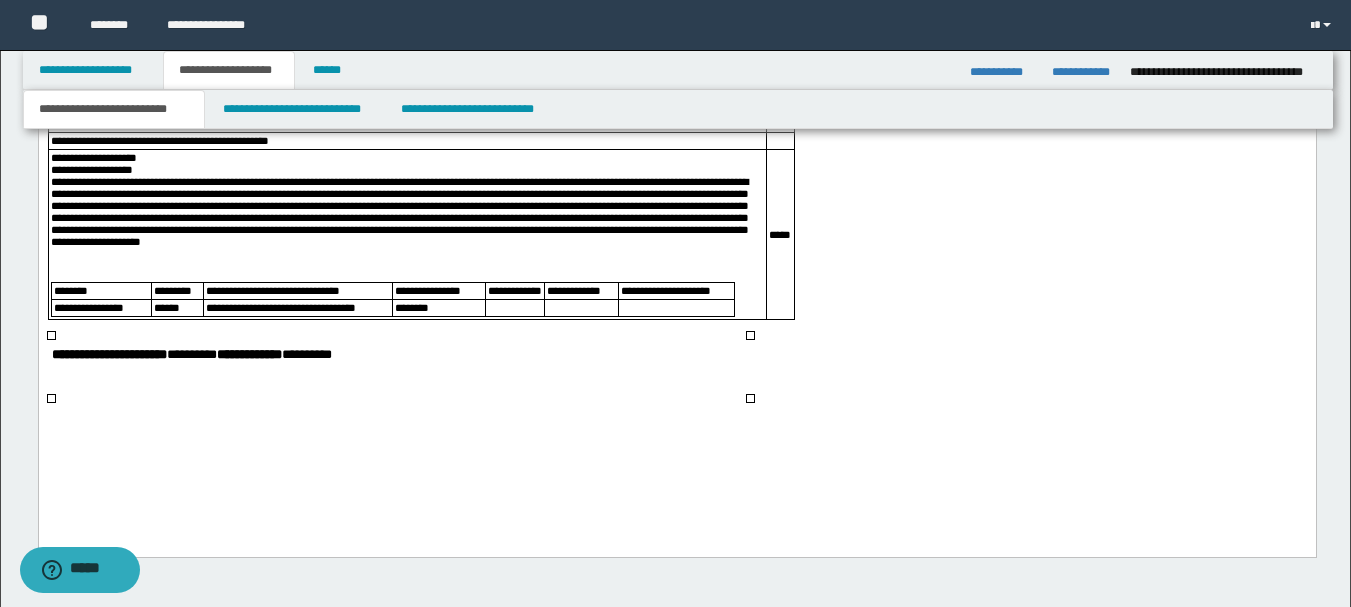 click at bounding box center [513, 309] 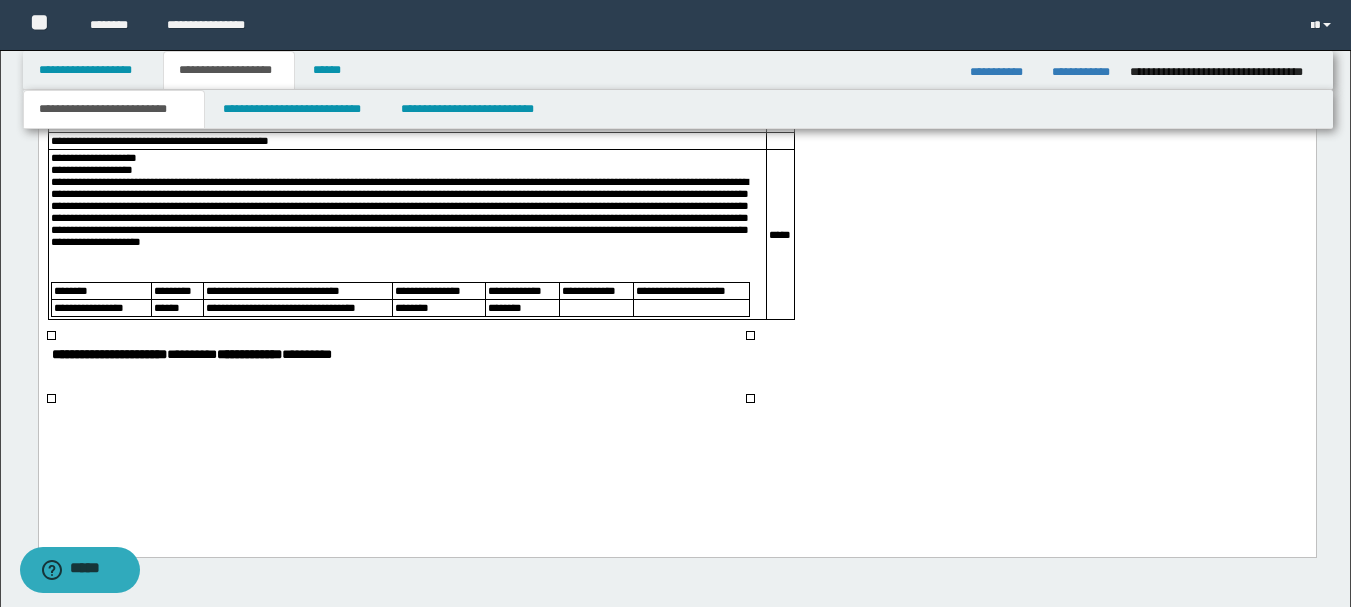 click at bounding box center [595, 309] 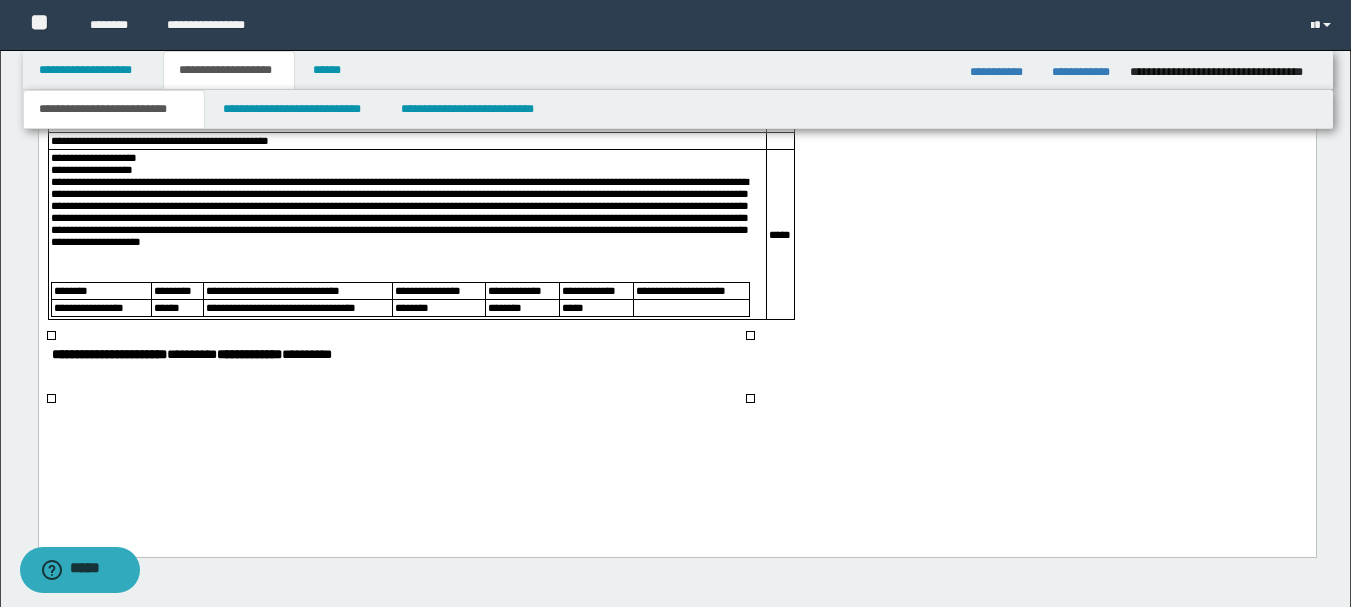 click at bounding box center (690, 309) 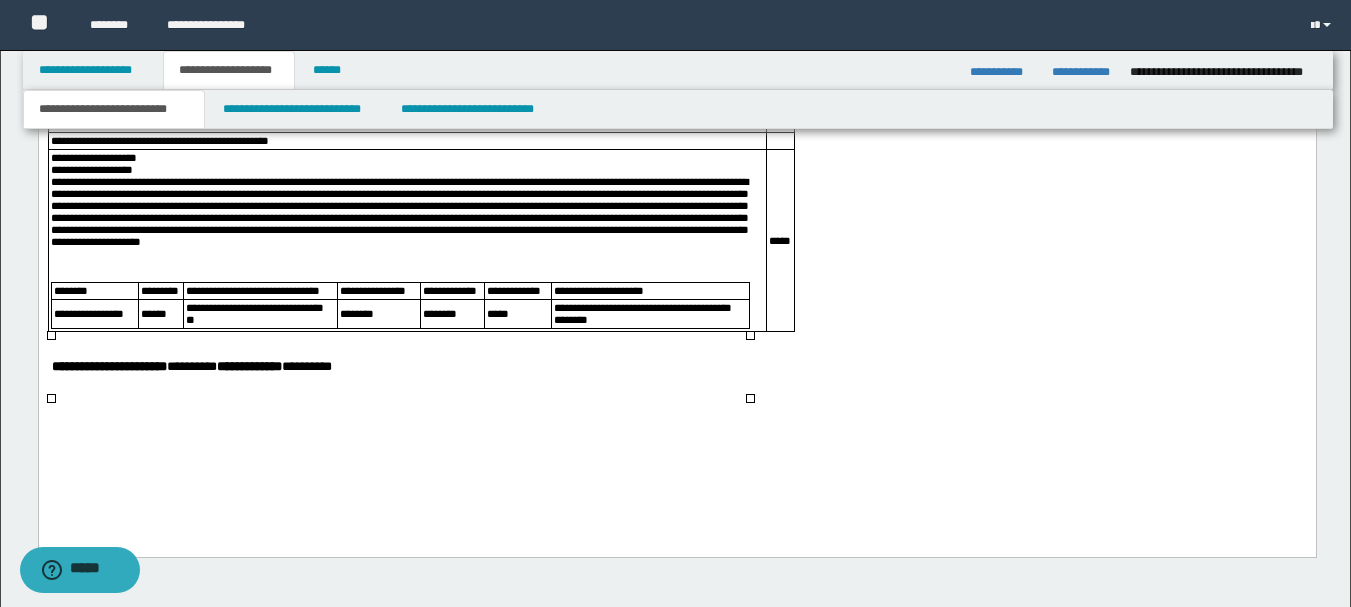 click on "*****" at bounding box center (780, 242) 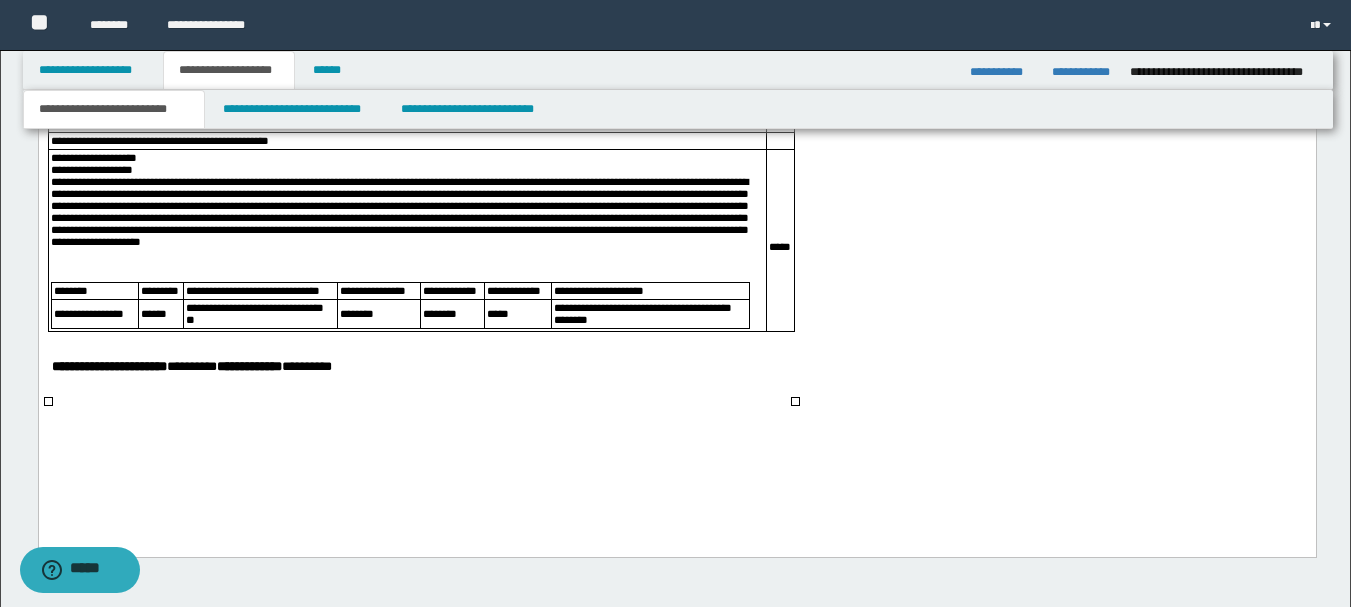 click on "**********" at bounding box center [399, 218] 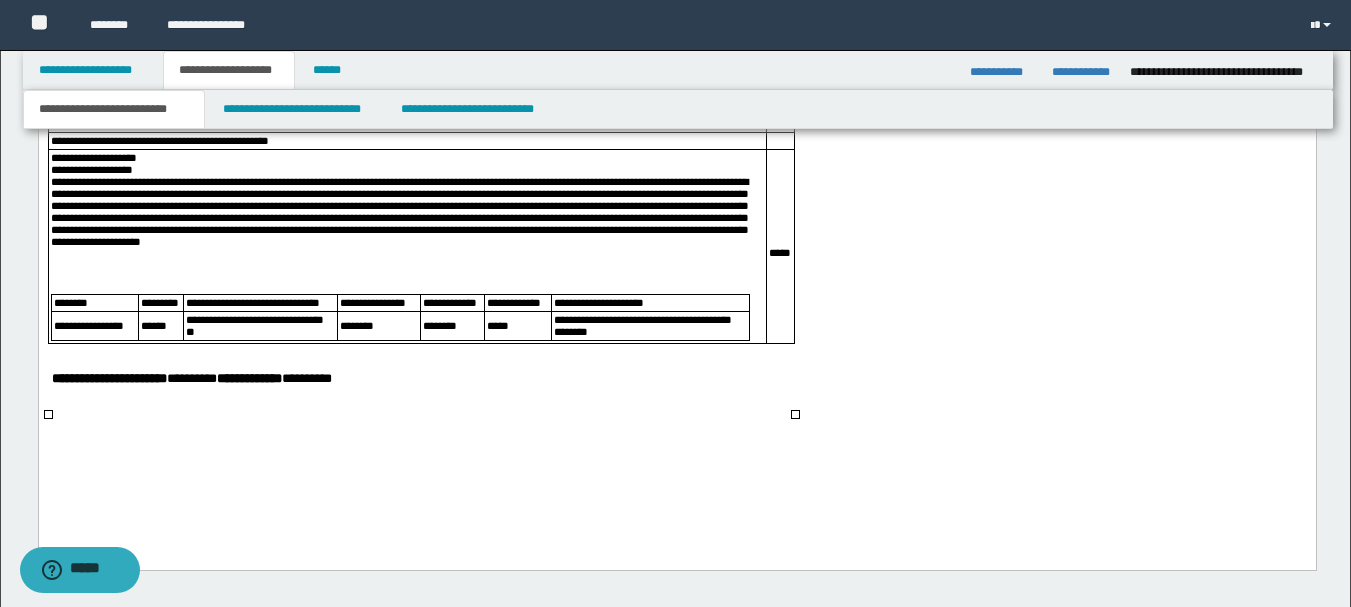 click on "**********" at bounding box center (407, 248) 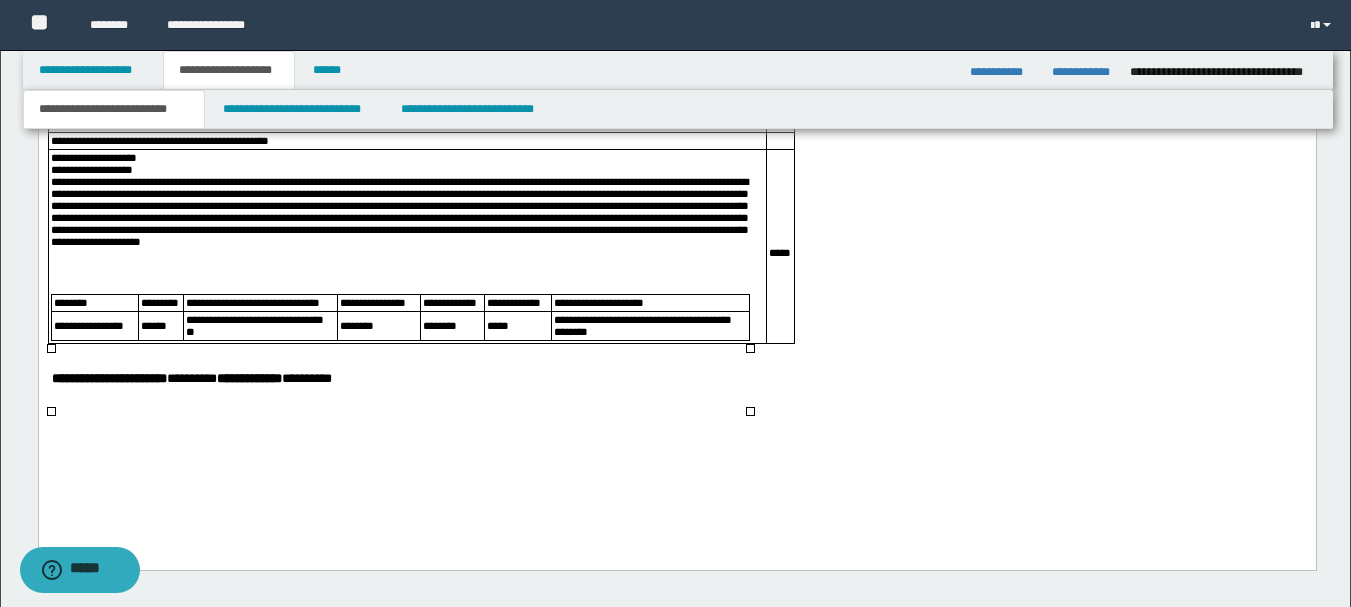 click on "**********" at bounding box center (650, 327) 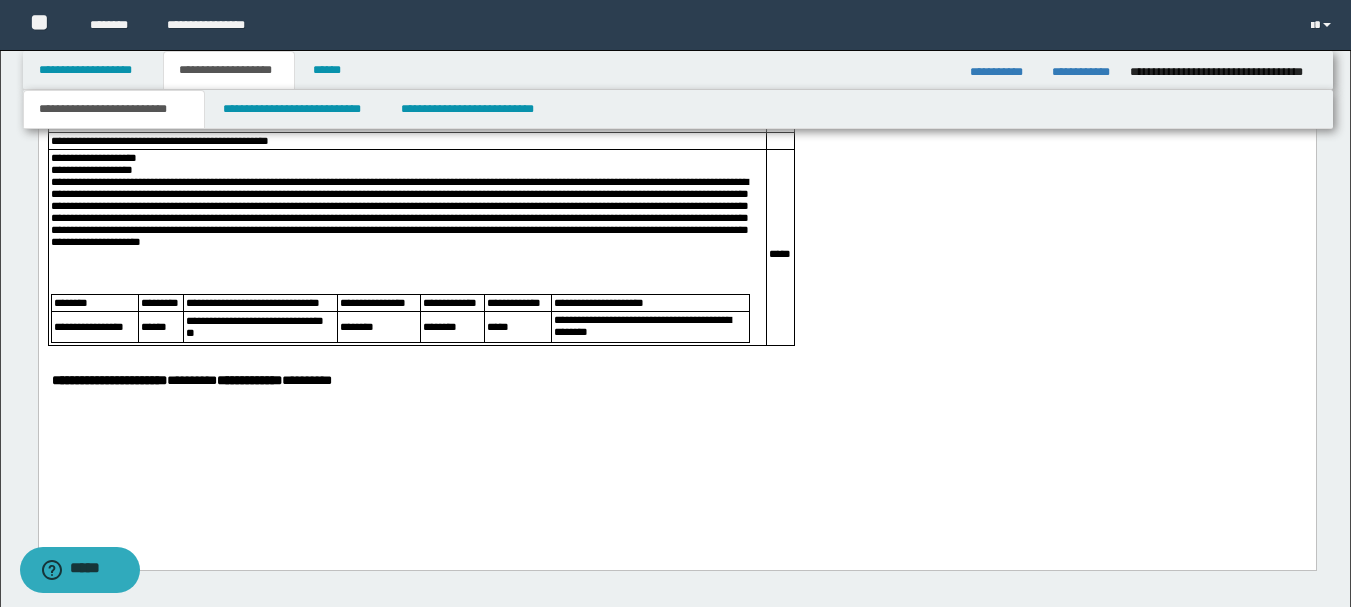 click at bounding box center [406, 289] 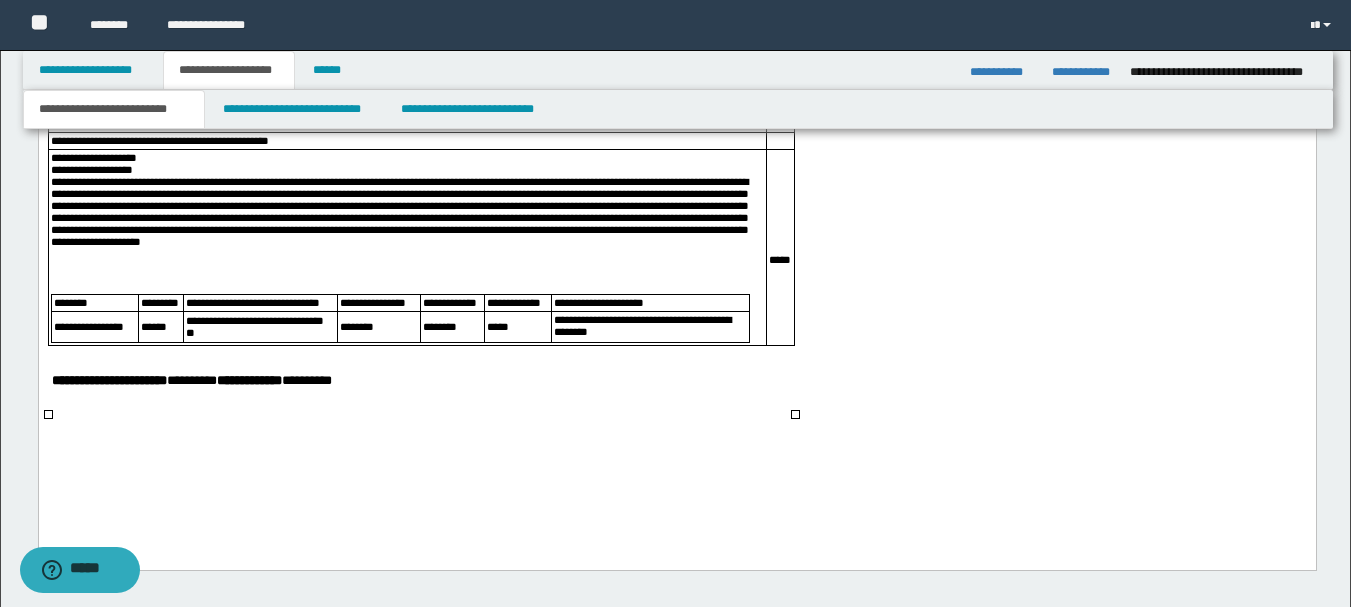 drag, startPoint x: 470, startPoint y: 320, endPoint x: 476, endPoint y: 348, distance: 28.635643 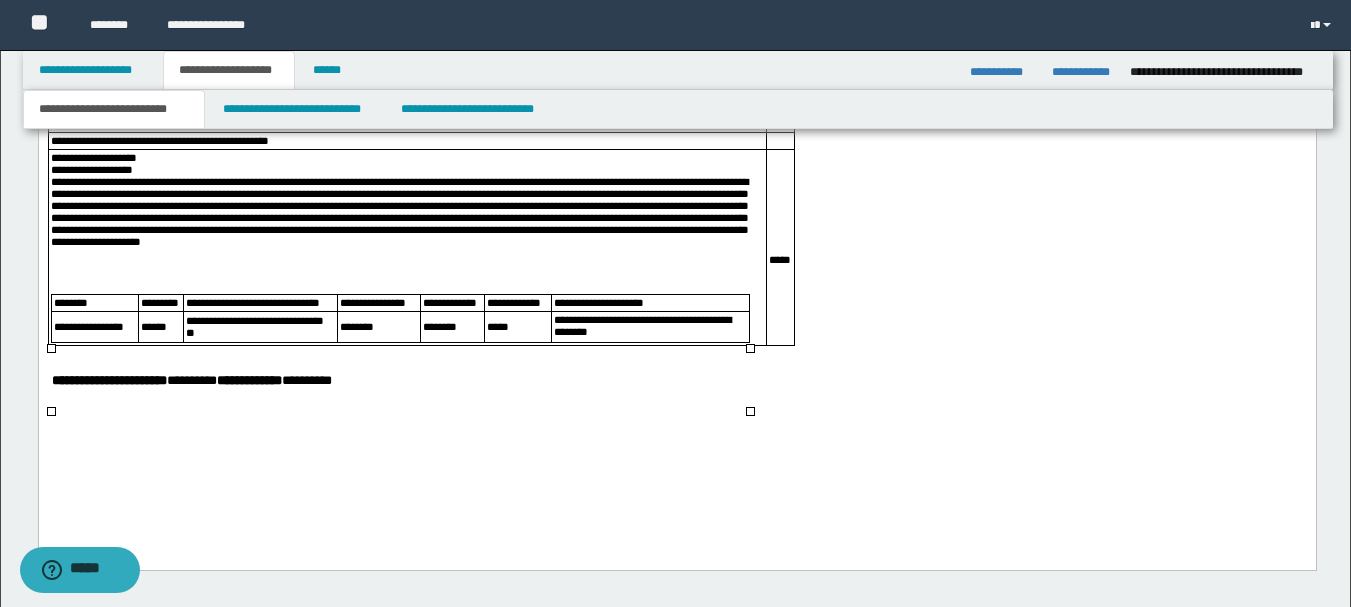 click on "**********" at bounding box center (650, 328) 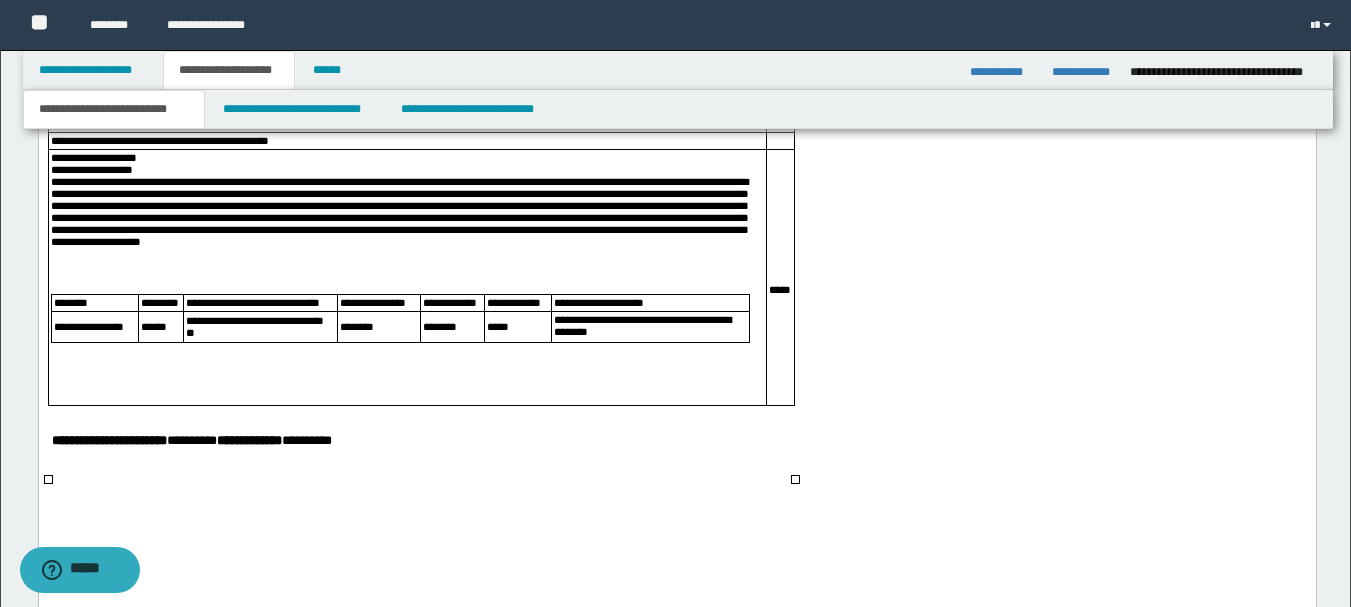 click at bounding box center (406, 289) 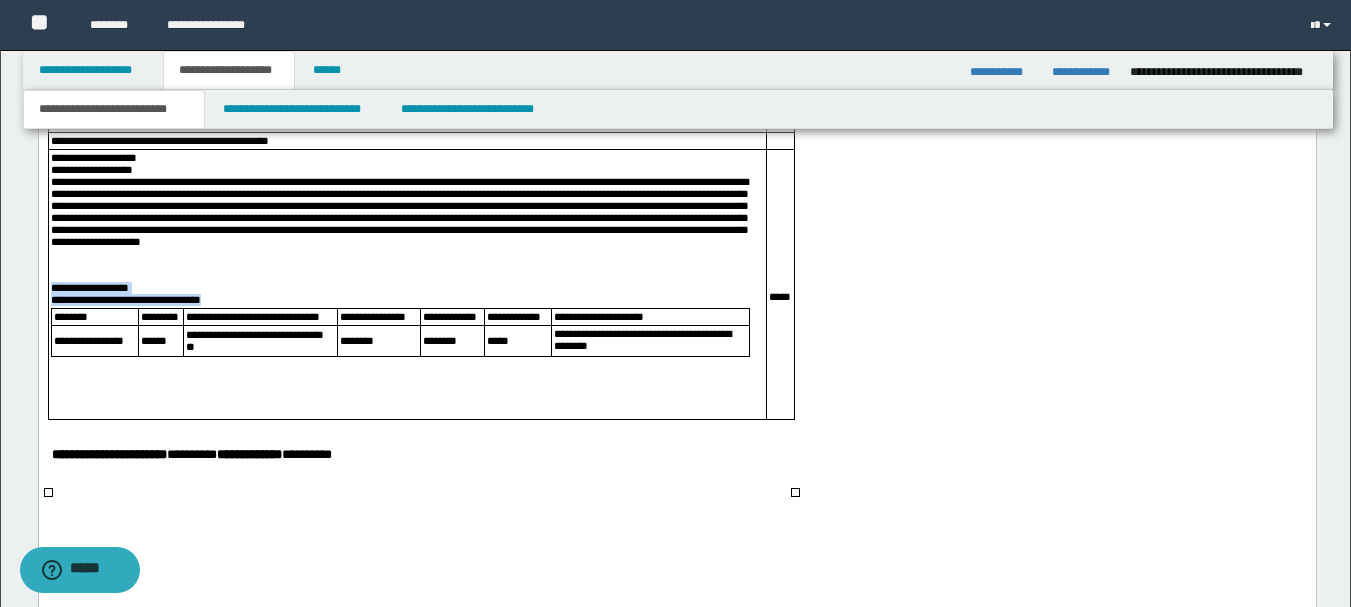 drag, startPoint x: 271, startPoint y: 357, endPoint x: 52, endPoint y: 345, distance: 219.32852 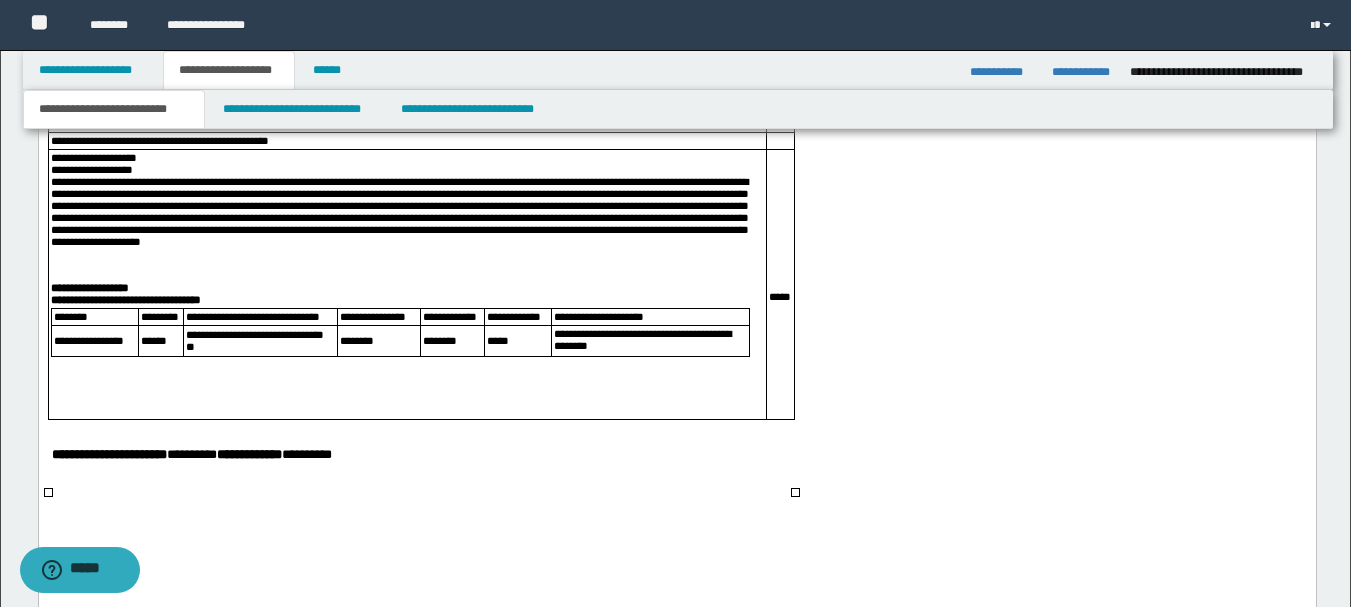 click at bounding box center [406, 364] 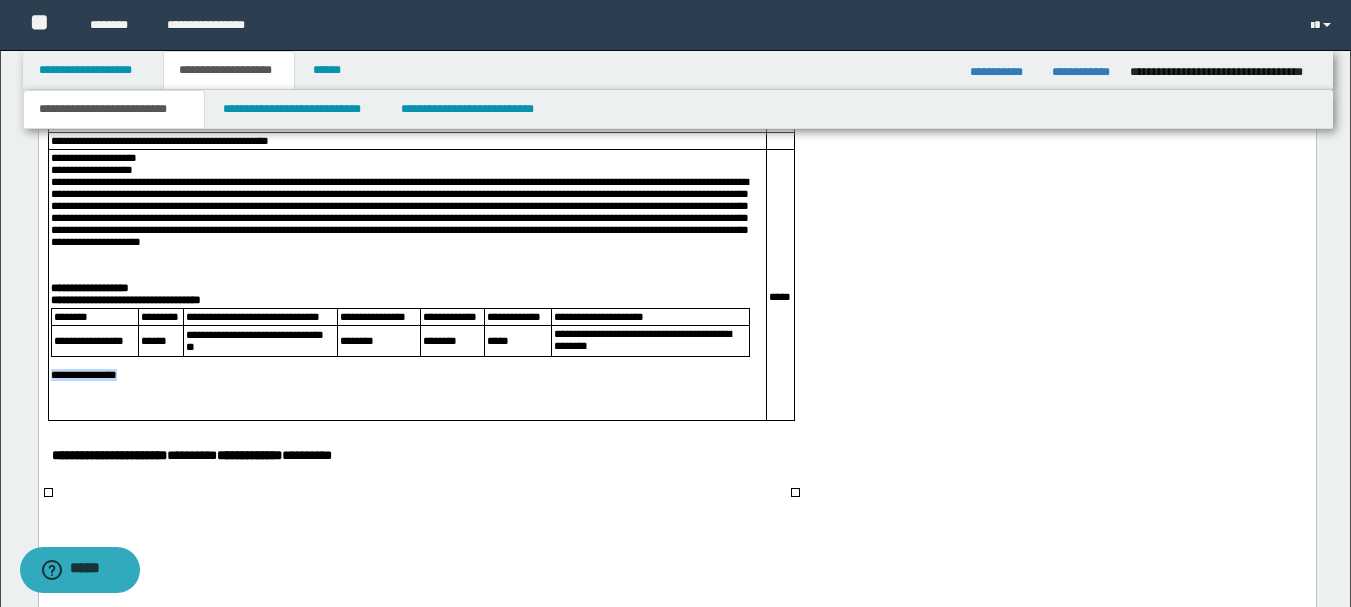 drag, startPoint x: 160, startPoint y: 444, endPoint x: 53, endPoint y: 444, distance: 107 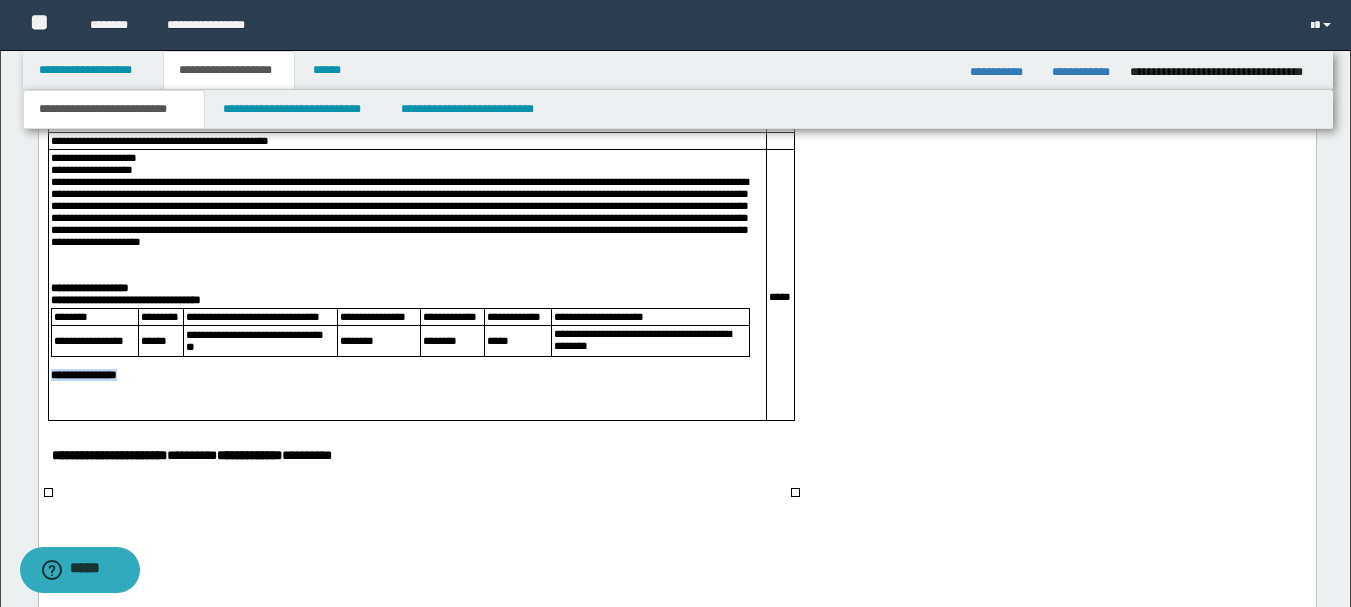 click on "**********" at bounding box center [399, 376] 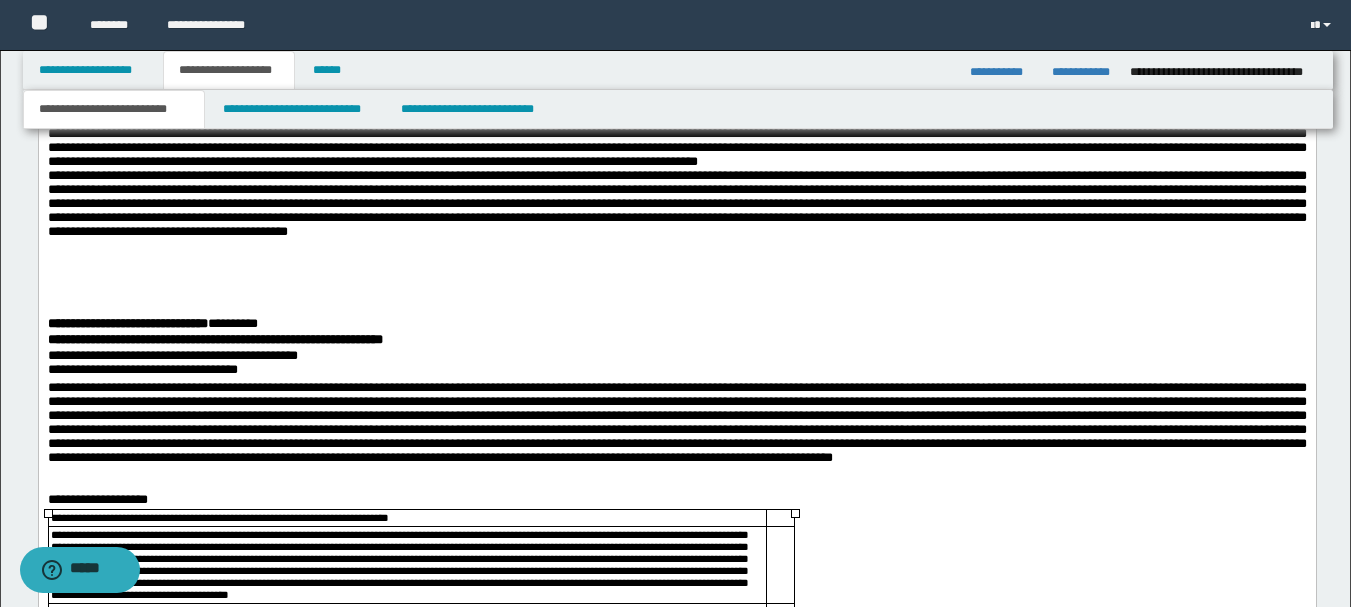 scroll, scrollTop: 1007, scrollLeft: 0, axis: vertical 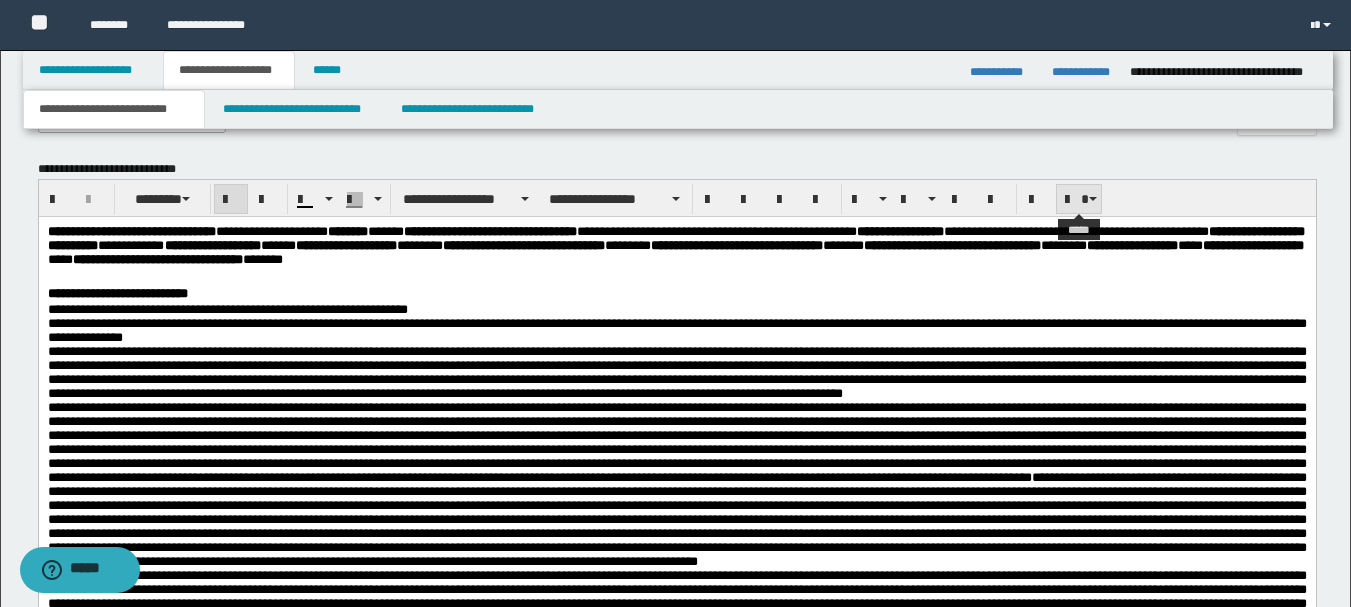 click at bounding box center (1079, 199) 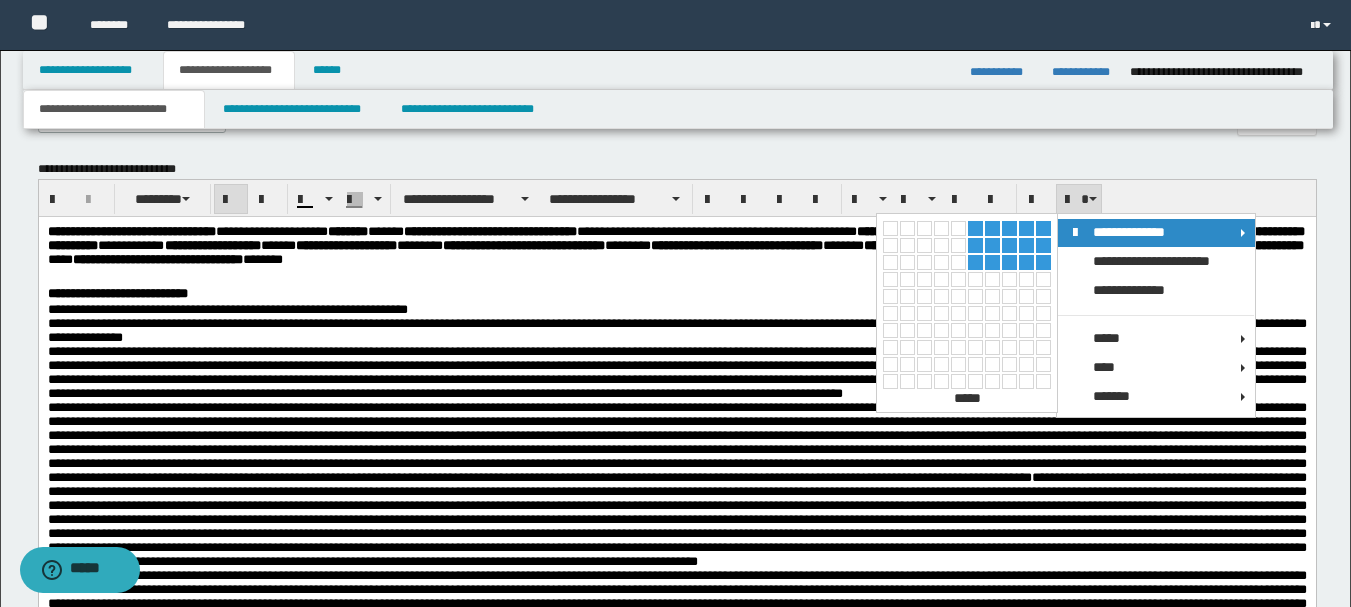 drag, startPoint x: 971, startPoint y: 256, endPoint x: 827, endPoint y: 88, distance: 221.26907 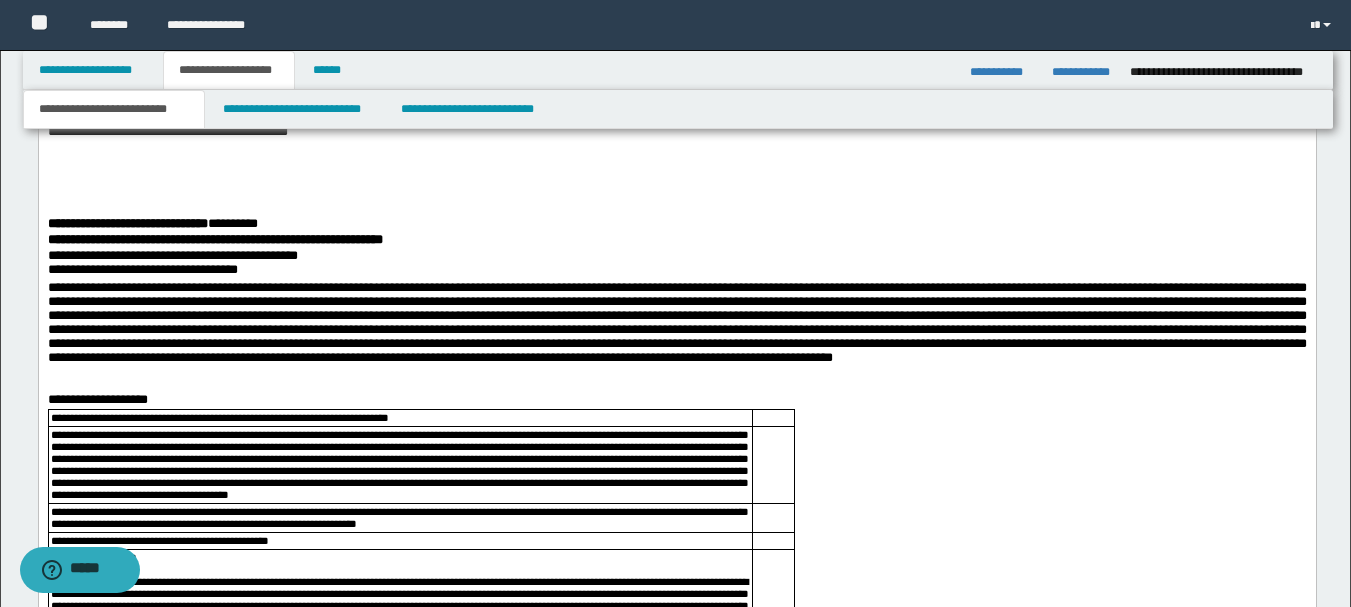 scroll, scrollTop: 2007, scrollLeft: 0, axis: vertical 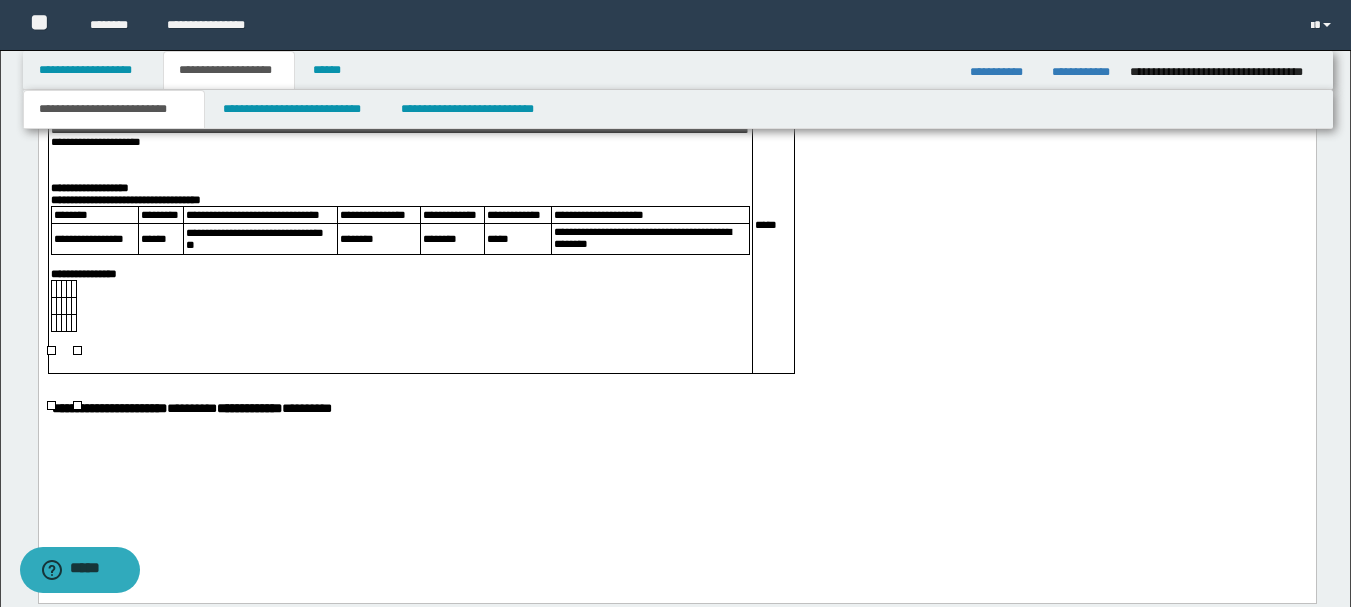 click at bounding box center [53, 290] 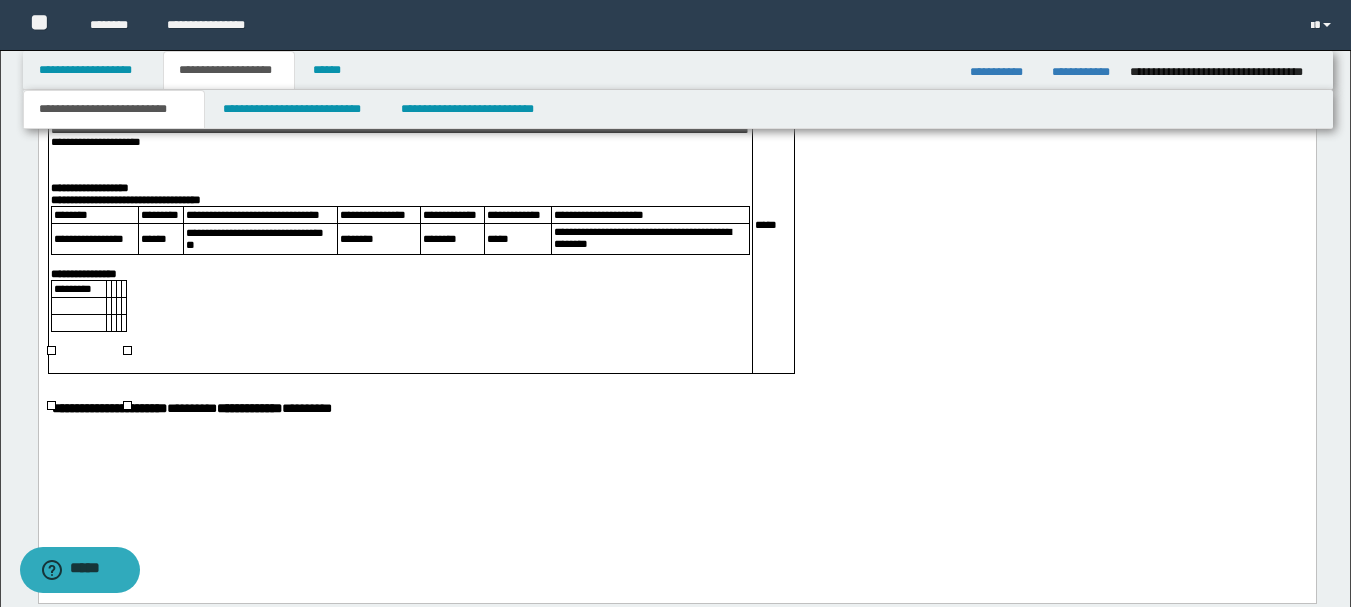 click at bounding box center [108, 290] 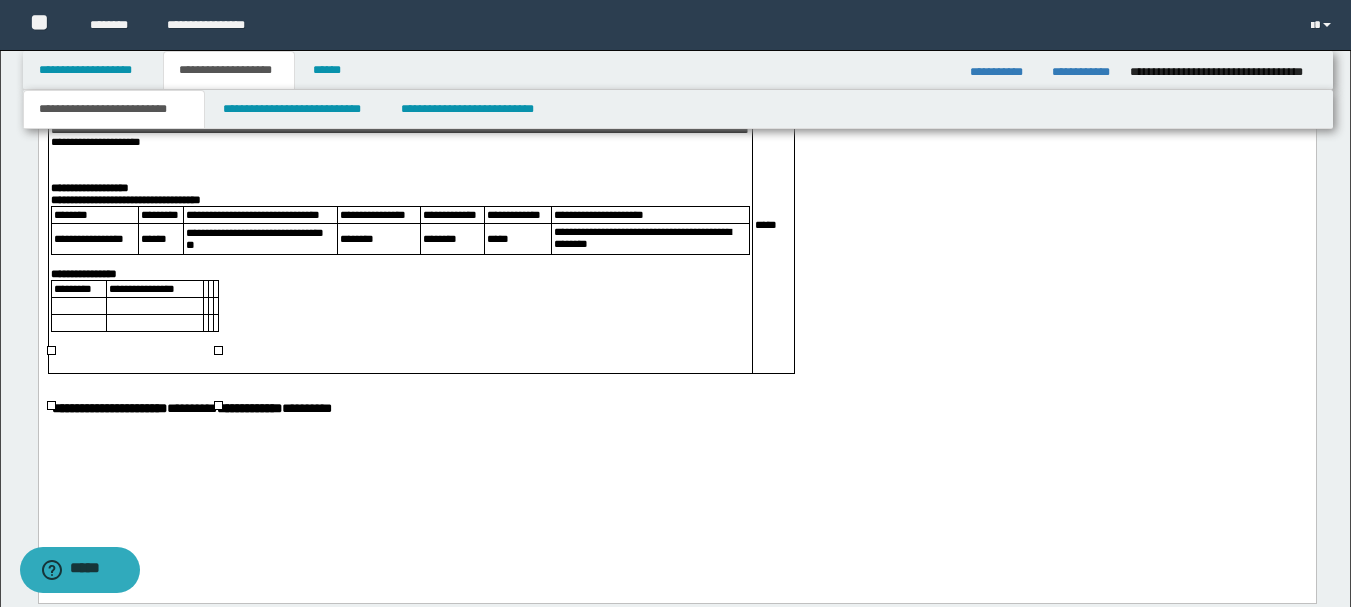 click at bounding box center [204, 290] 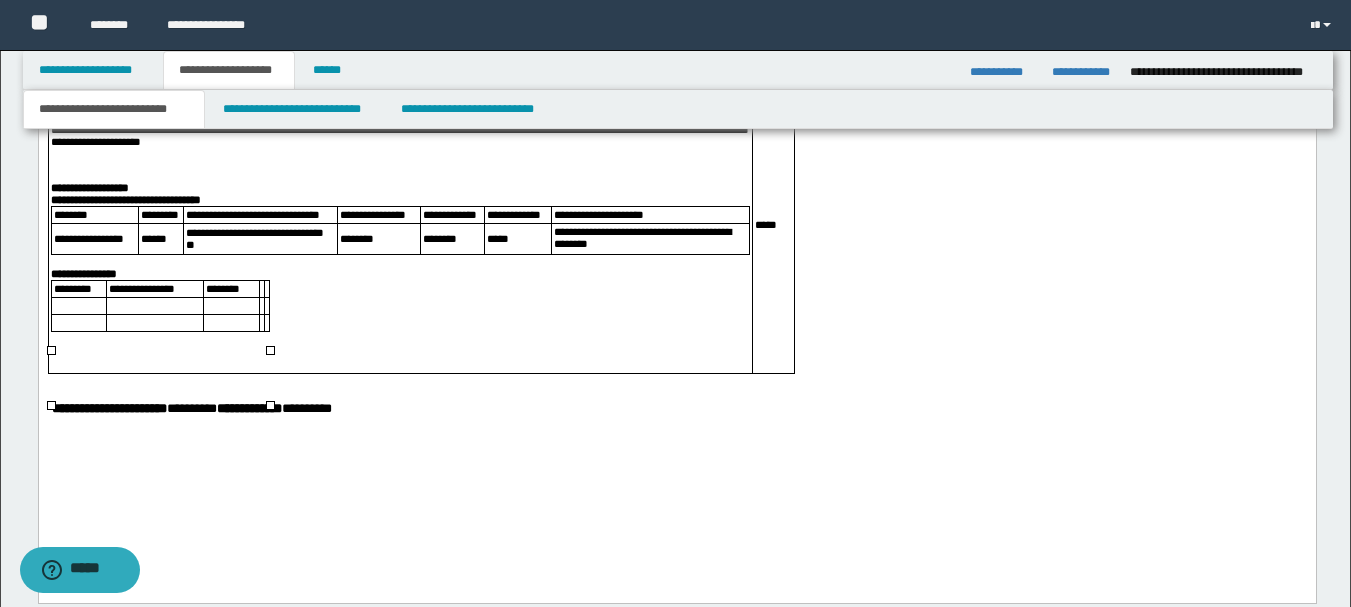 click at bounding box center [261, 290] 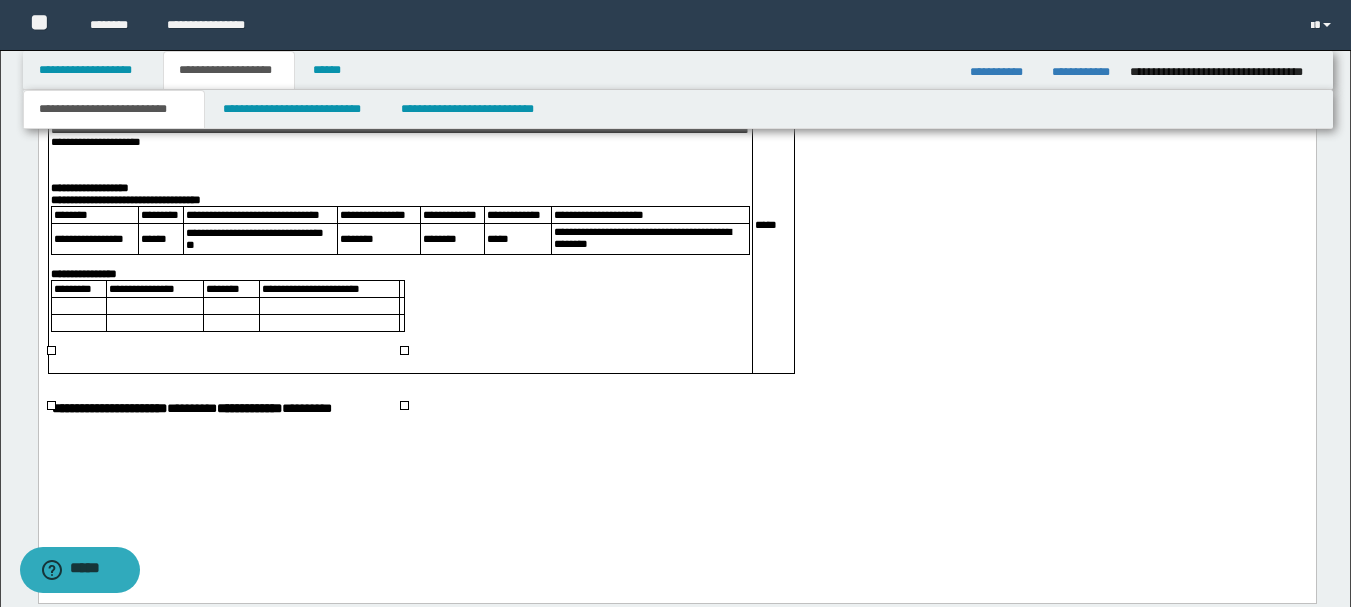 click at bounding box center (400, 290) 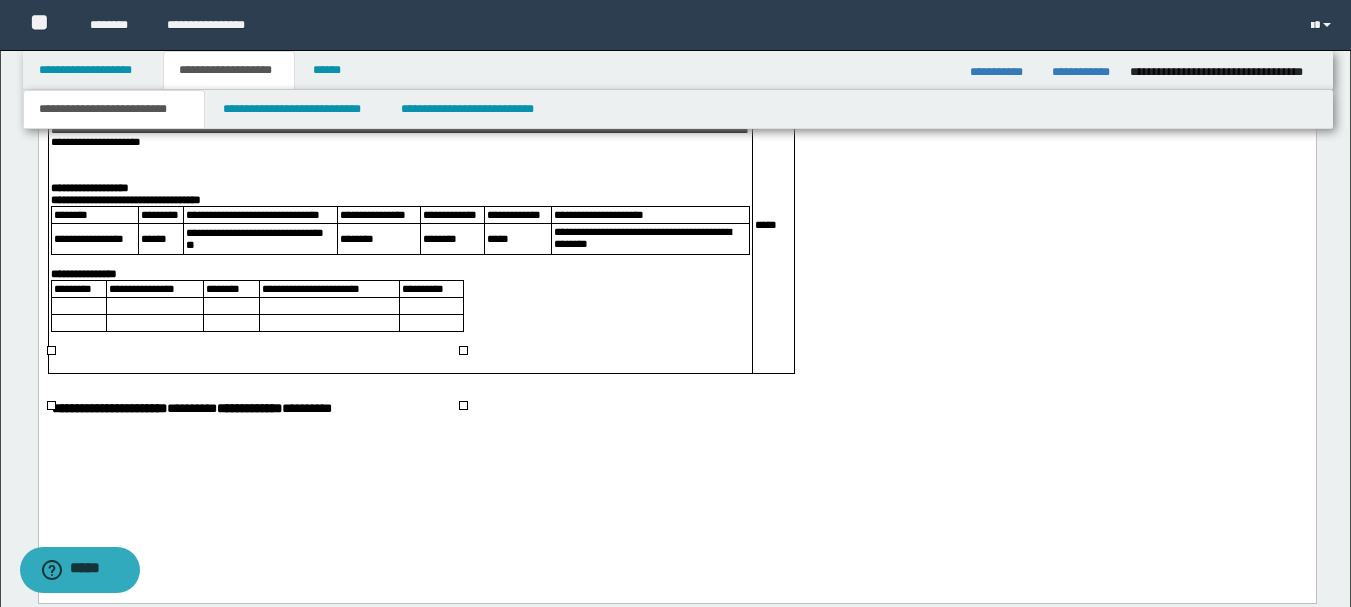 click at bounding box center (78, 307) 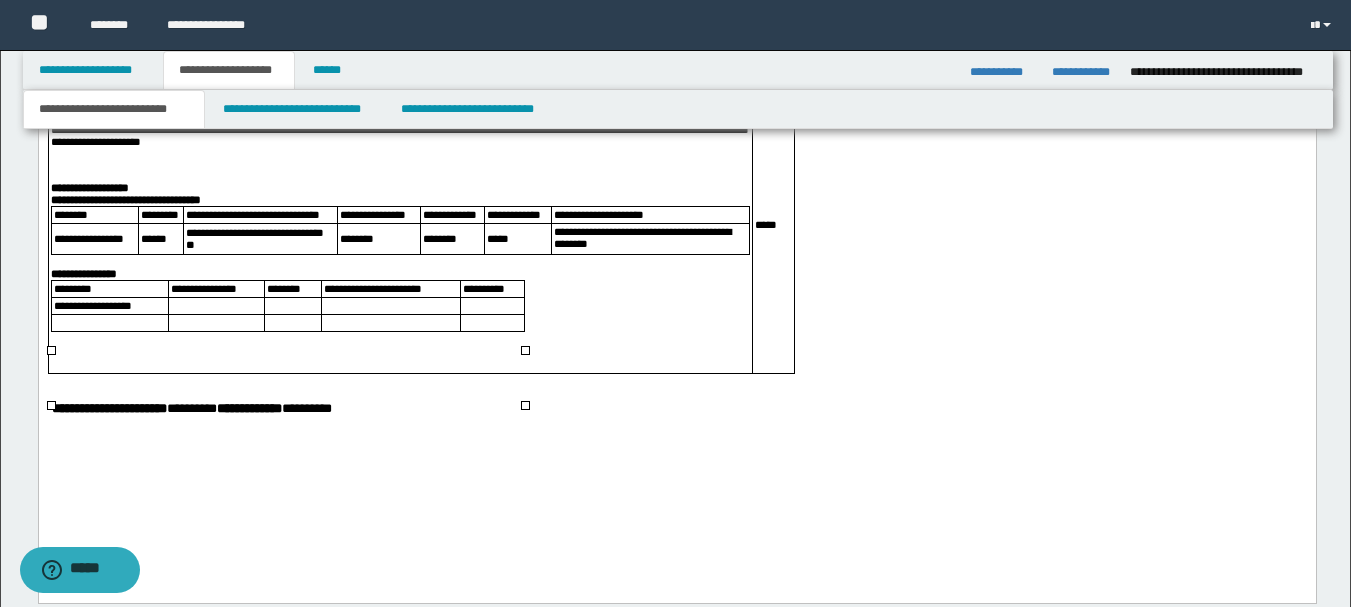 click at bounding box center [109, 324] 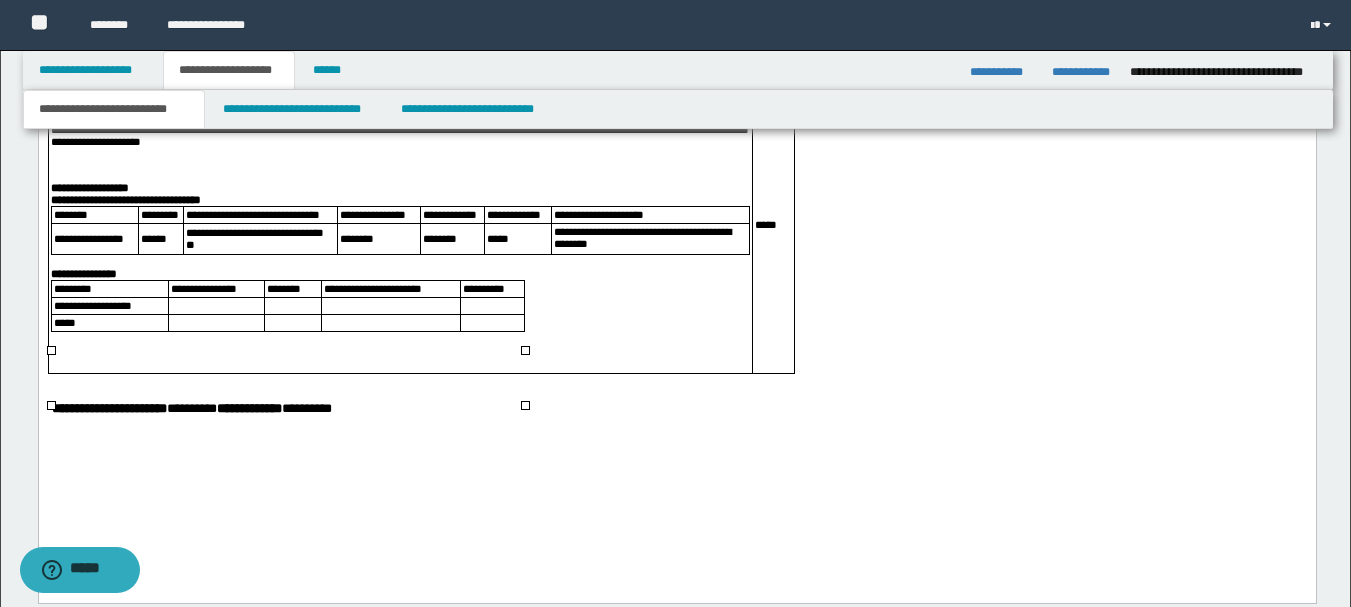 click at bounding box center [215, 307] 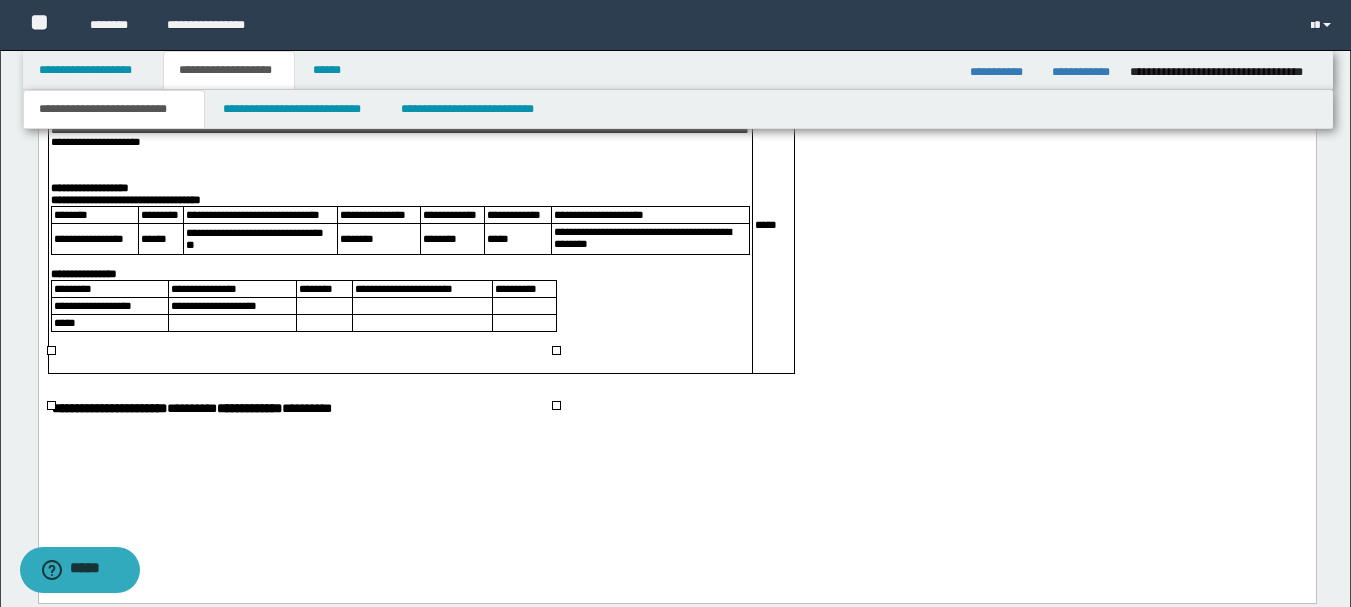 click at bounding box center (231, 324) 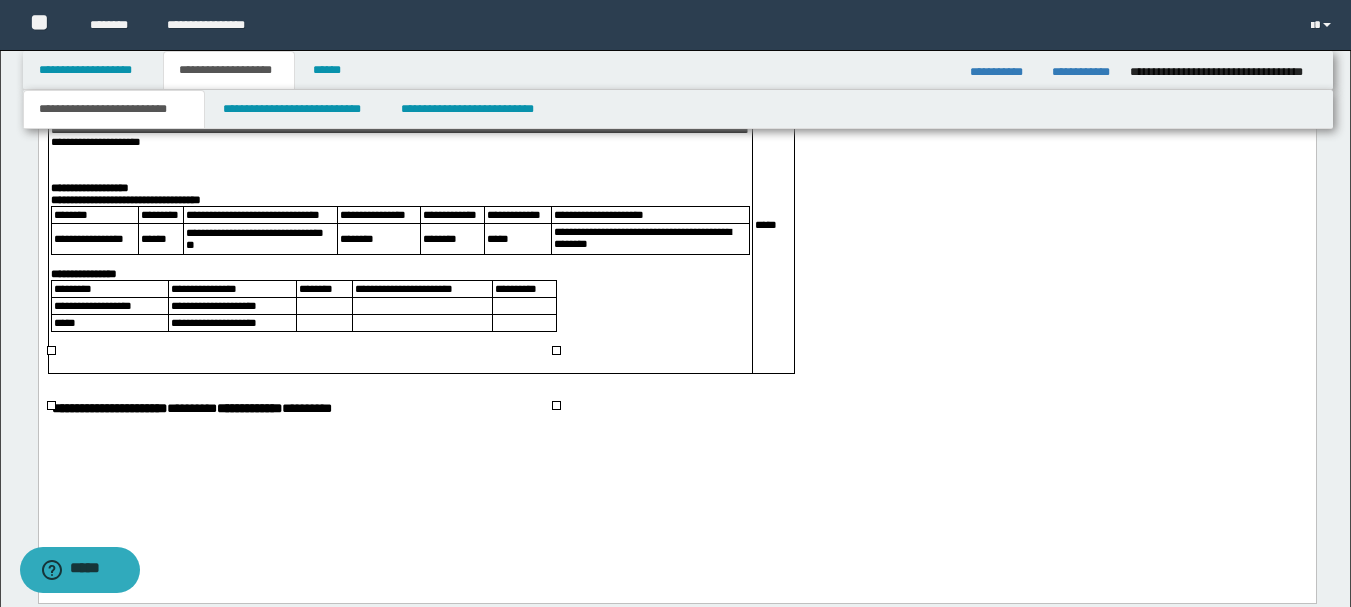click at bounding box center (323, 307) 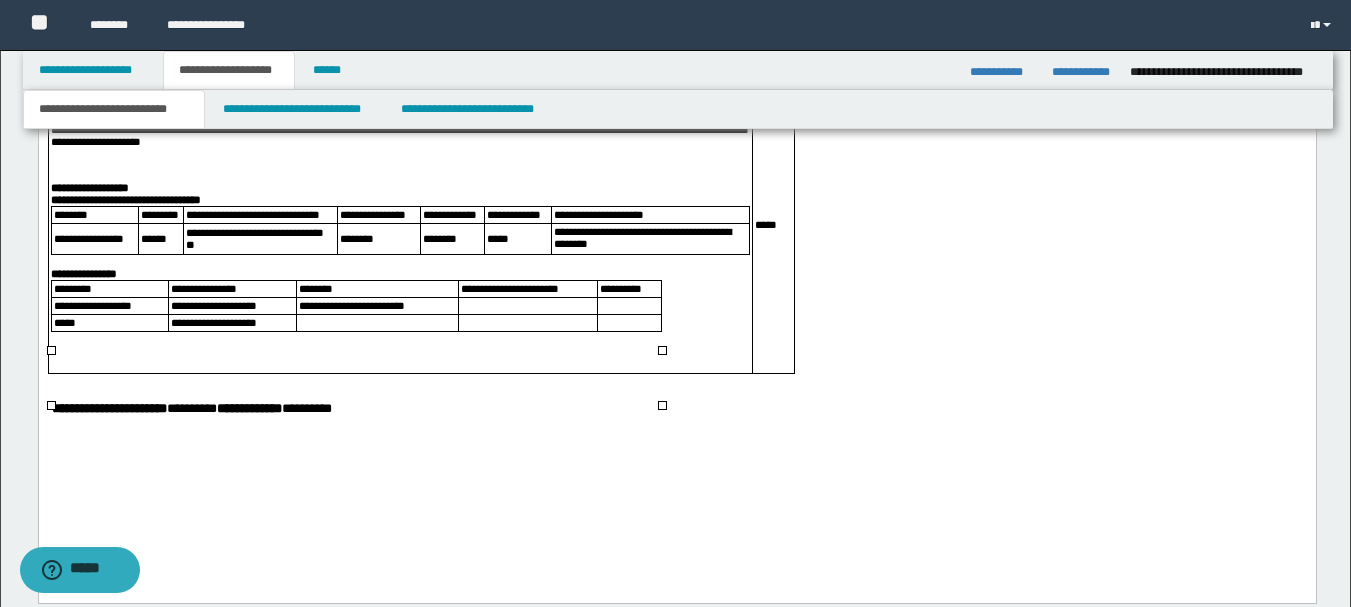 click at bounding box center (526, 307) 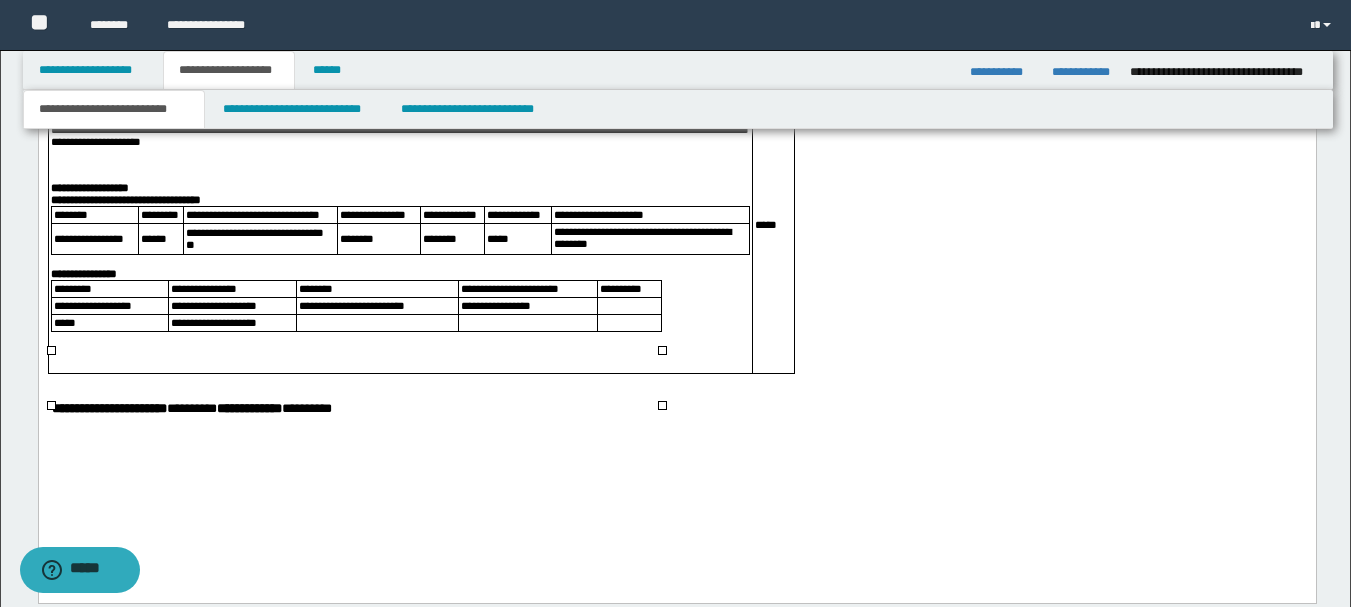 click at bounding box center (376, 324) 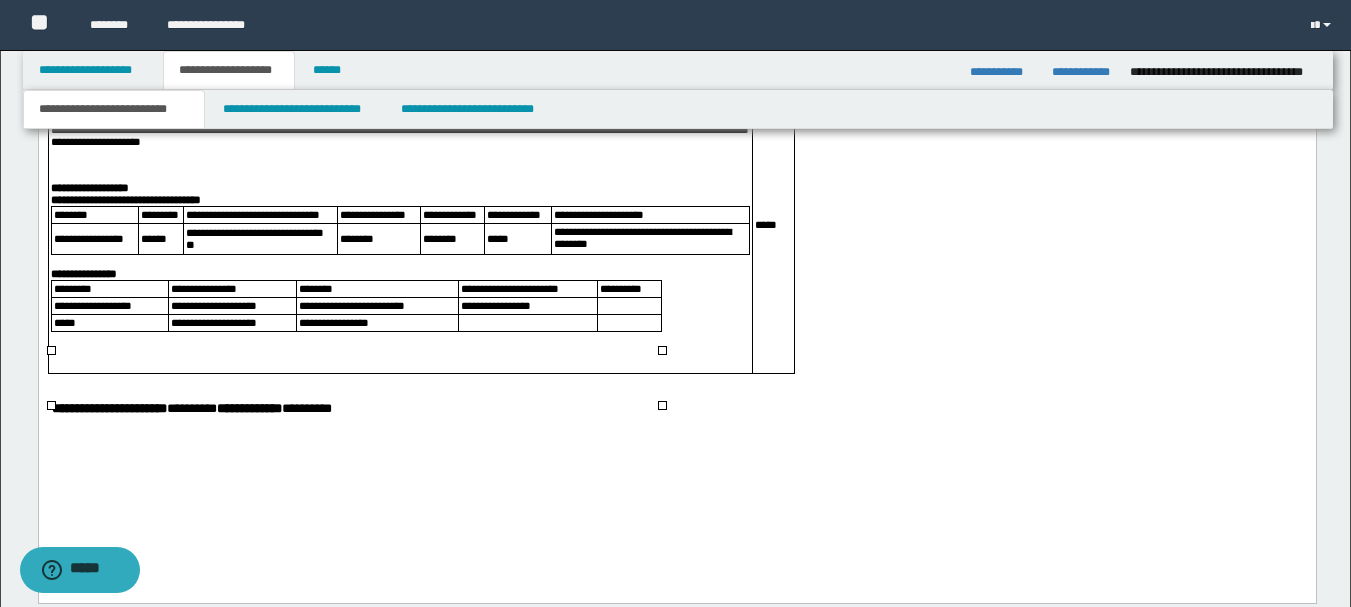 click on "**********" at bounding box center [526, 307] 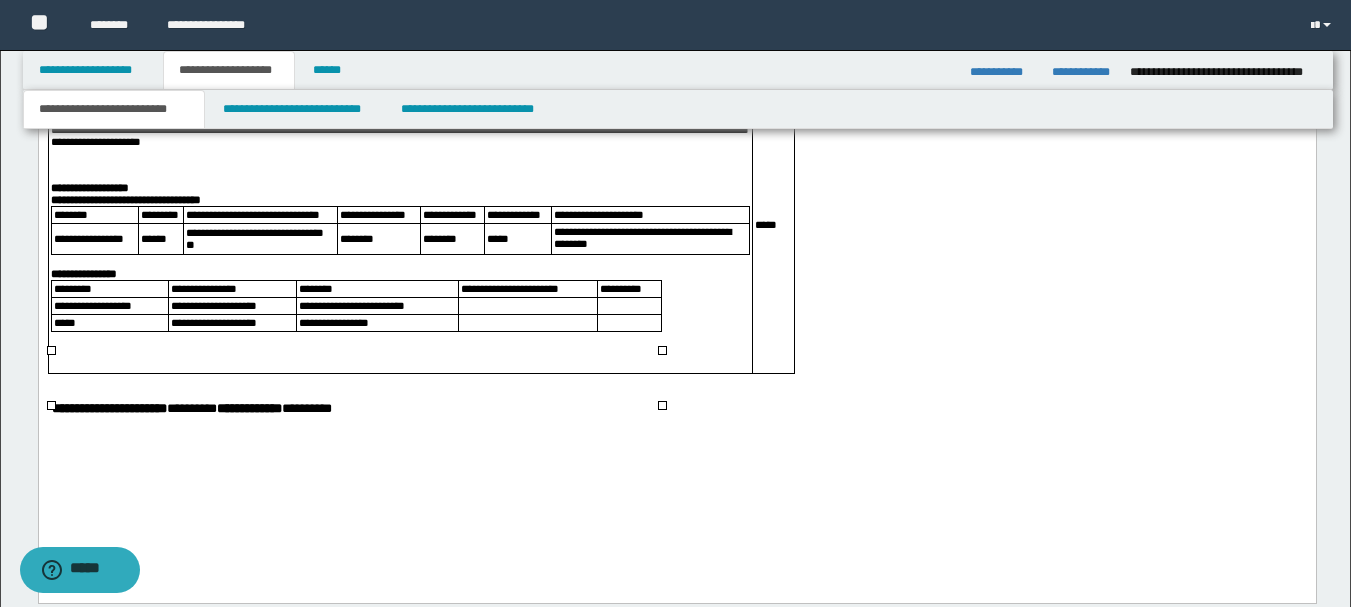 click at bounding box center [526, 307] 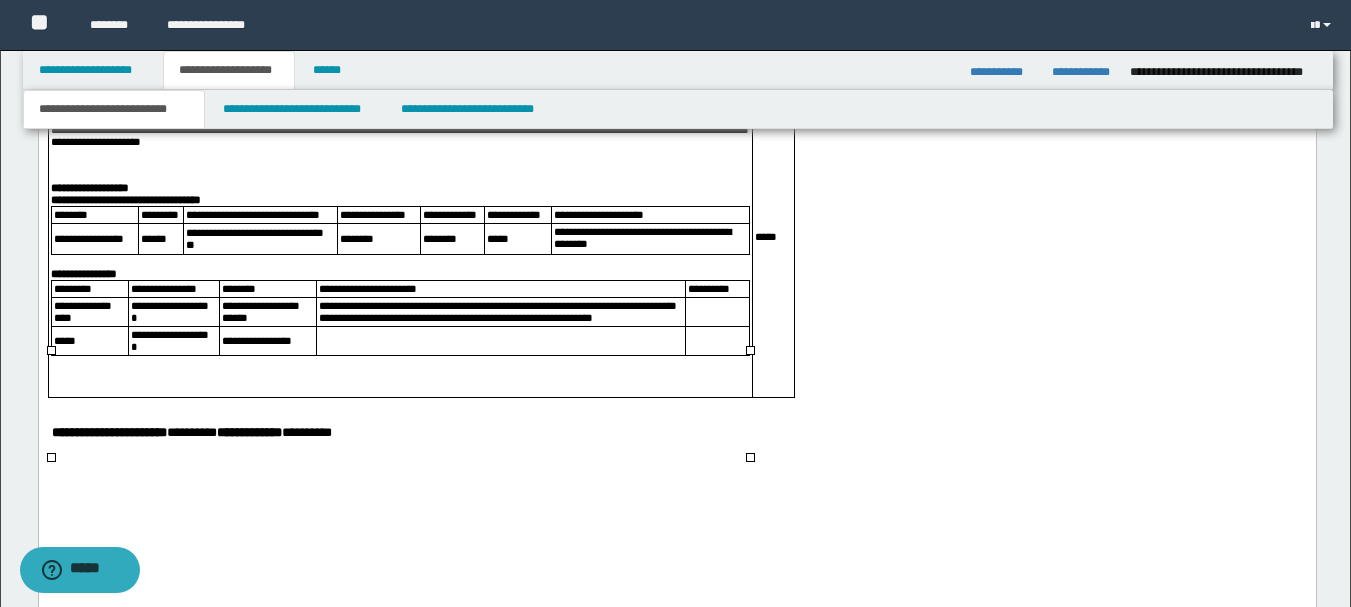 click at bounding box center (499, 342) 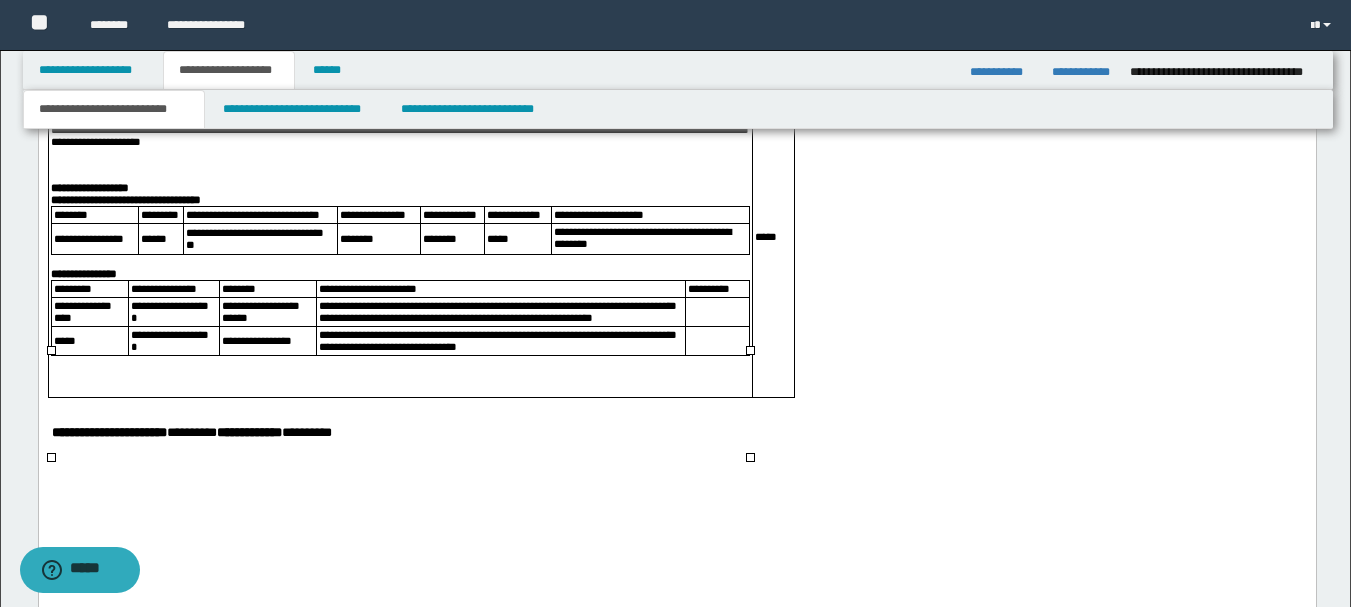 click at bounding box center [717, 313] 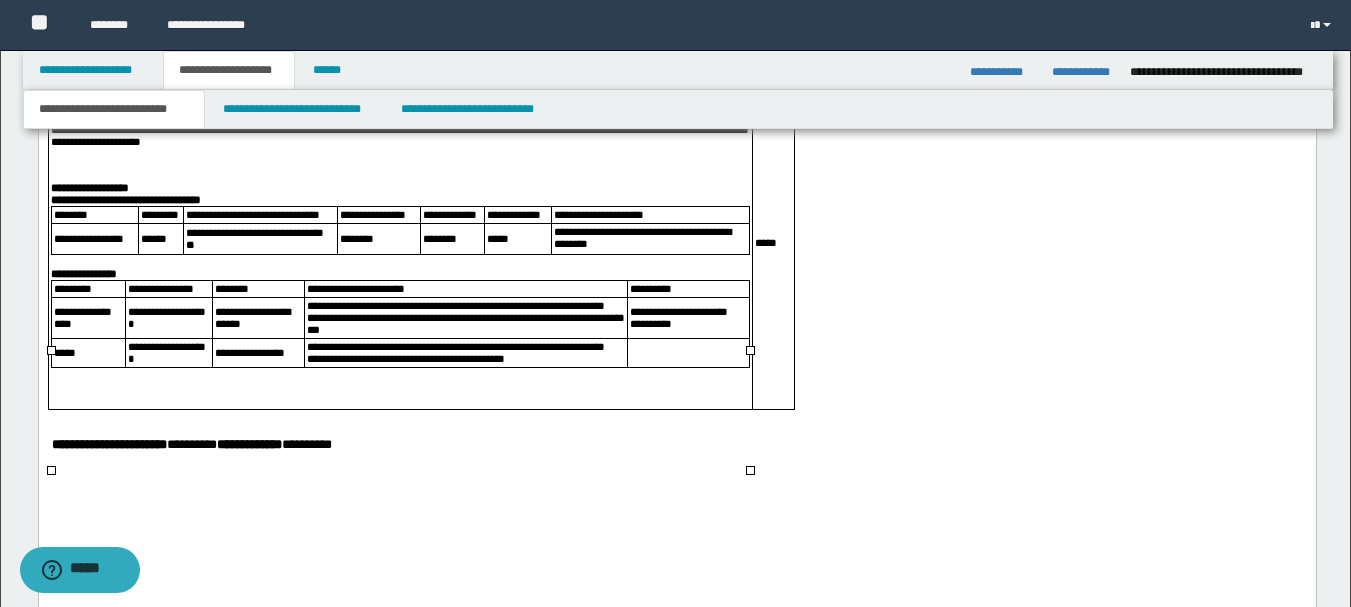 click at bounding box center (687, 354) 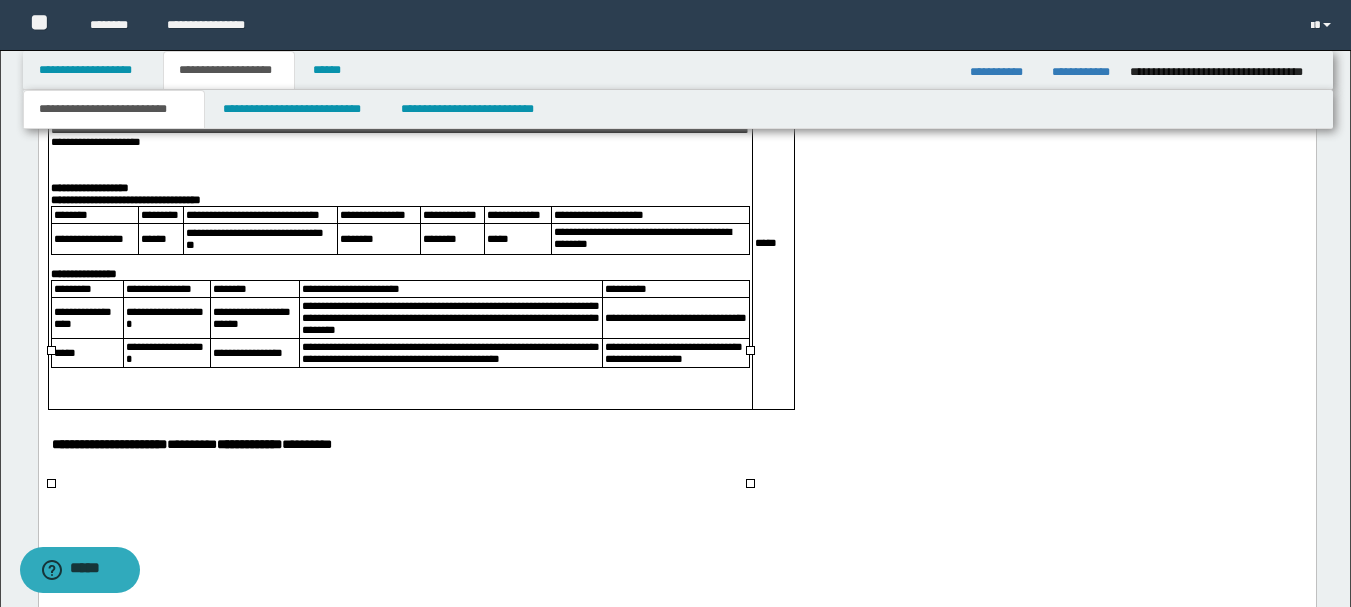 click at bounding box center [399, 388] 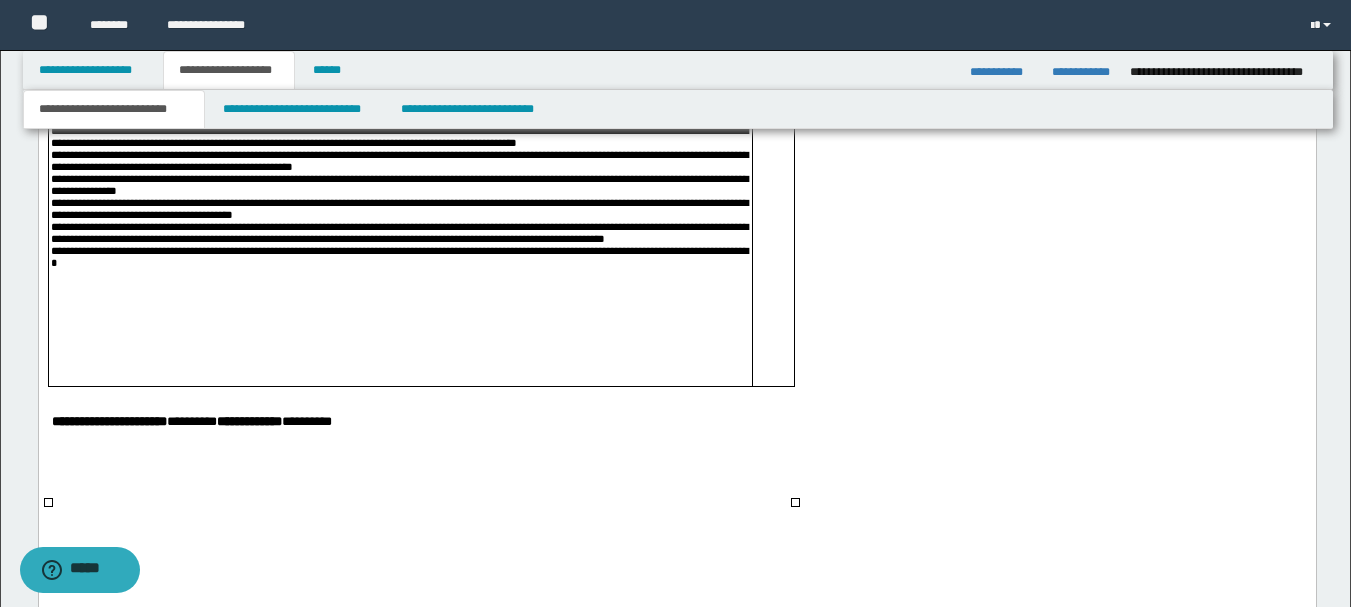scroll, scrollTop: 2207, scrollLeft: 0, axis: vertical 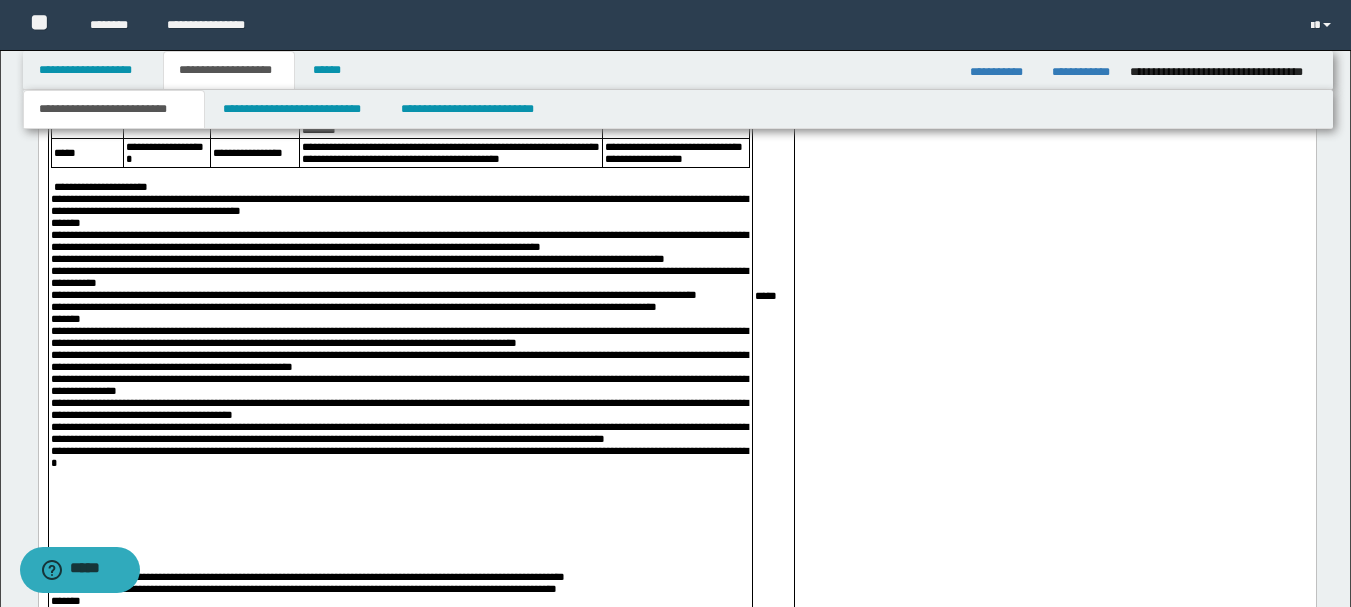 drag, startPoint x: 676, startPoint y: 304, endPoint x: 651, endPoint y: 317, distance: 28.178005 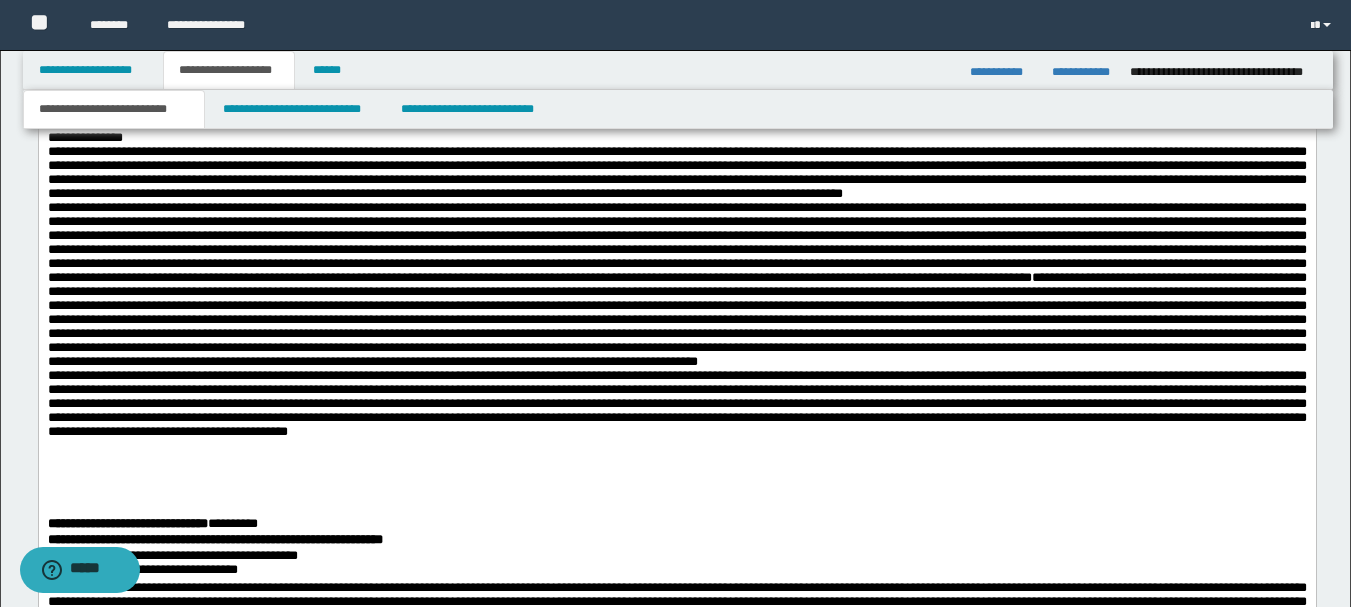 scroll, scrollTop: 1007, scrollLeft: 0, axis: vertical 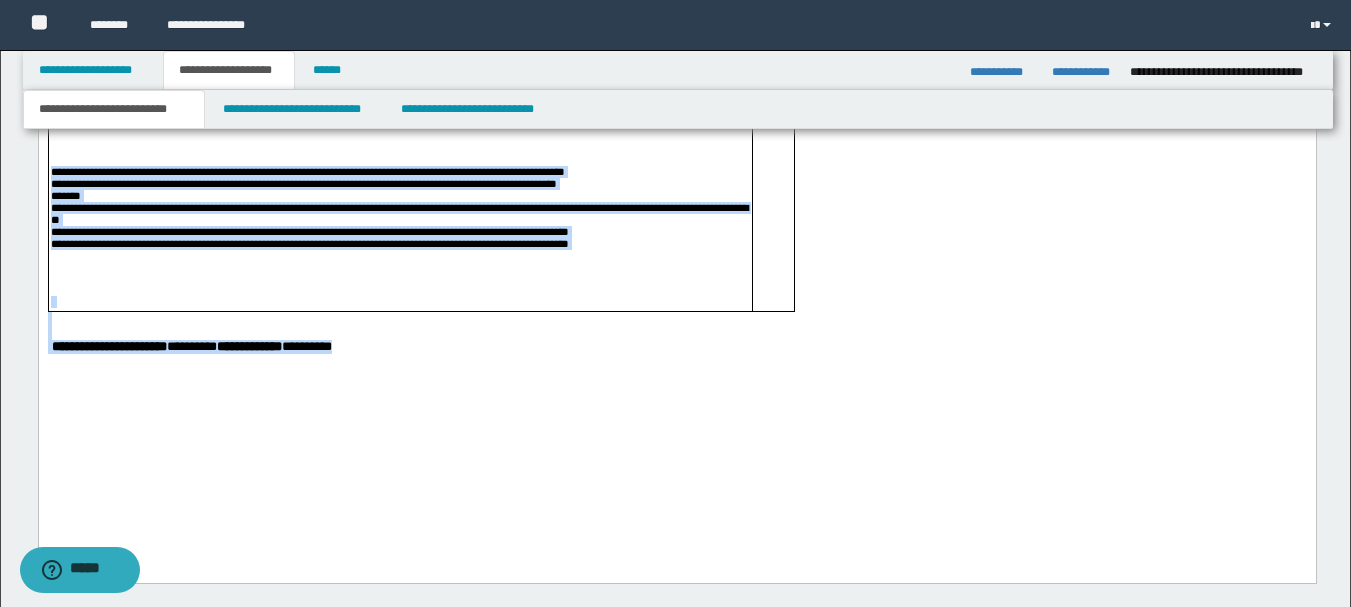 drag, startPoint x: 47, startPoint y: -1310, endPoint x: 479, endPoint y: 485, distance: 1846.2527 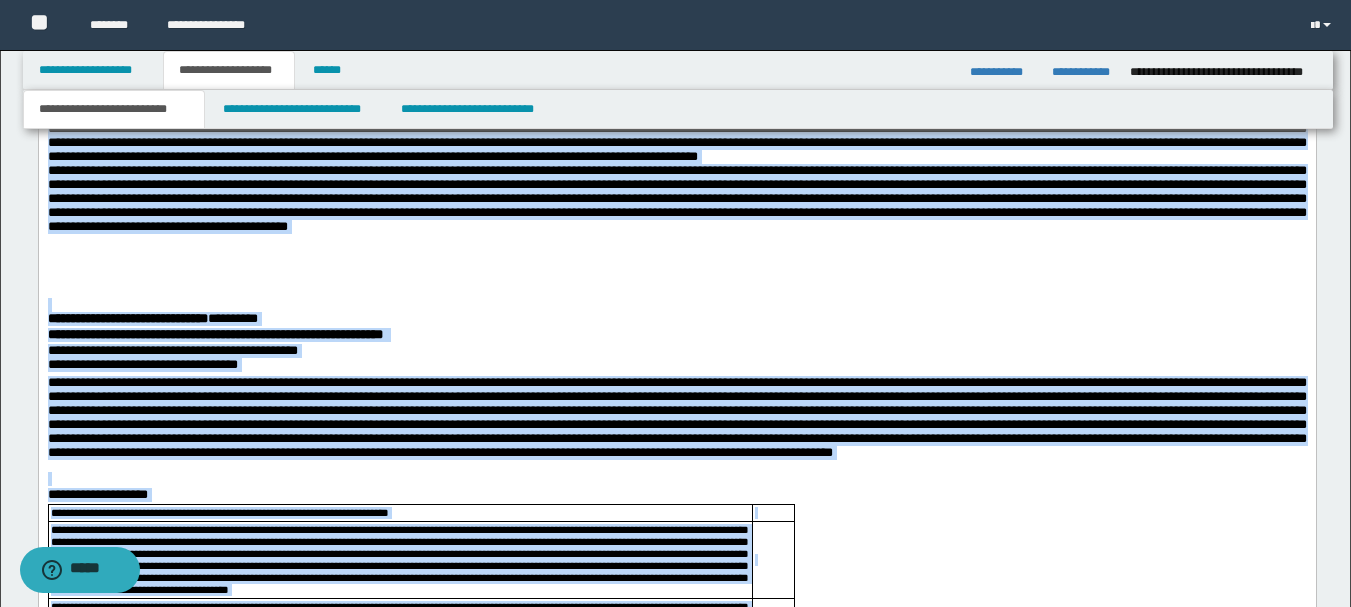 scroll, scrollTop: 812, scrollLeft: 0, axis: vertical 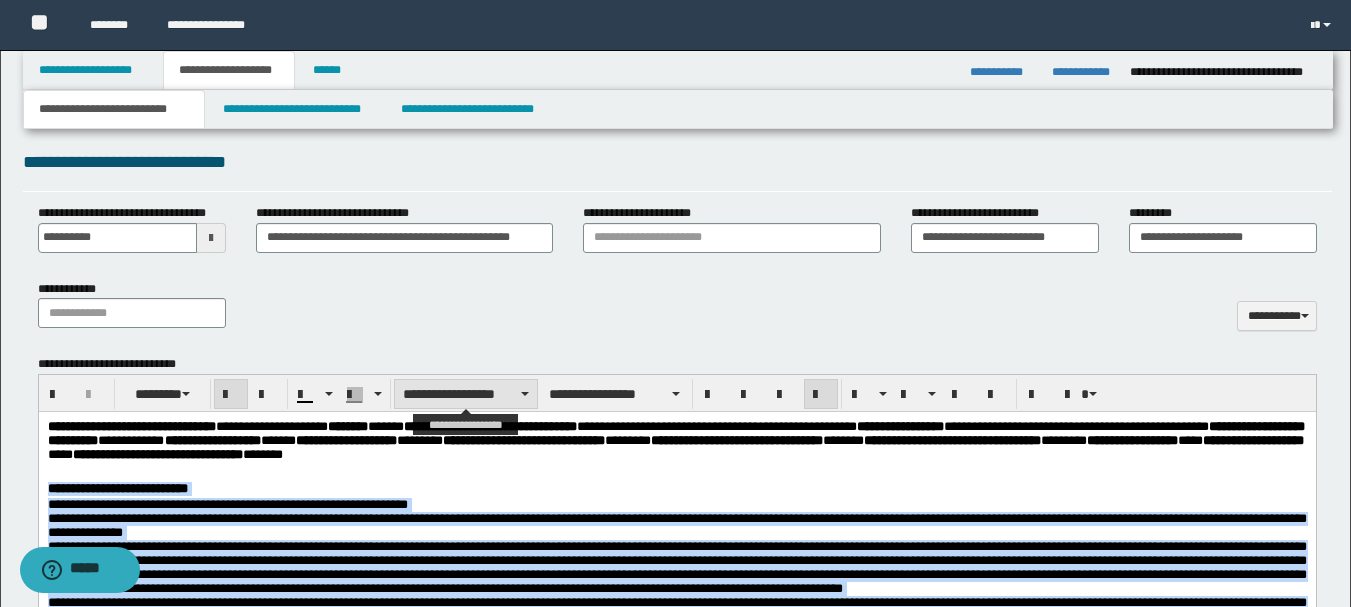 click on "**********" at bounding box center (466, 394) 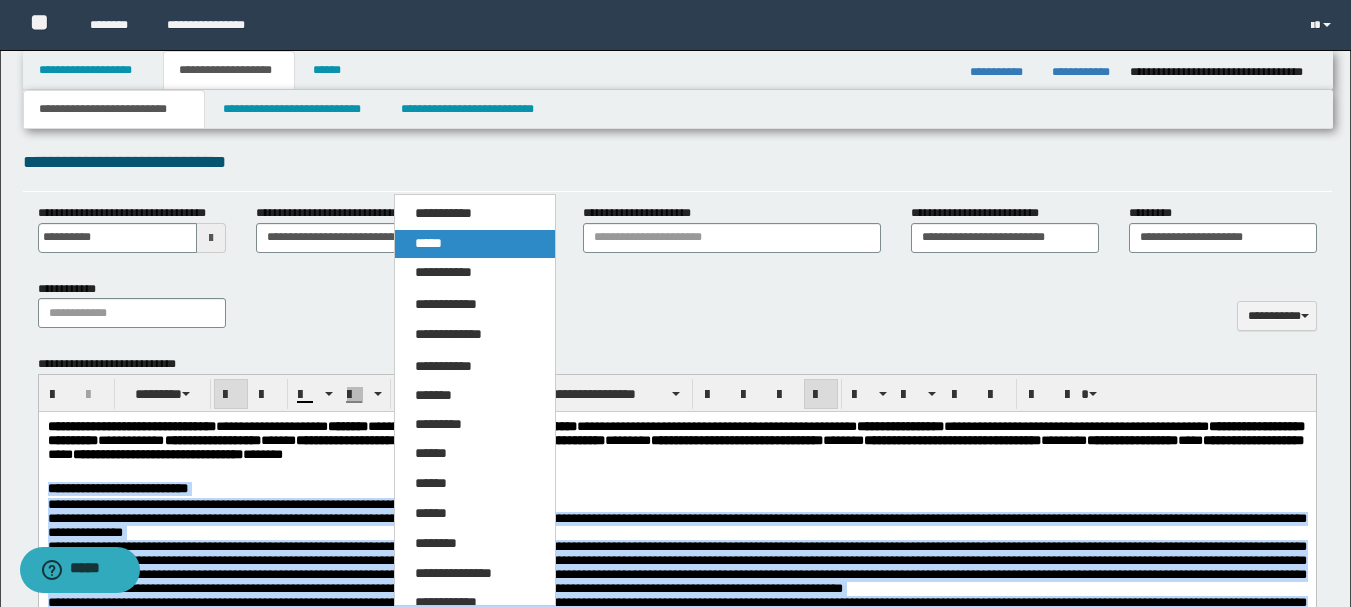 click on "*****" at bounding box center [428, 243] 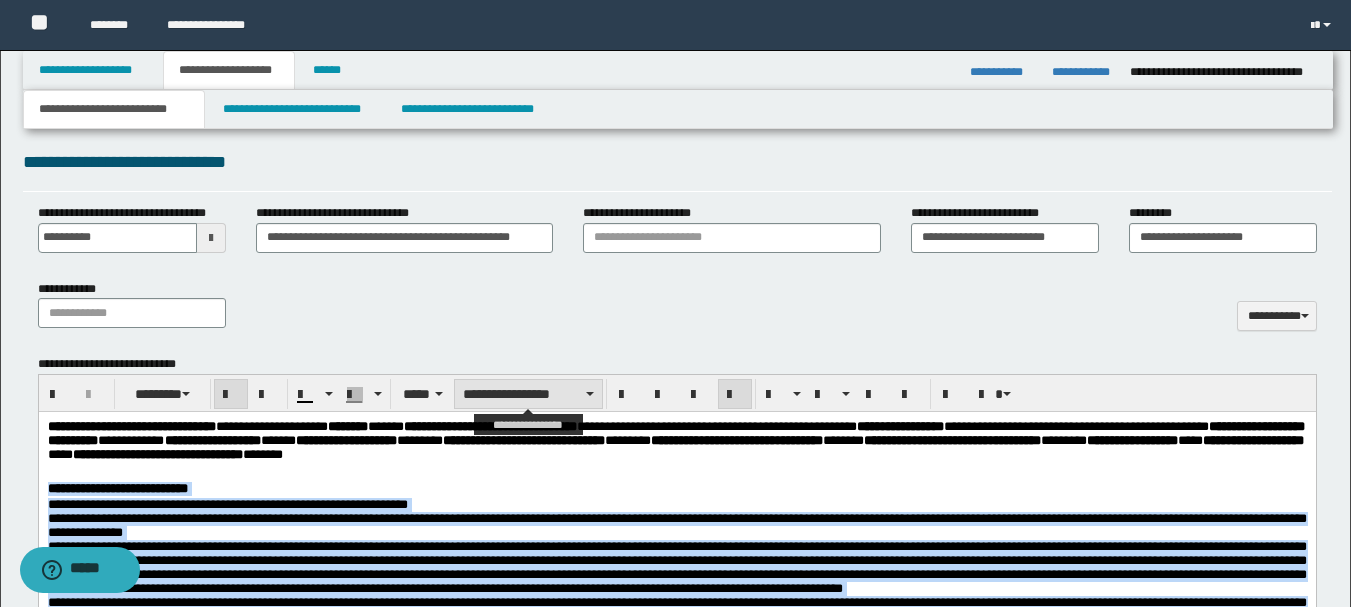 click on "**********" at bounding box center [528, 394] 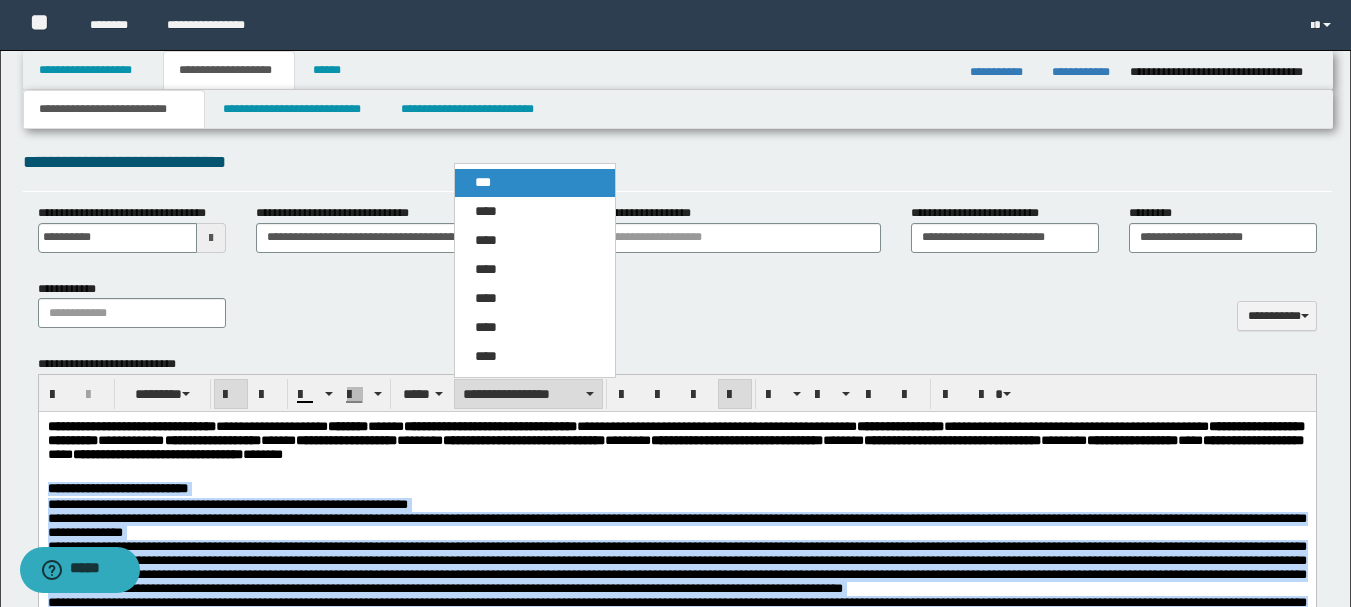 click on "***" at bounding box center (535, 183) 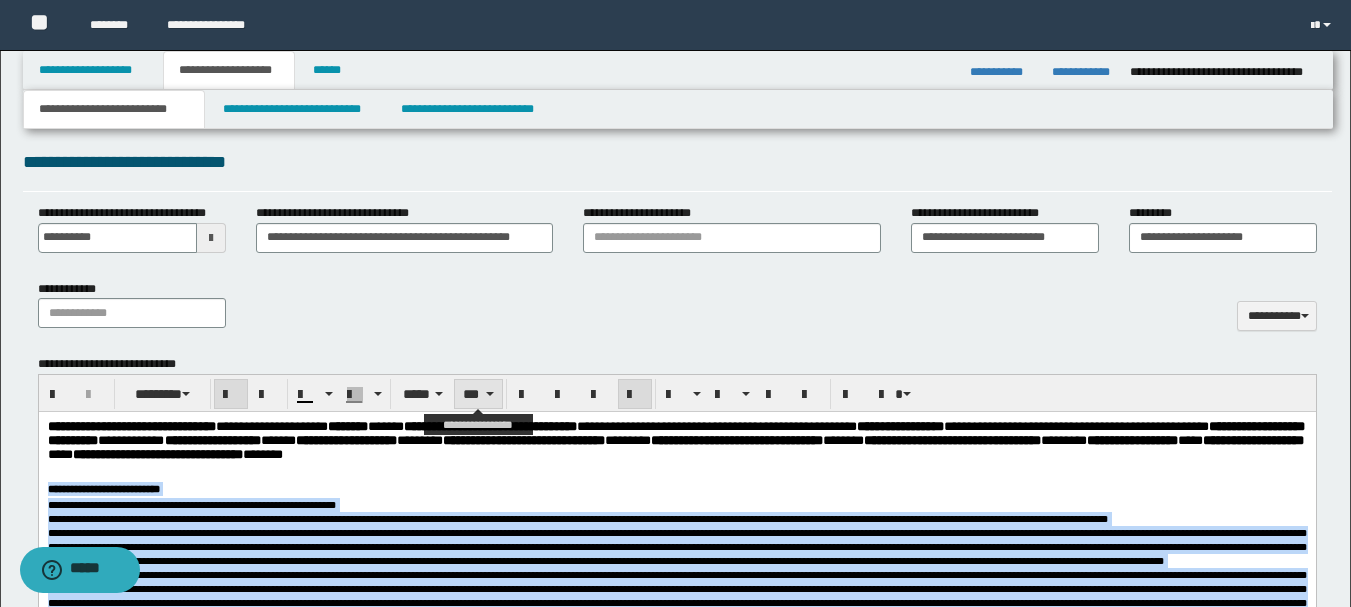 click on "***" at bounding box center (478, 394) 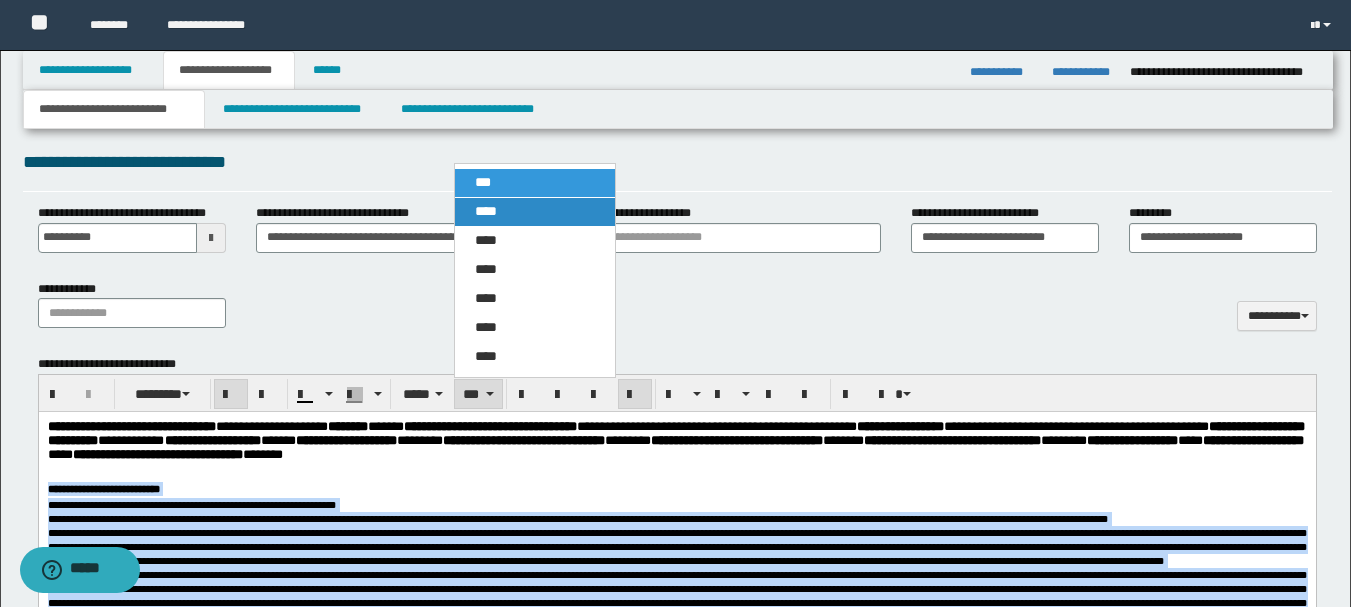 click on "****" at bounding box center [535, 212] 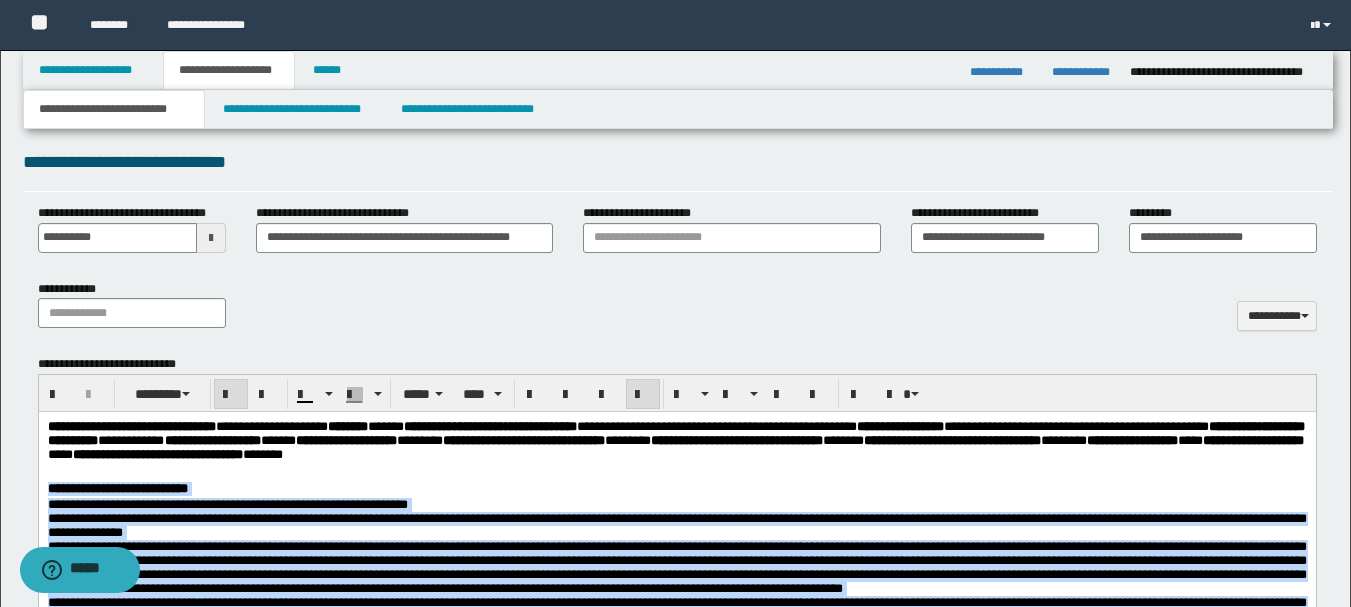click on "**********" at bounding box center (676, 490) 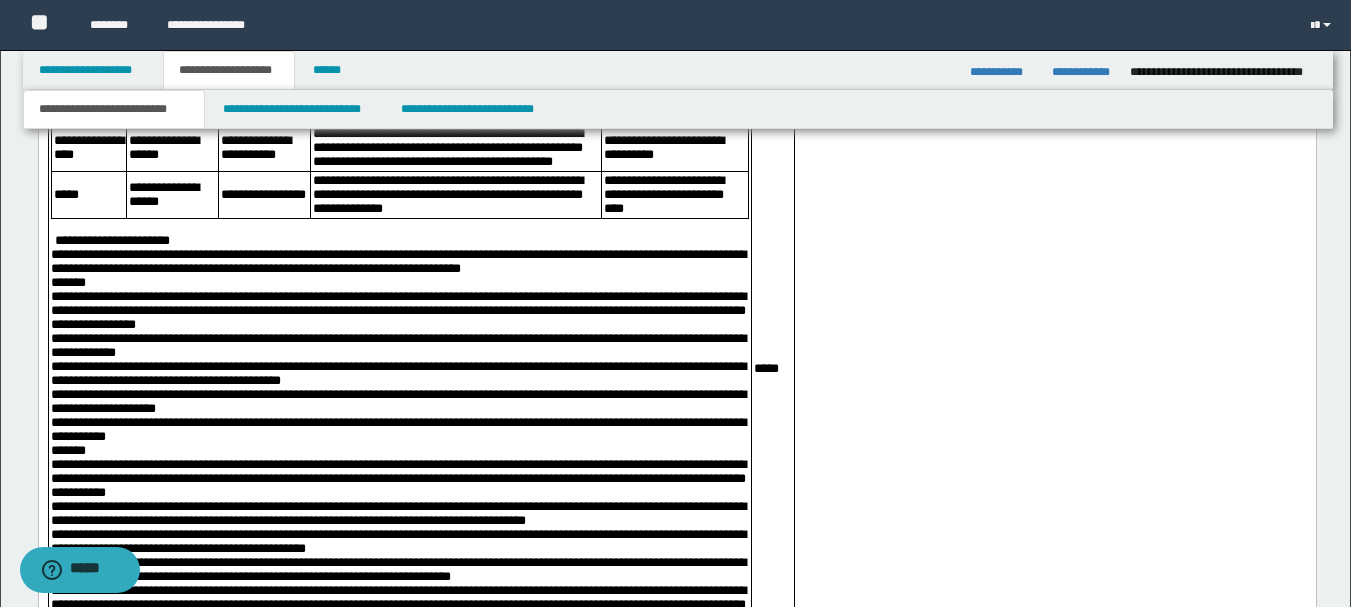 scroll, scrollTop: 1912, scrollLeft: 0, axis: vertical 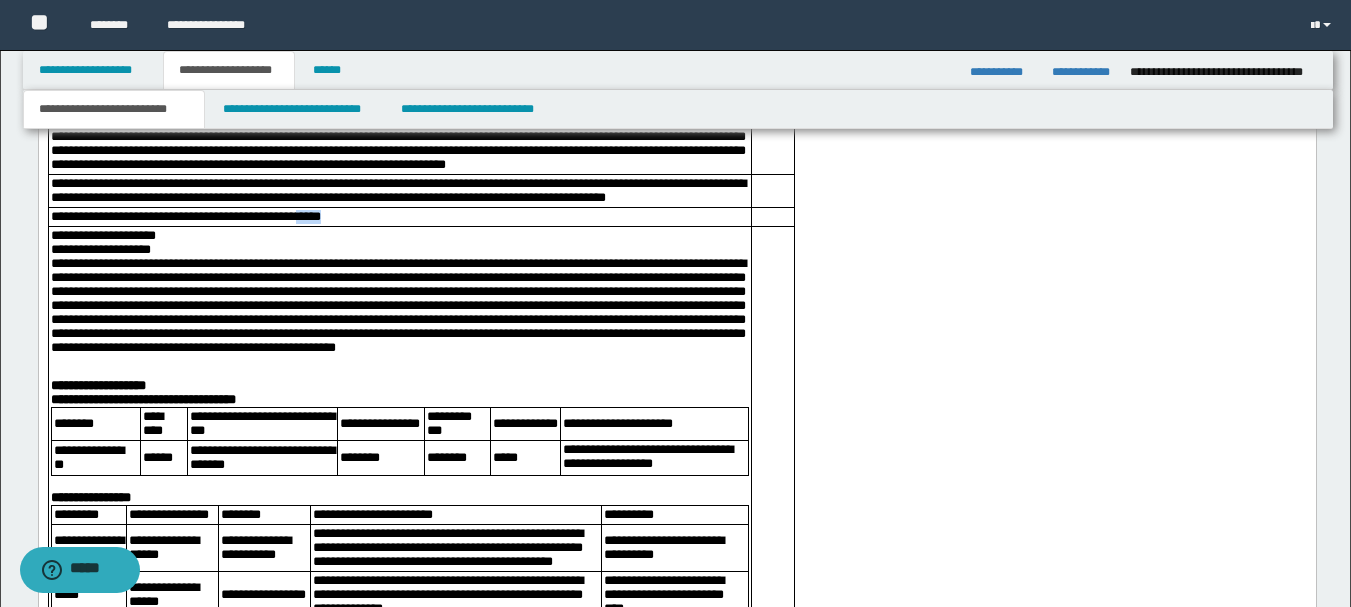 drag, startPoint x: 491, startPoint y: 274, endPoint x: 437, endPoint y: 278, distance: 54.147945 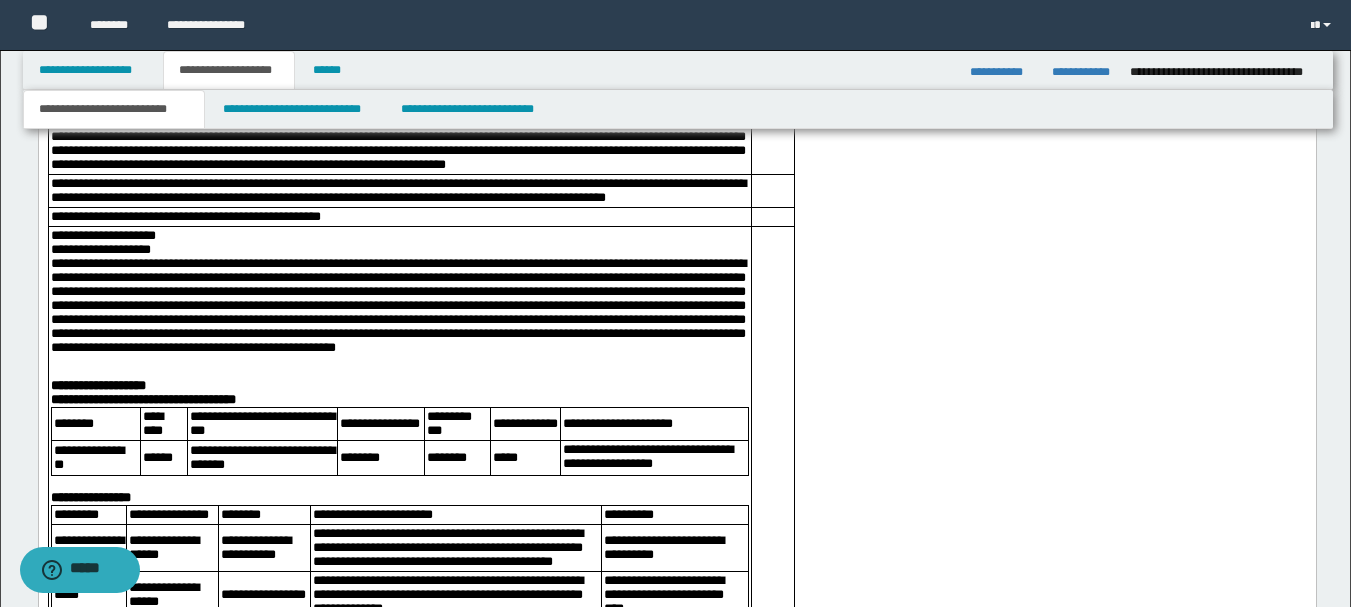 click on "**********" at bounding box center (399, 305) 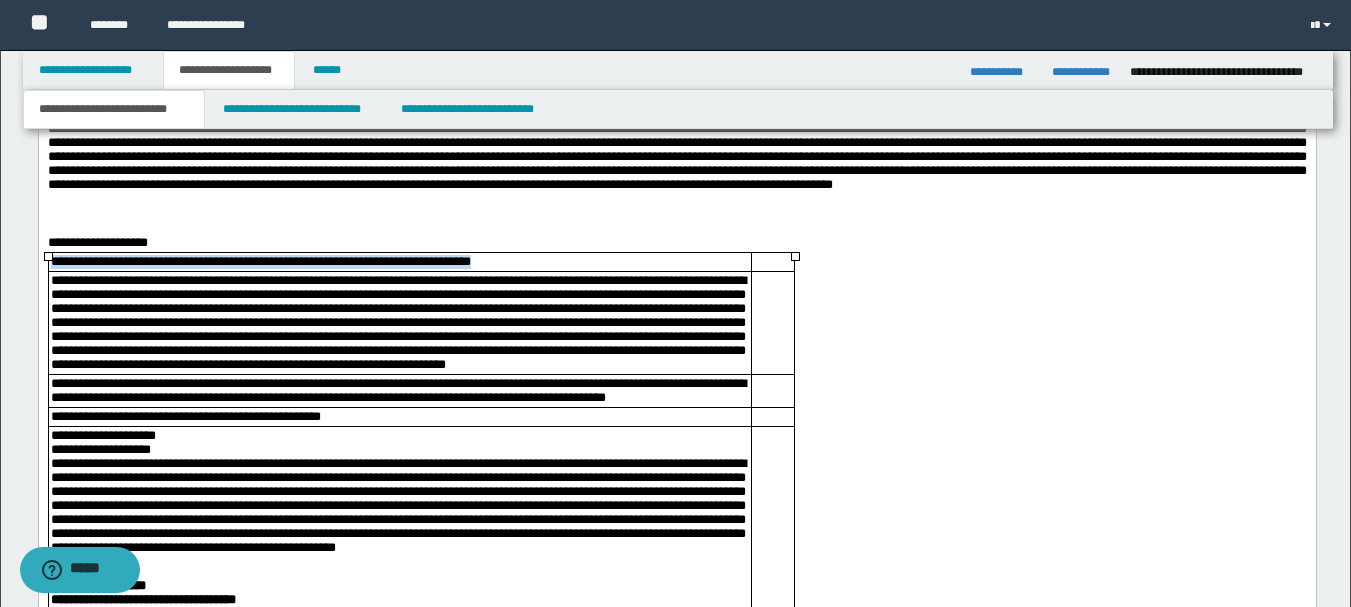 drag, startPoint x: 588, startPoint y: 266, endPoint x: 51, endPoint y: 263, distance: 537.00836 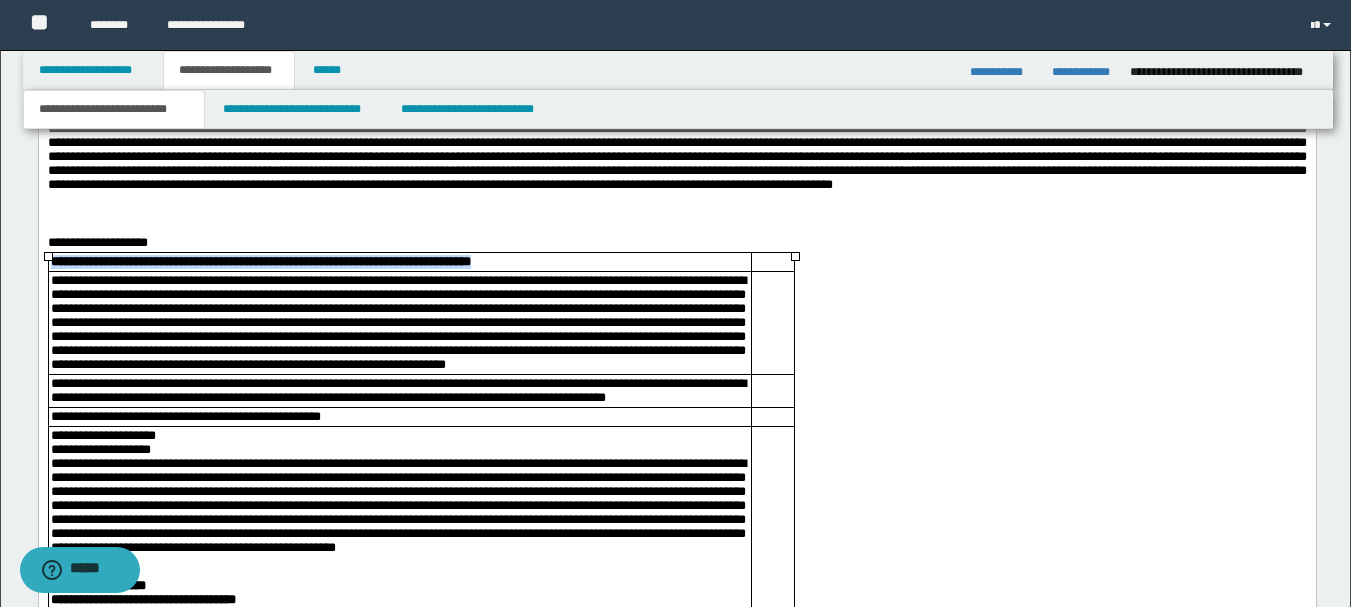 click on "**********" at bounding box center (397, 323) 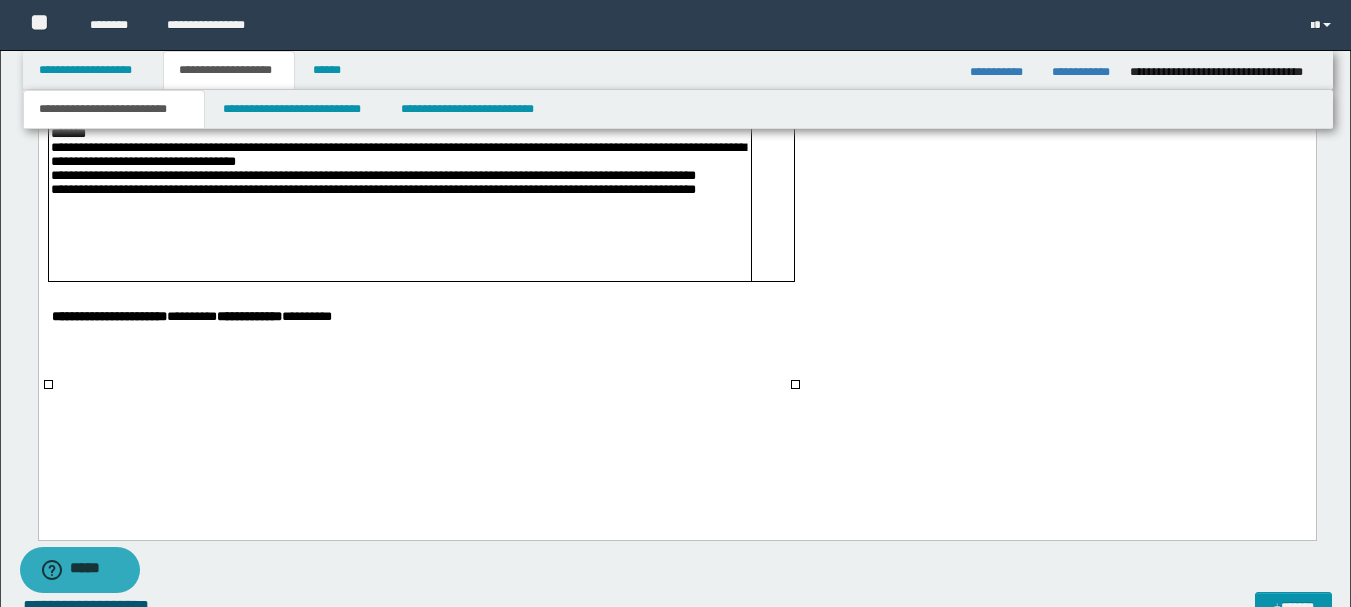 scroll, scrollTop: 2712, scrollLeft: 0, axis: vertical 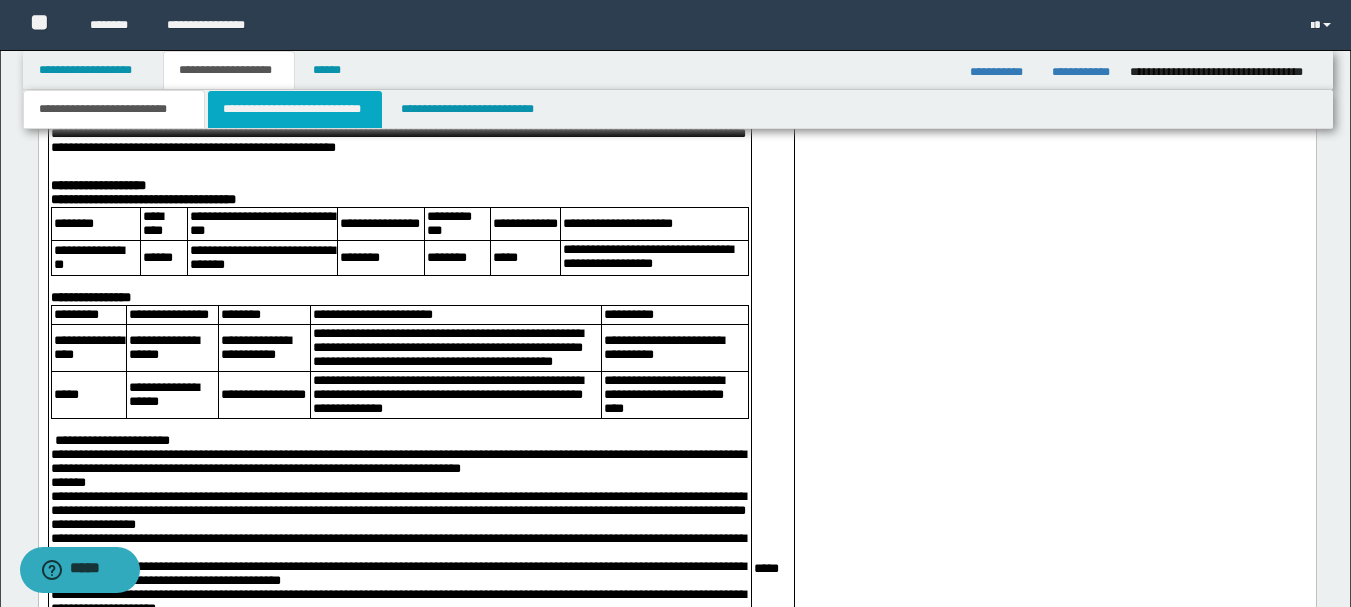 click on "**********" at bounding box center (295, 109) 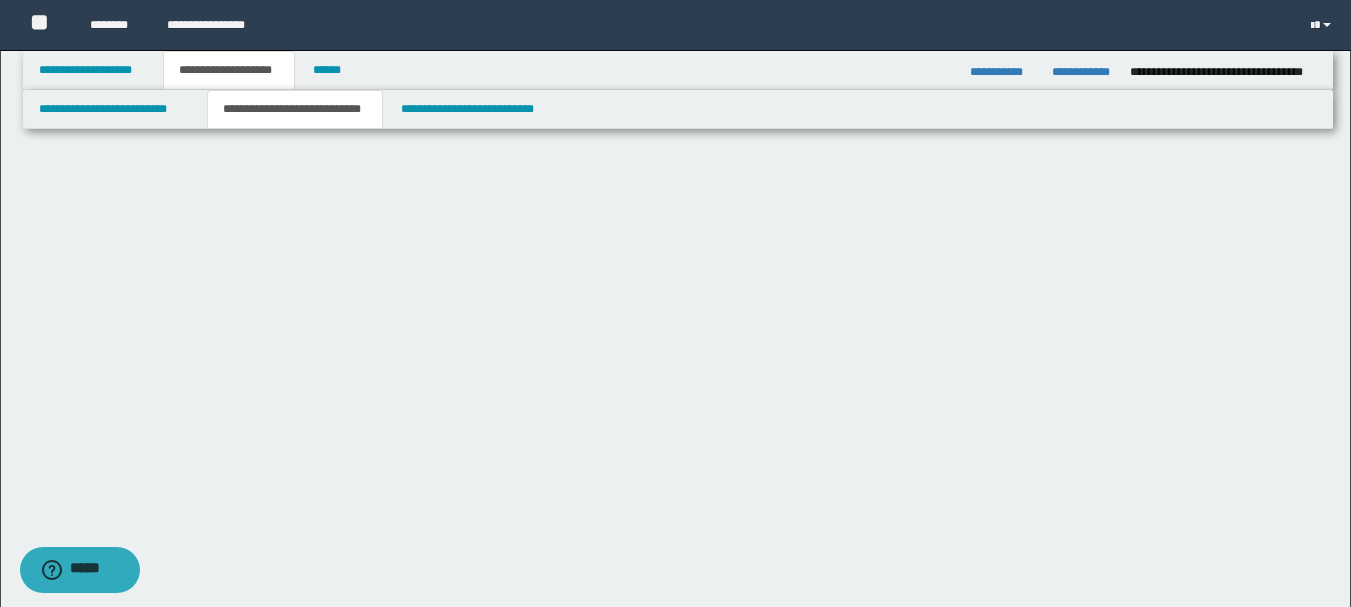 scroll, scrollTop: 0, scrollLeft: 0, axis: both 